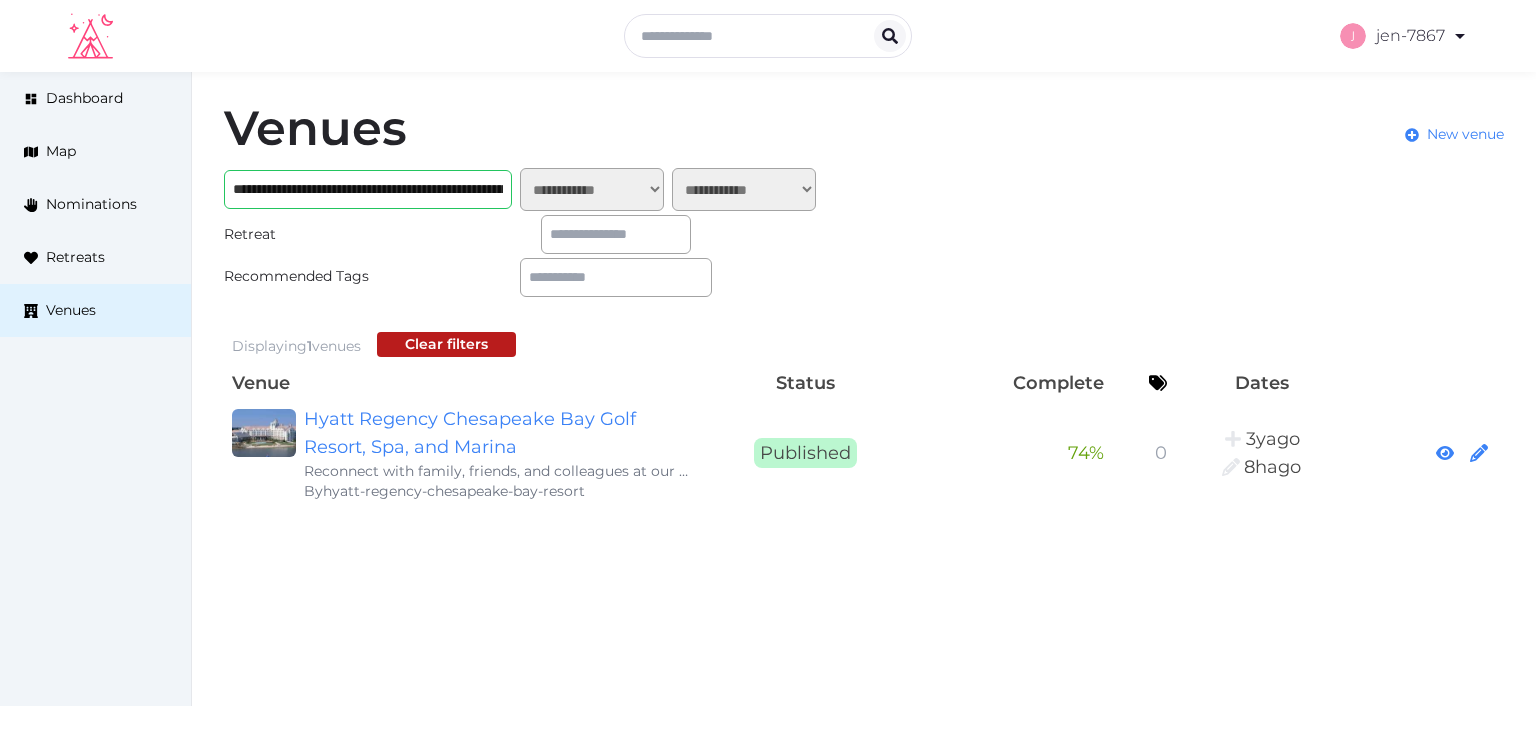 scroll, scrollTop: 0, scrollLeft: 0, axis: both 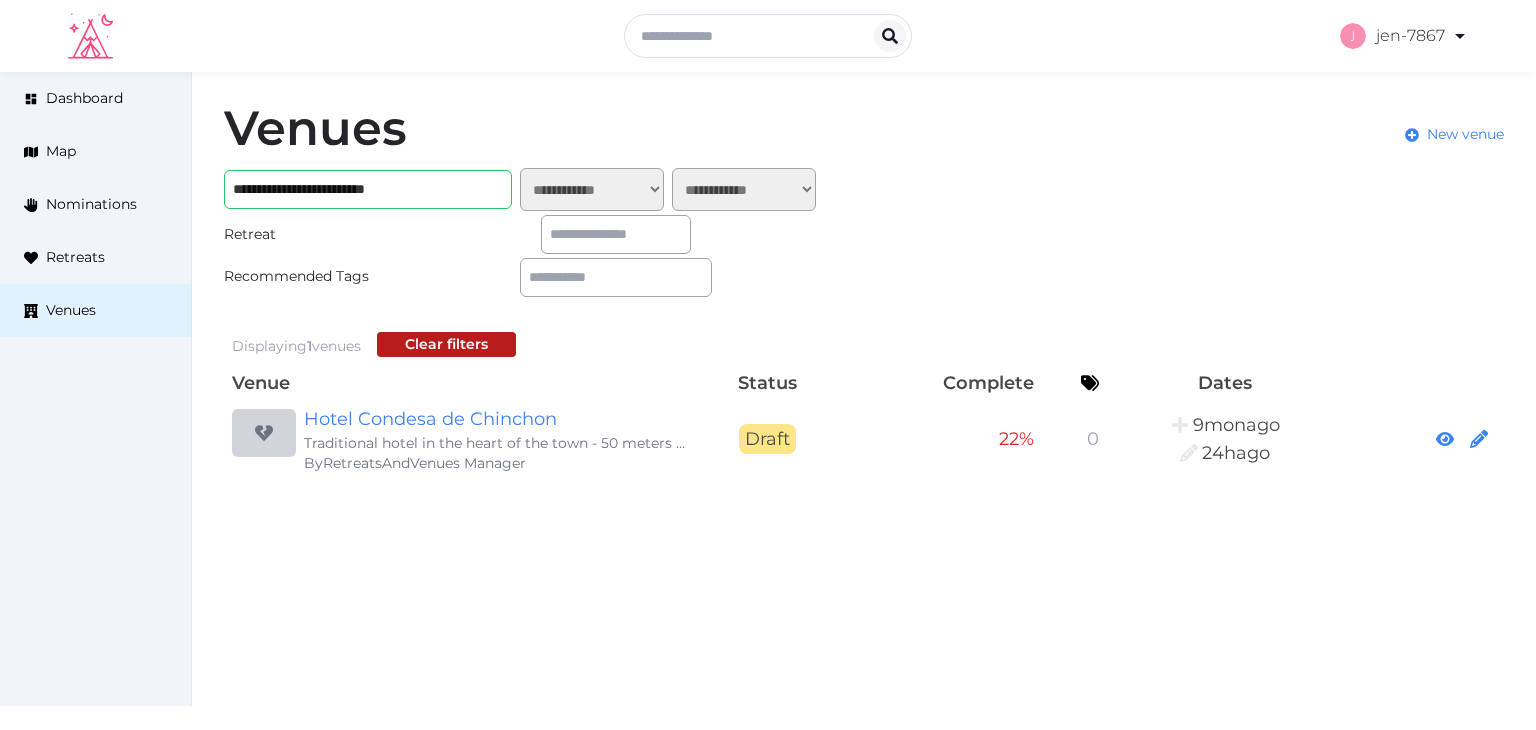 type on "**********" 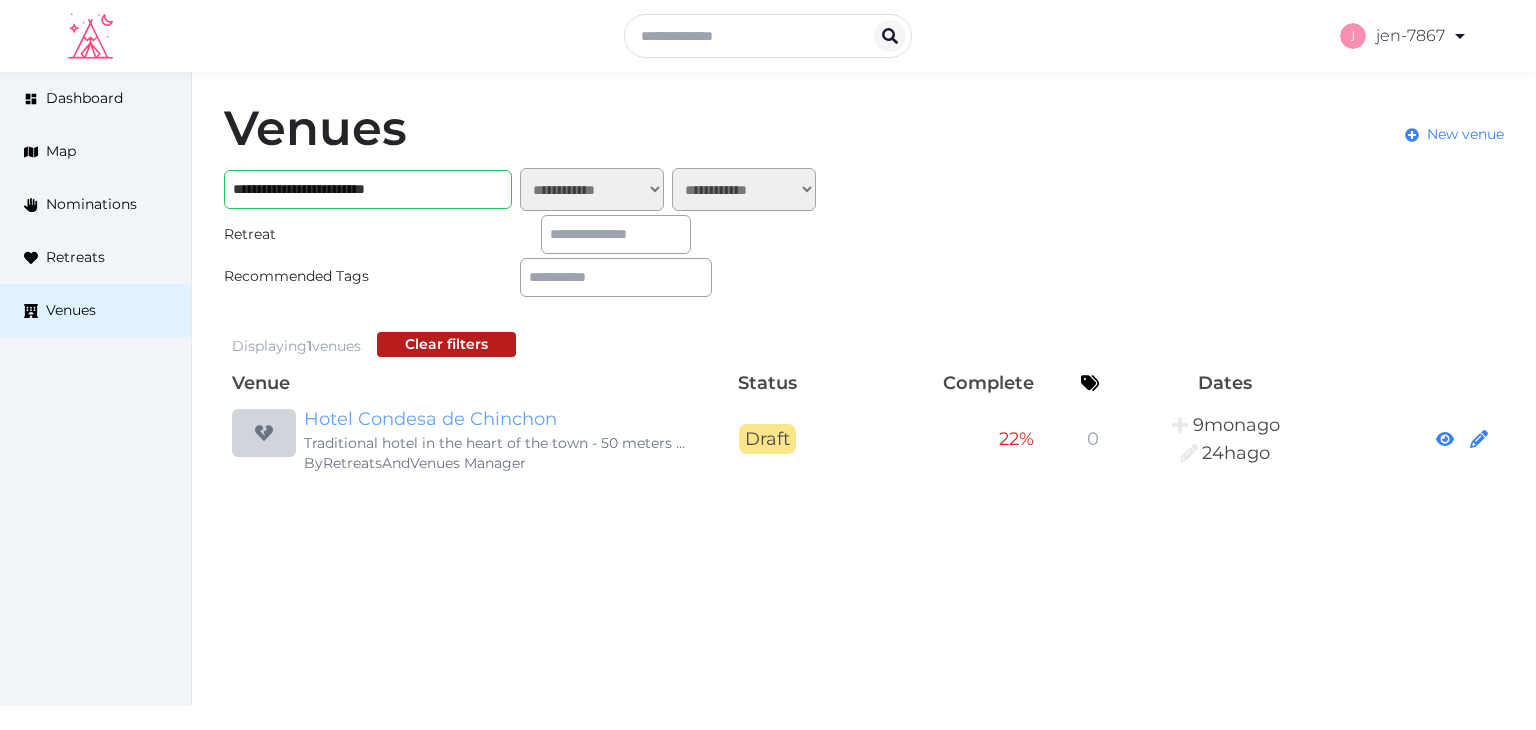 click on "[BRAND] [BRAND]" at bounding box center (496, 419) 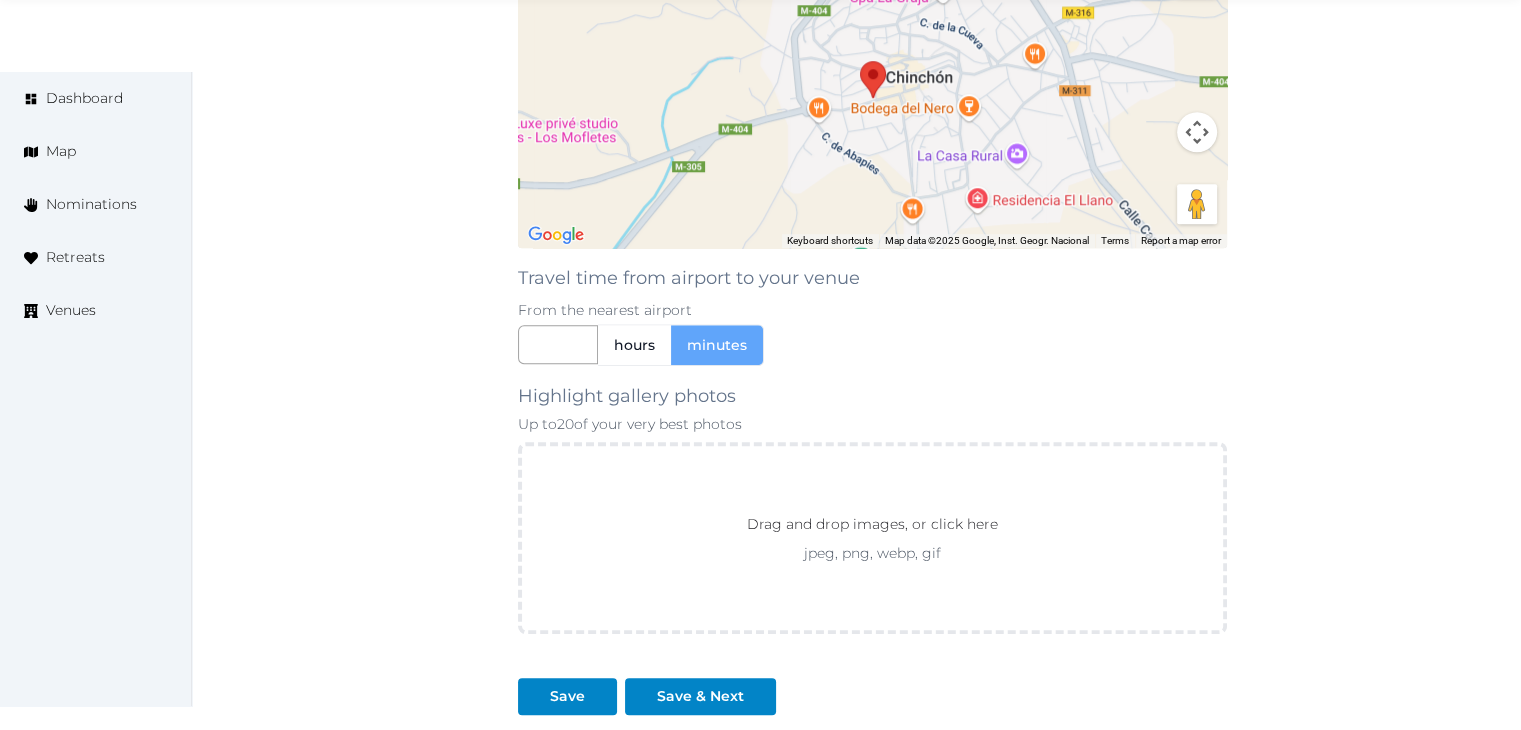 scroll, scrollTop: 1874, scrollLeft: 0, axis: vertical 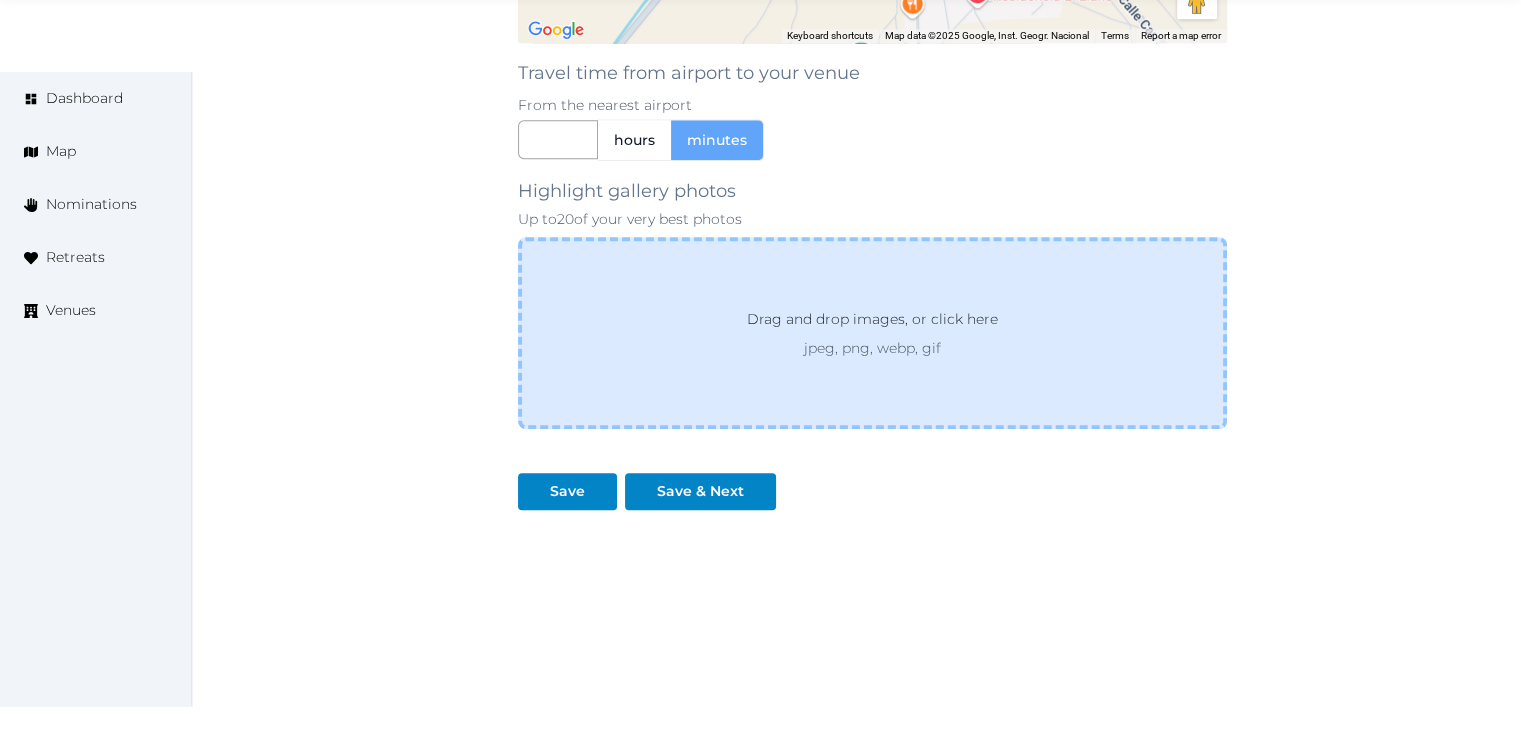 click on "jpeg, png, webp, gif" at bounding box center (872, 348) 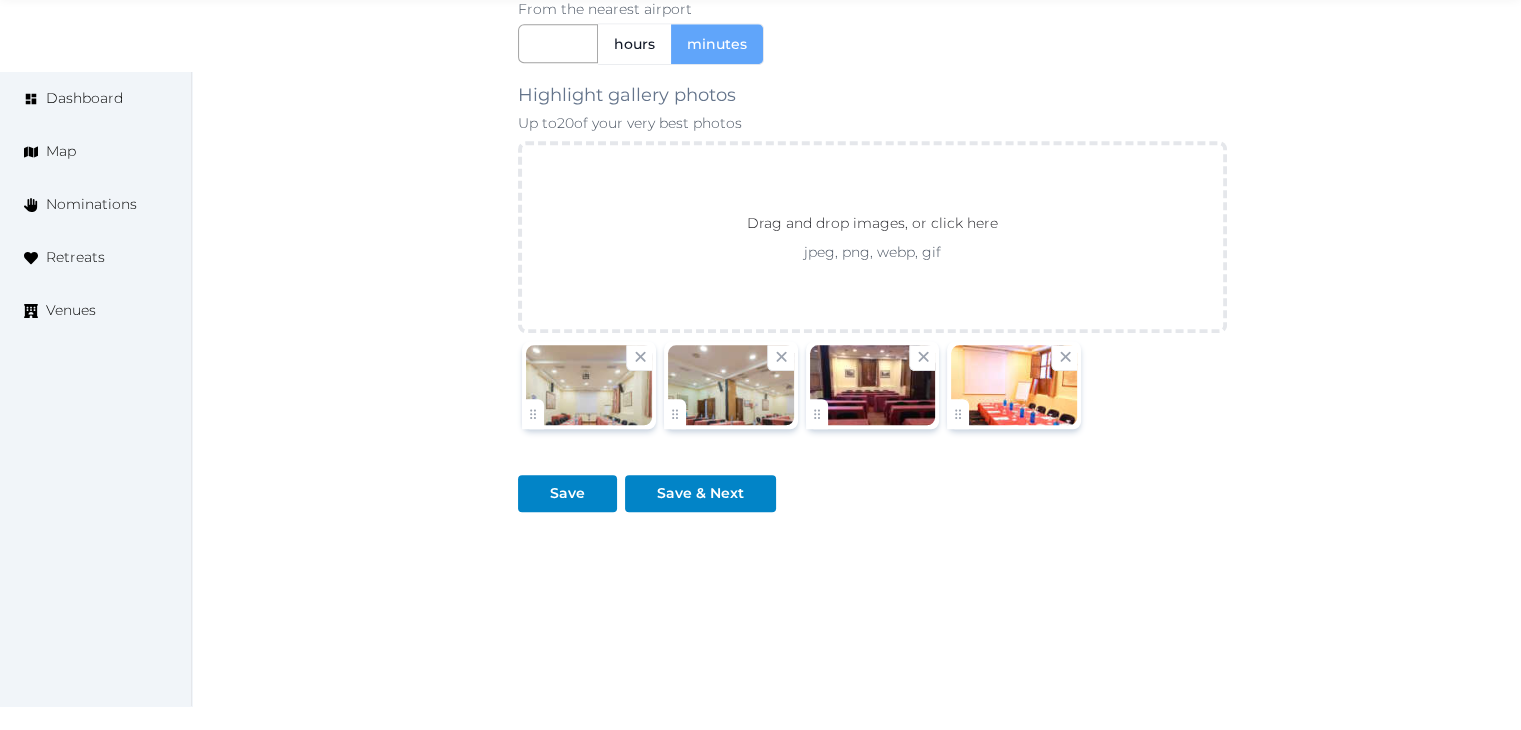 scroll, scrollTop: 1972, scrollLeft: 0, axis: vertical 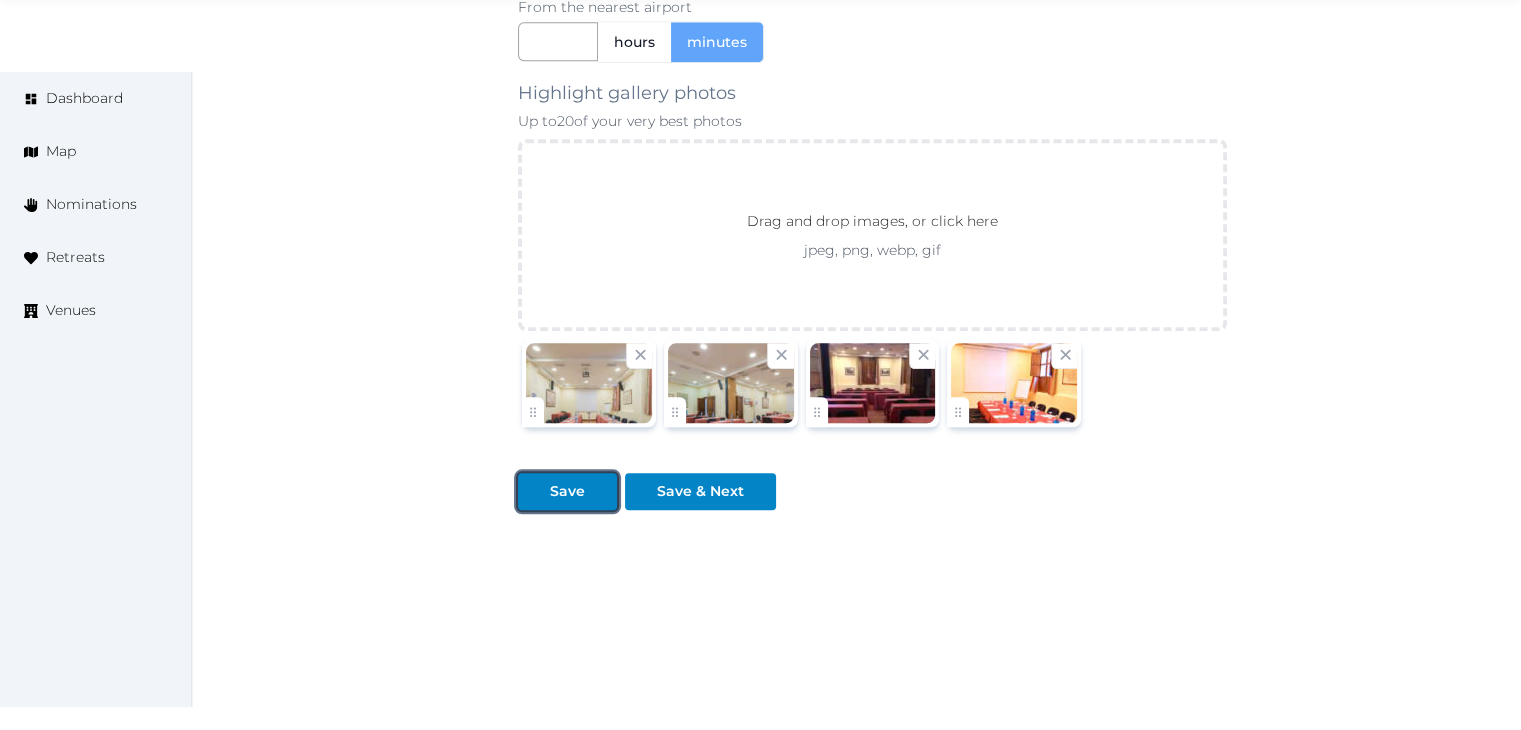 click on "Save" at bounding box center [567, 491] 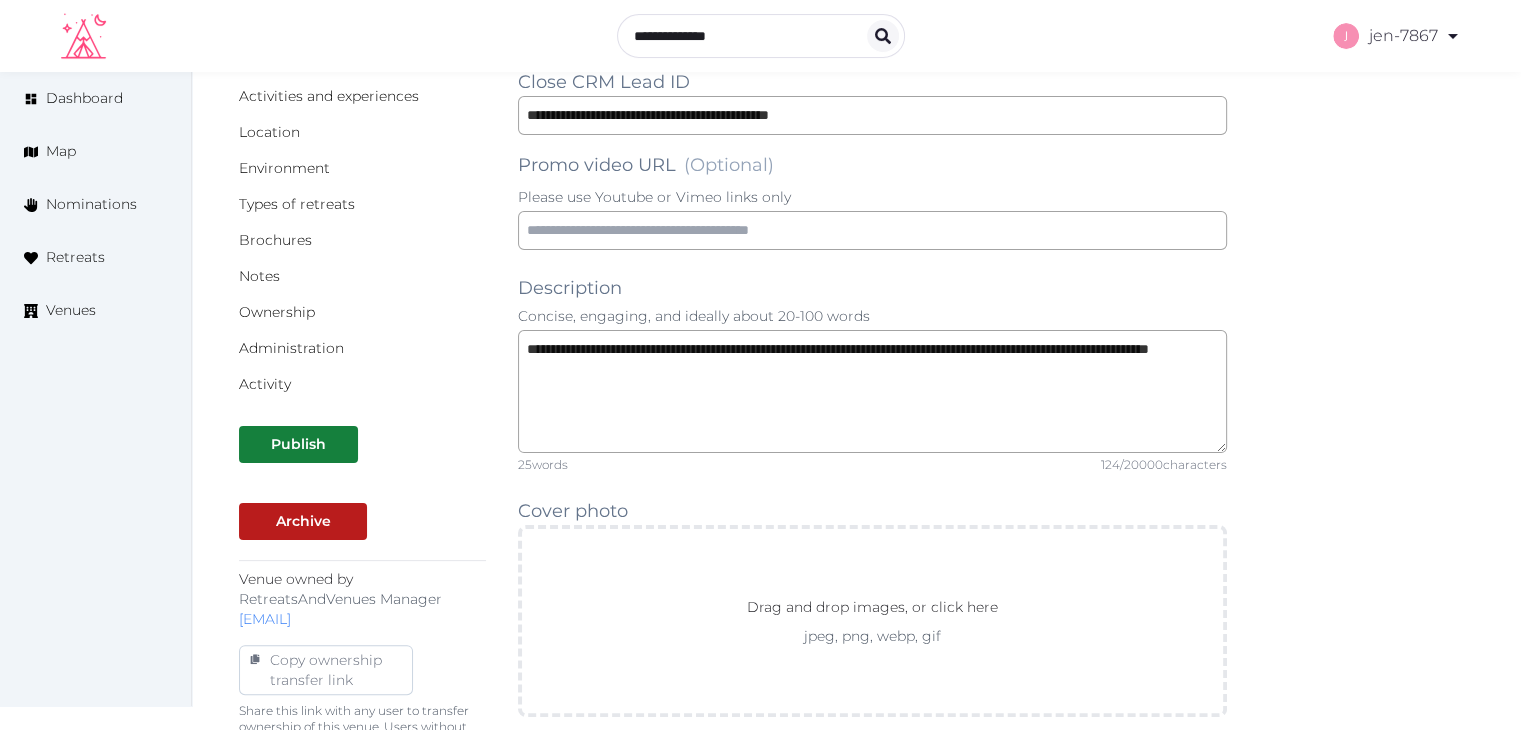 scroll, scrollTop: 0, scrollLeft: 0, axis: both 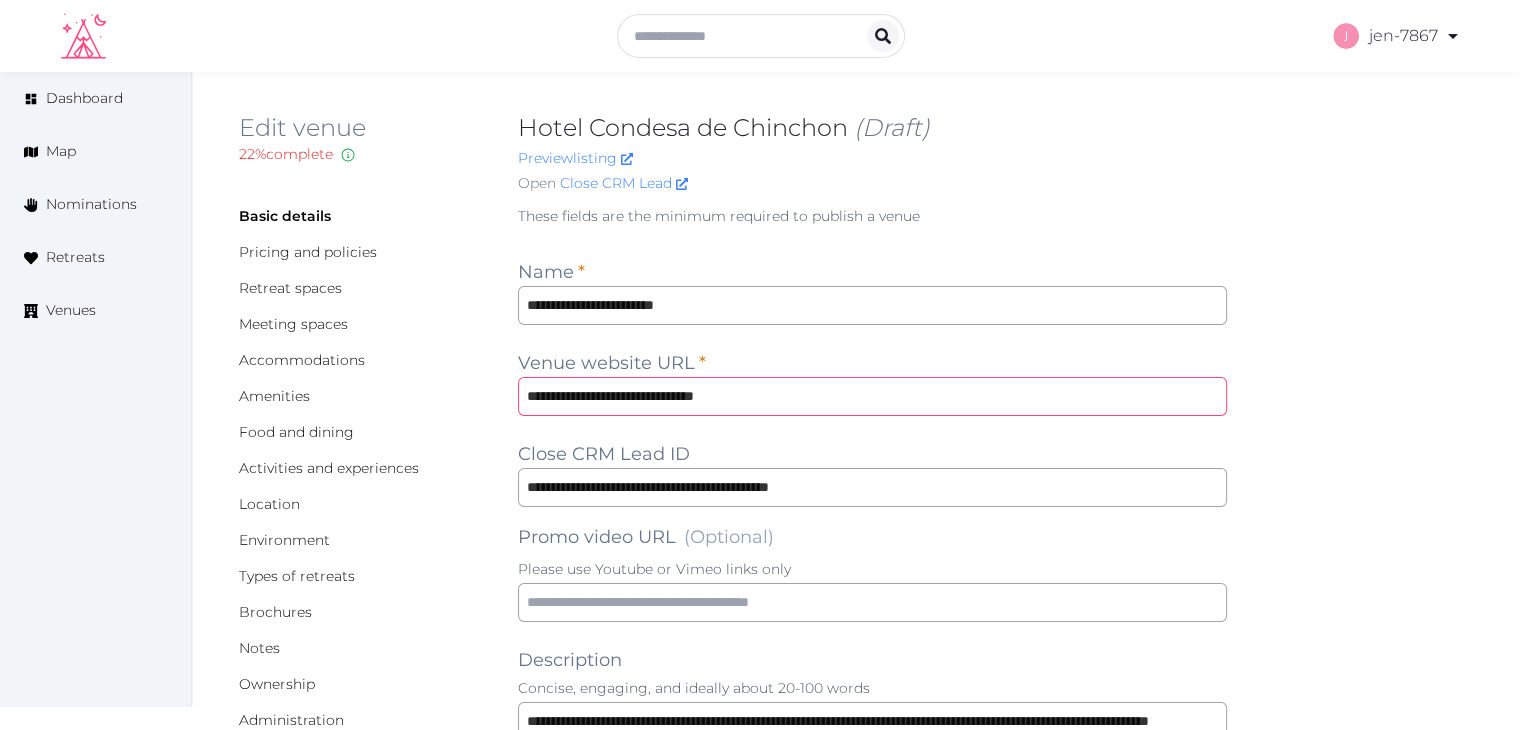click on "**********" at bounding box center (872, 396) 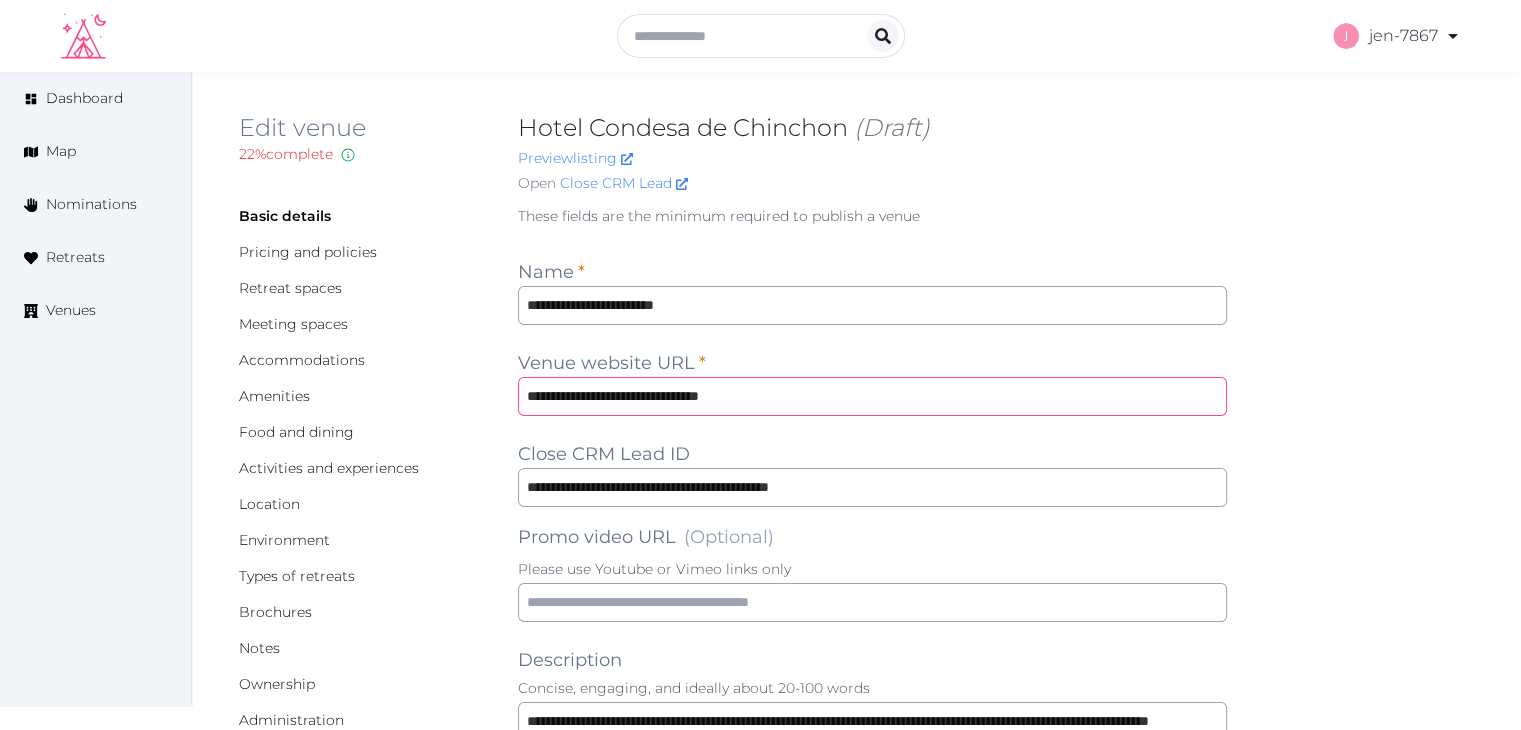 type on "**********" 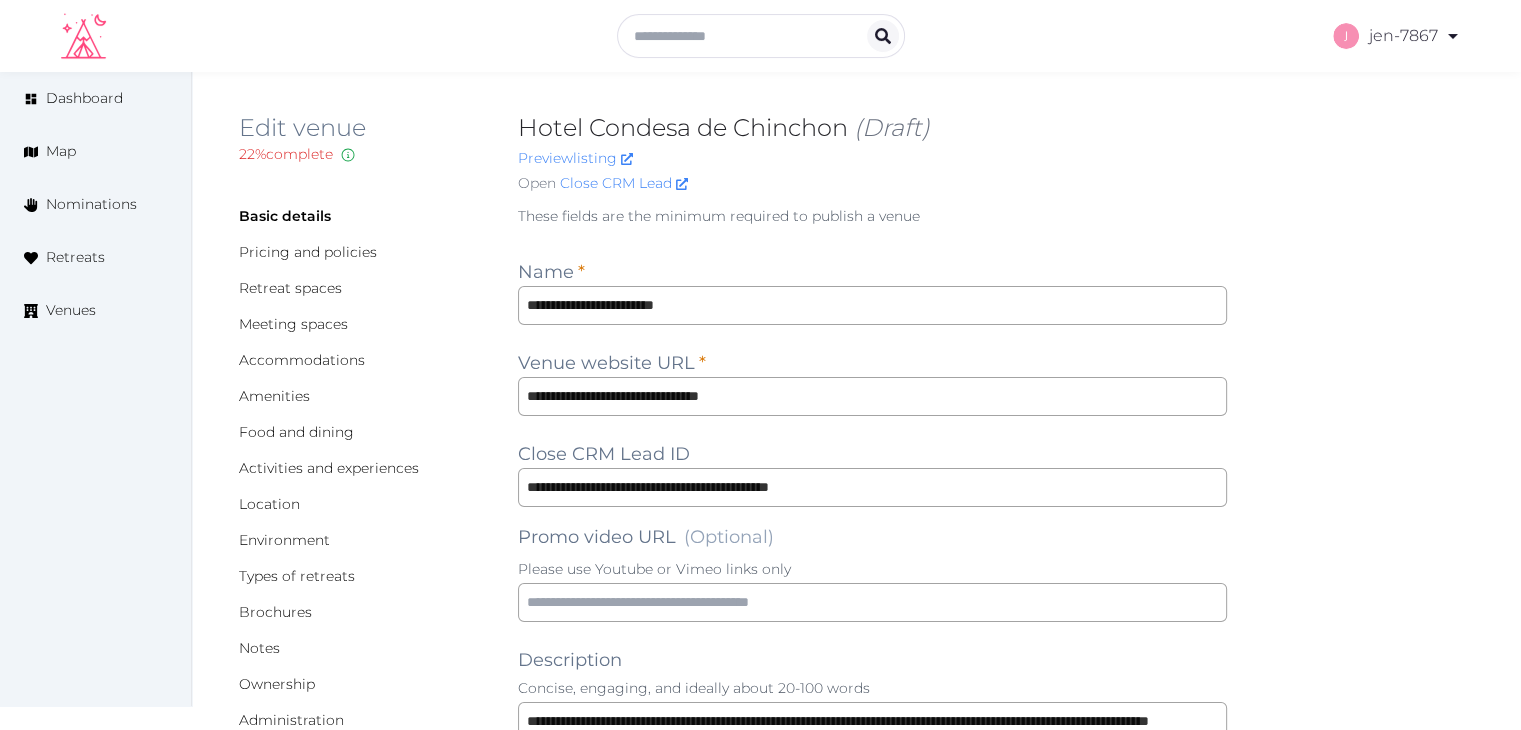 click on "**********" at bounding box center (856, 1456) 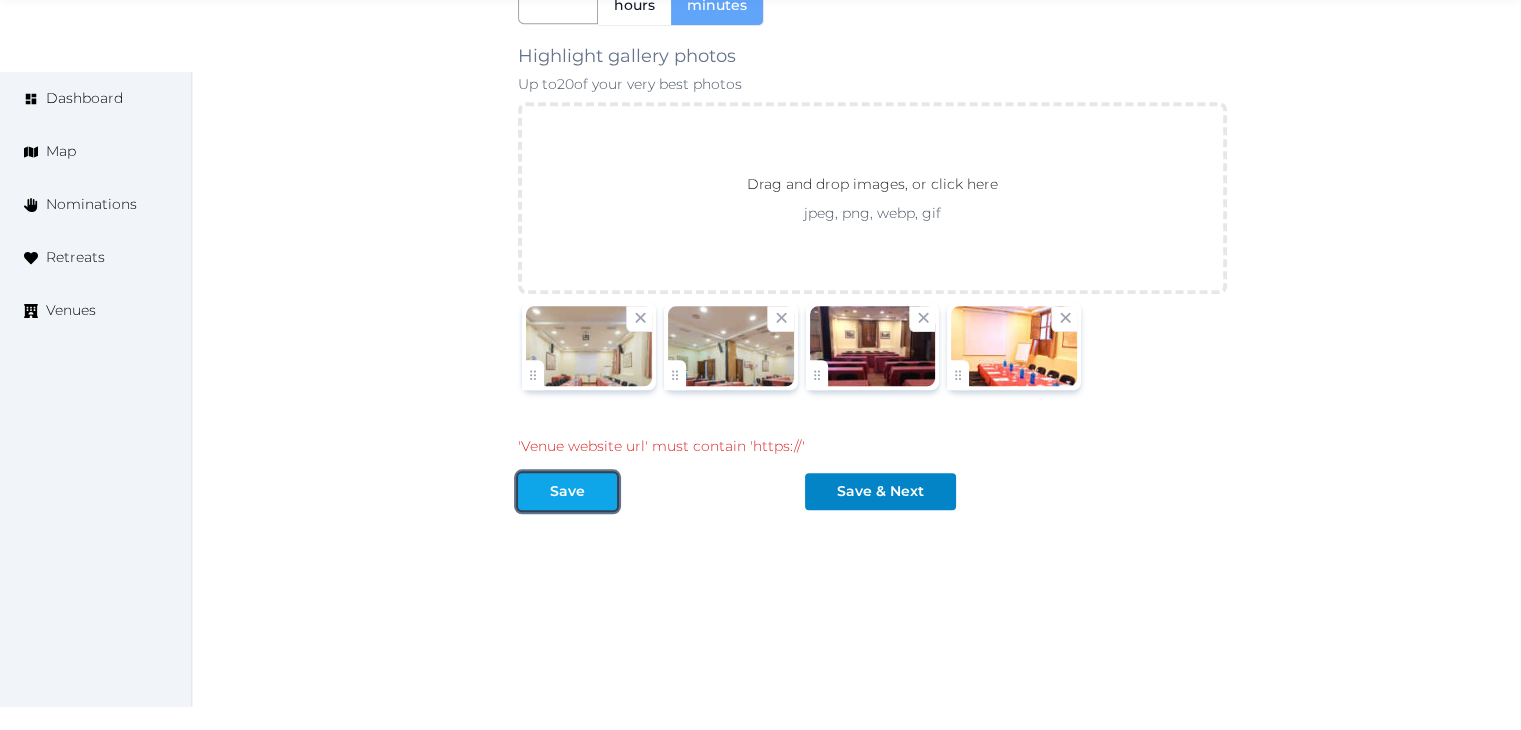click on "Save" at bounding box center (567, 491) 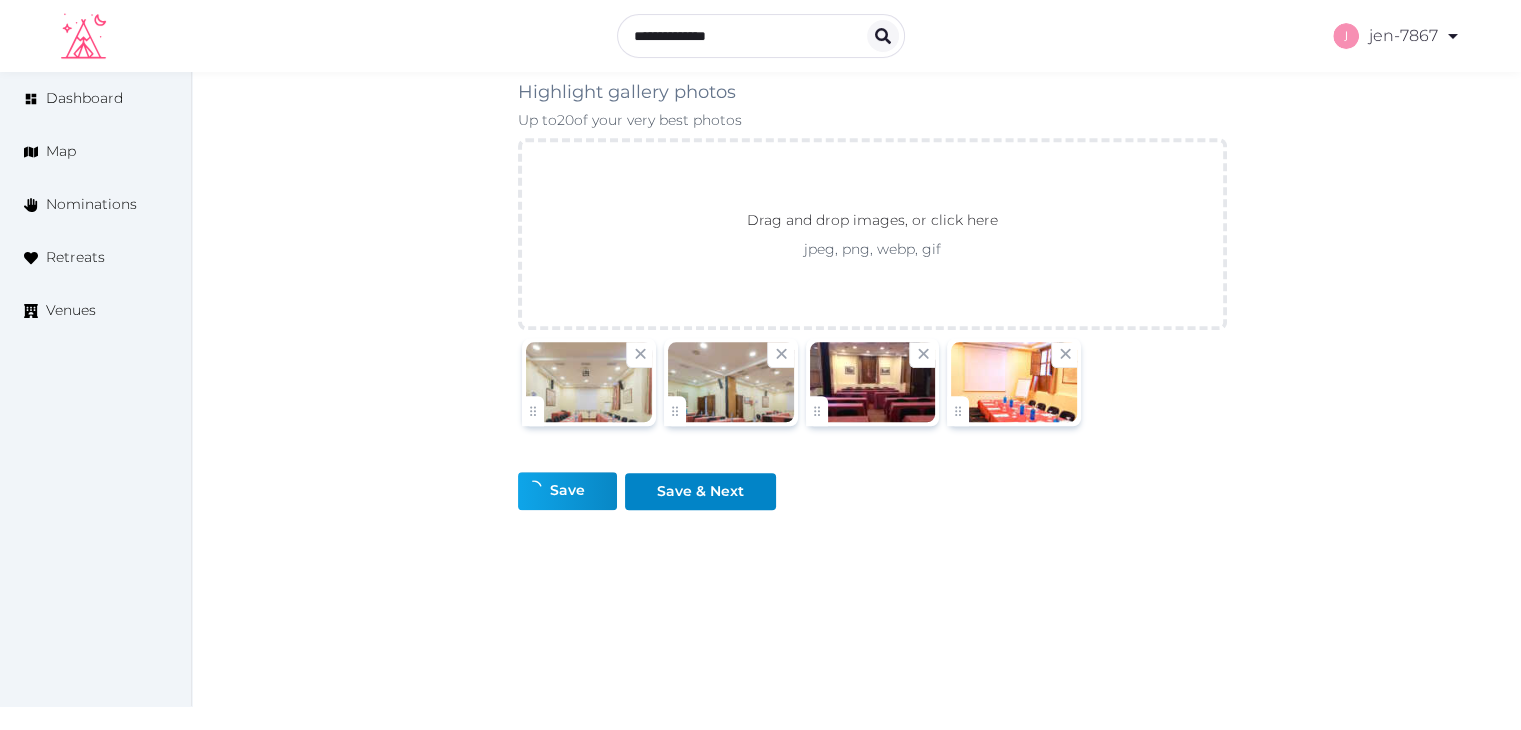 scroll, scrollTop: 1972, scrollLeft: 0, axis: vertical 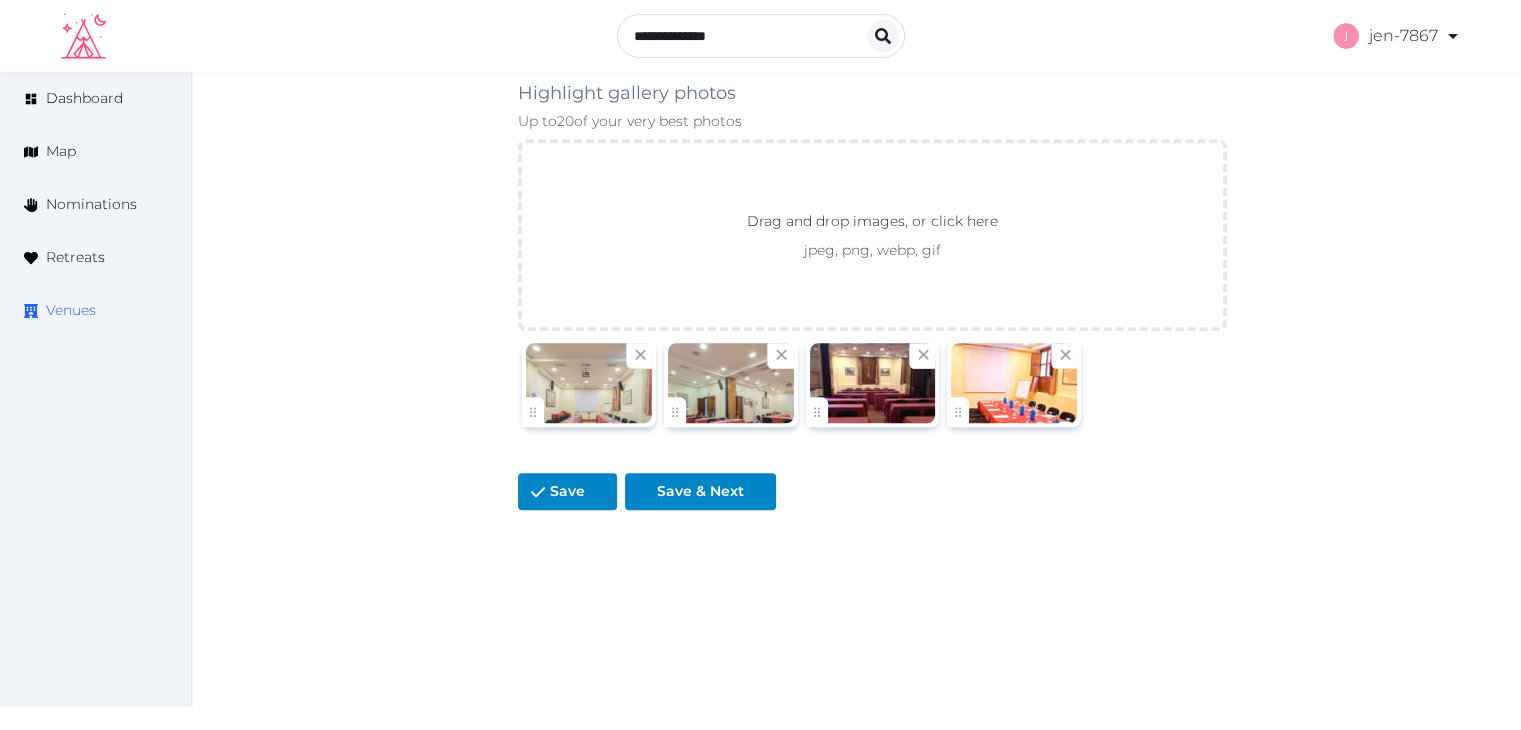 click on "Venues" at bounding box center [71, 310] 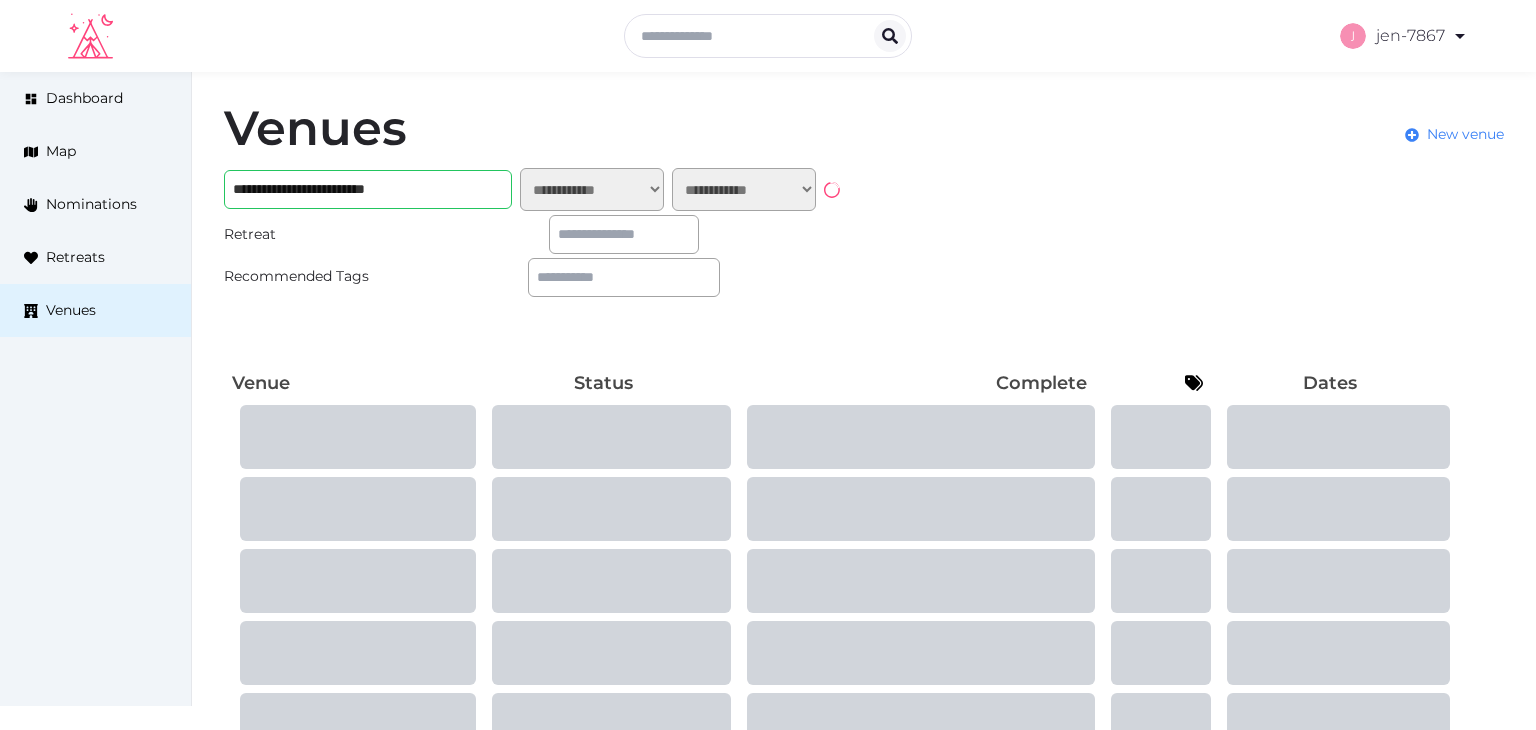 scroll, scrollTop: 0, scrollLeft: 0, axis: both 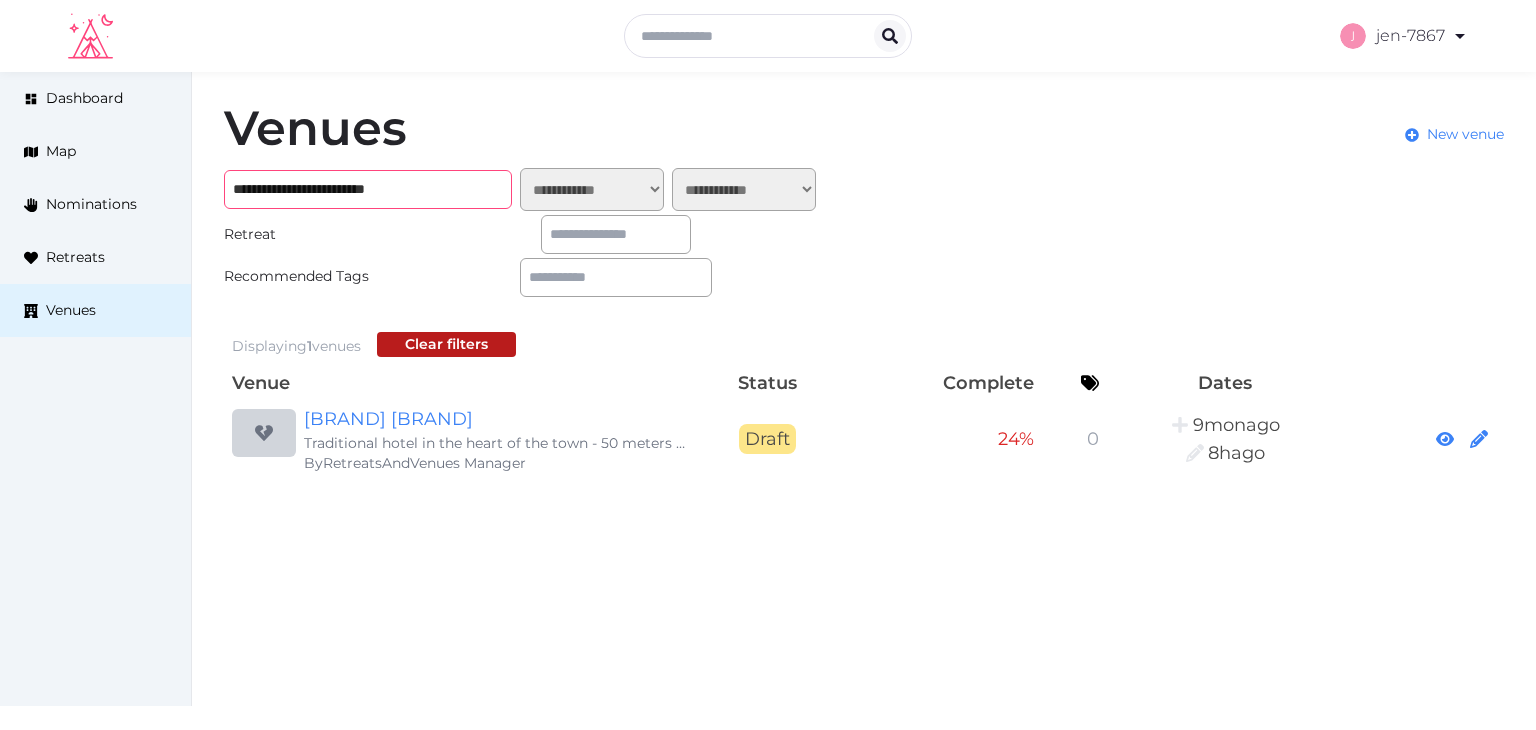 click on "**********" at bounding box center (368, 189) 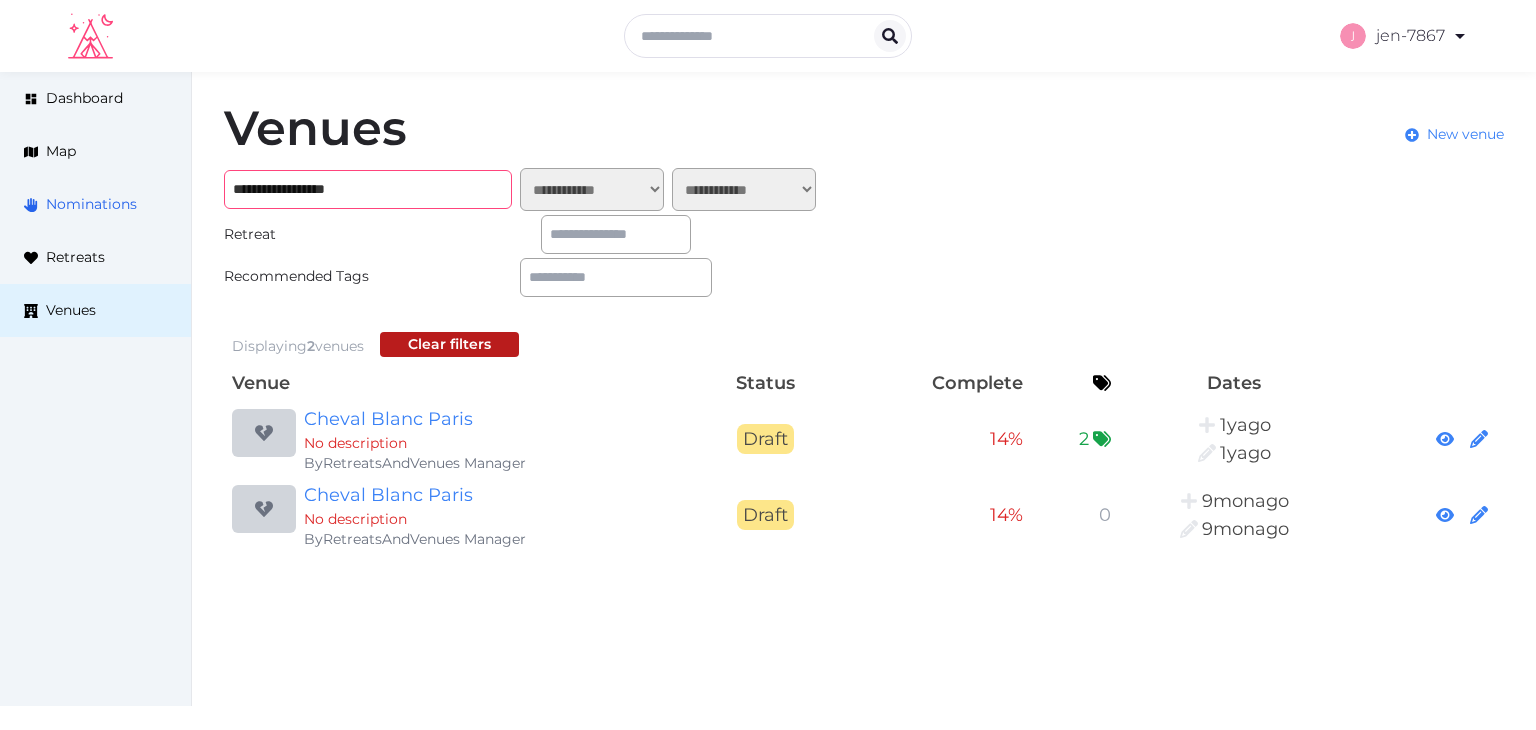 drag, startPoint x: 344, startPoint y: 189, endPoint x: 156, endPoint y: 188, distance: 188.00266 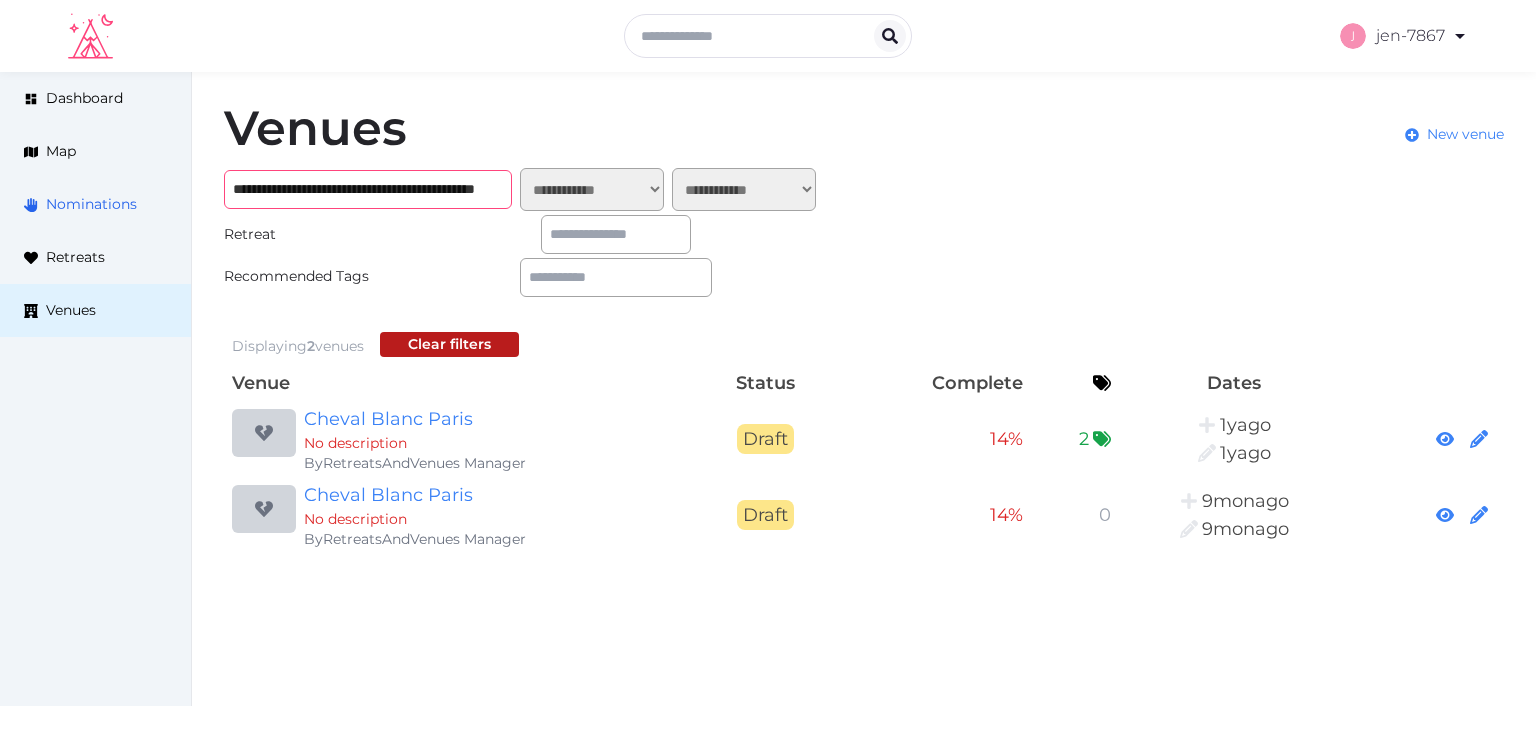 scroll, scrollTop: 0, scrollLeft: 140, axis: horizontal 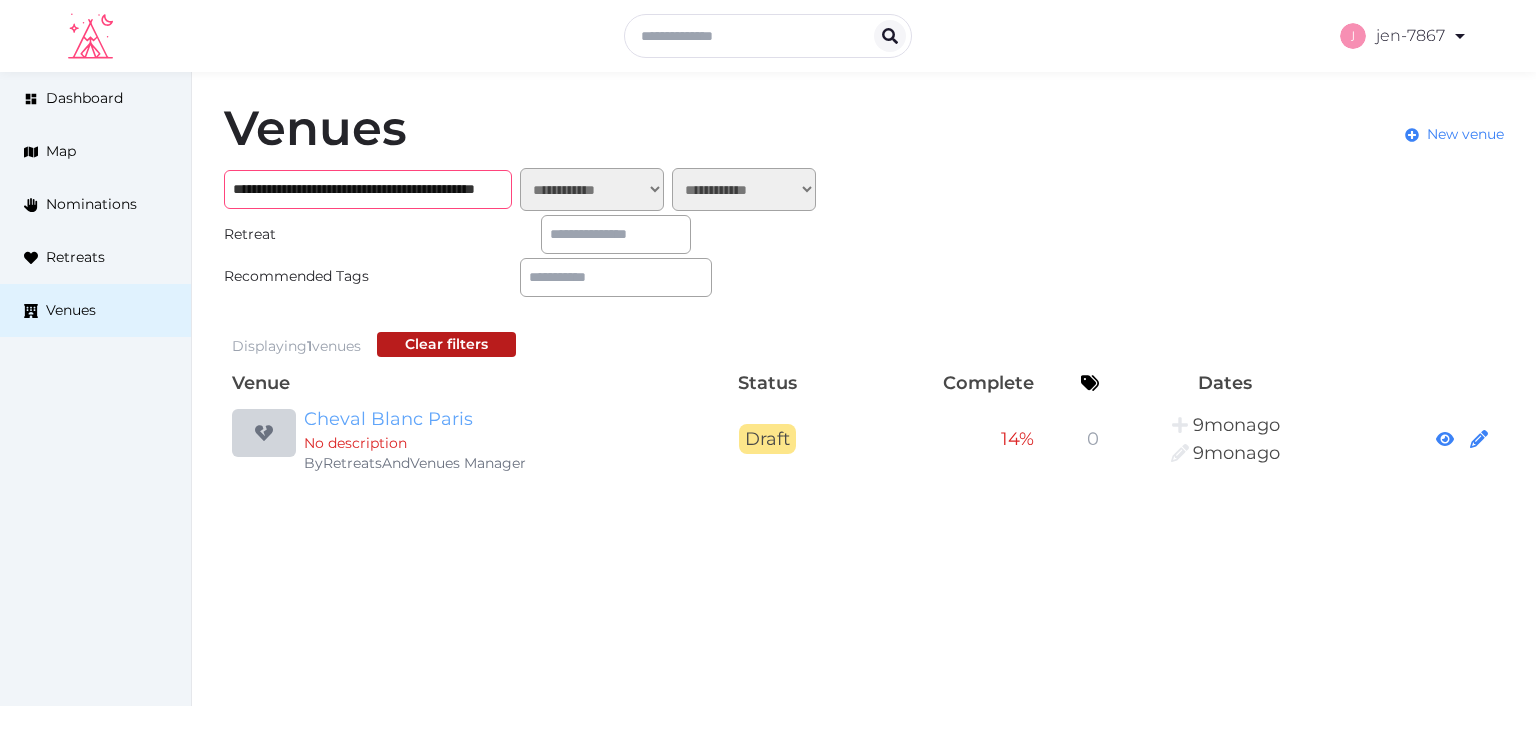 type on "**********" 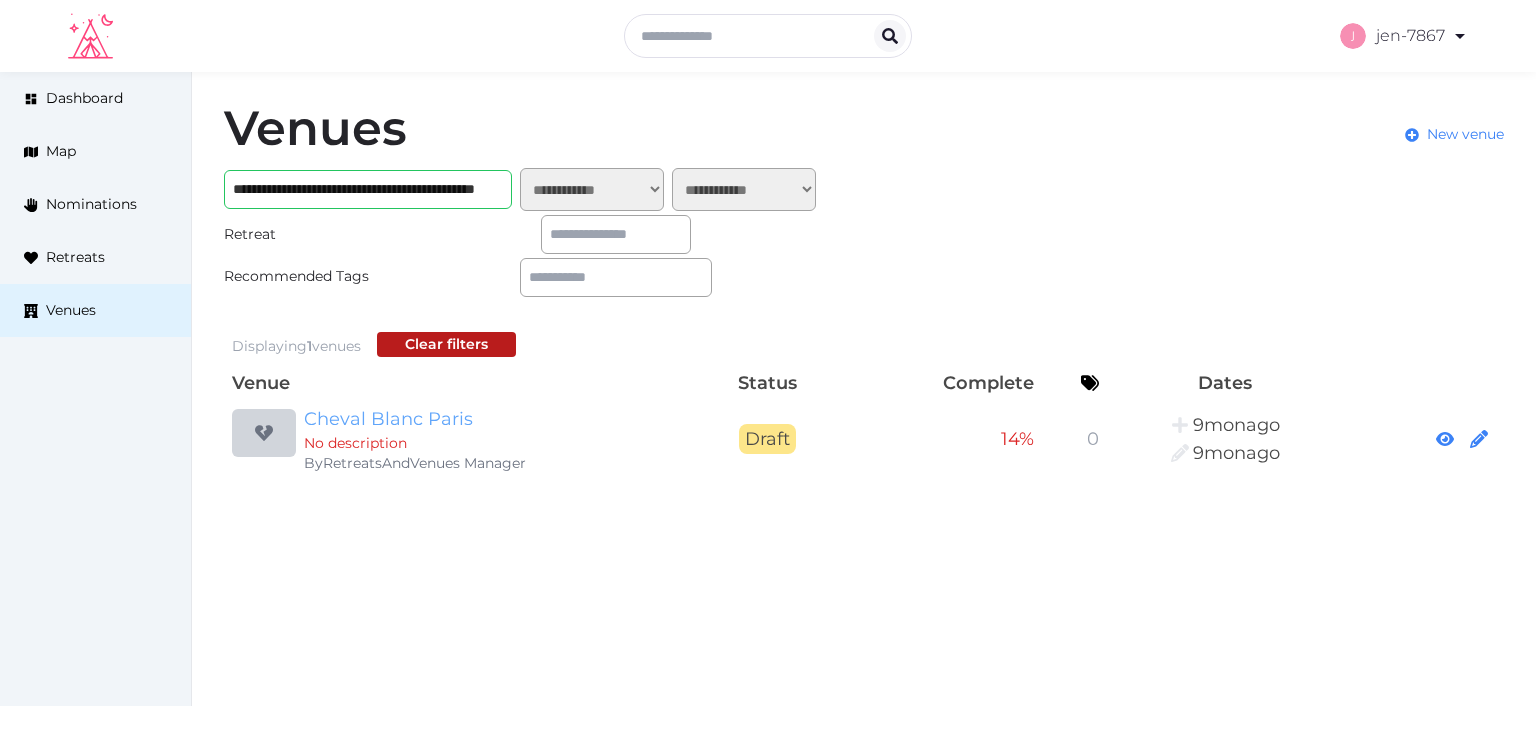 scroll, scrollTop: 0, scrollLeft: 0, axis: both 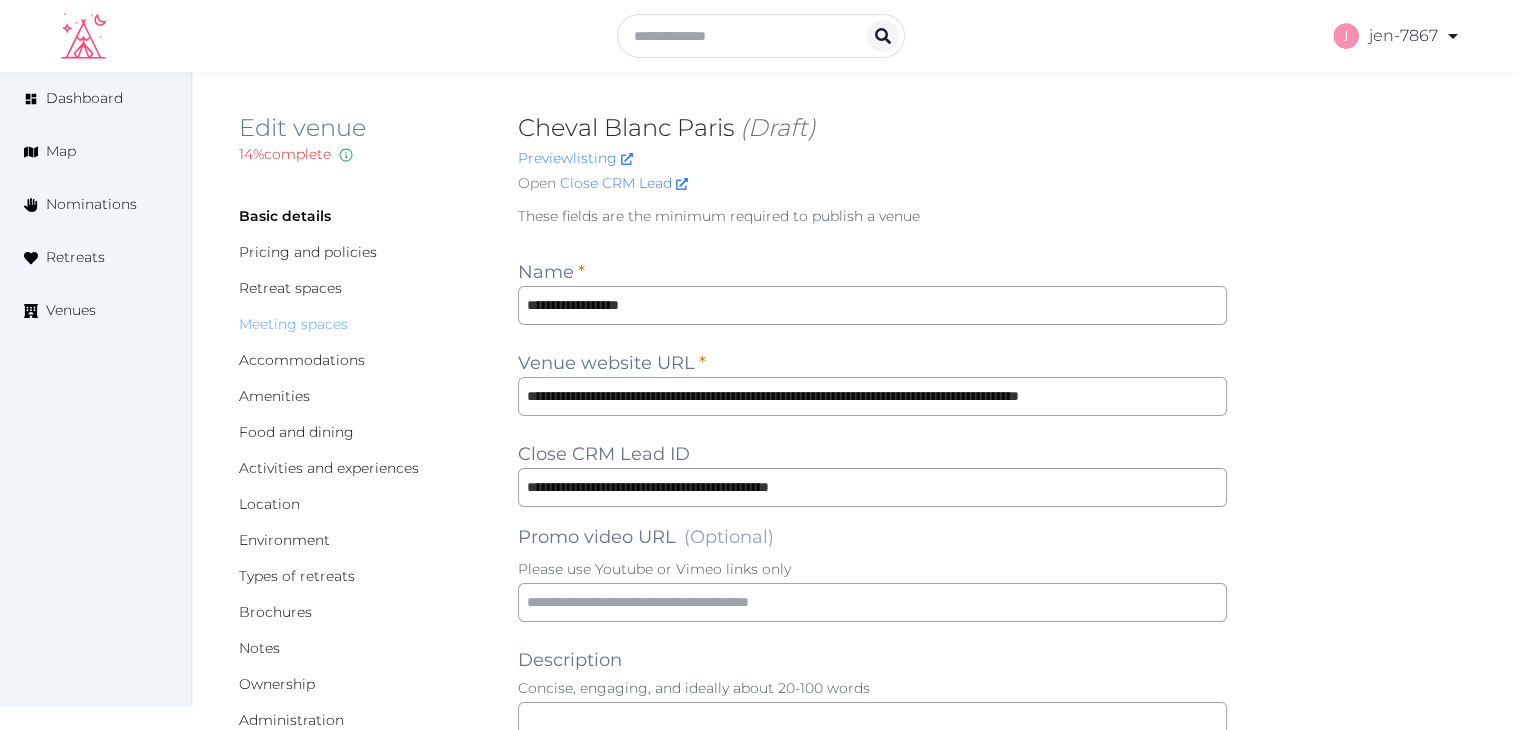 click on "Meeting spaces" at bounding box center (293, 324) 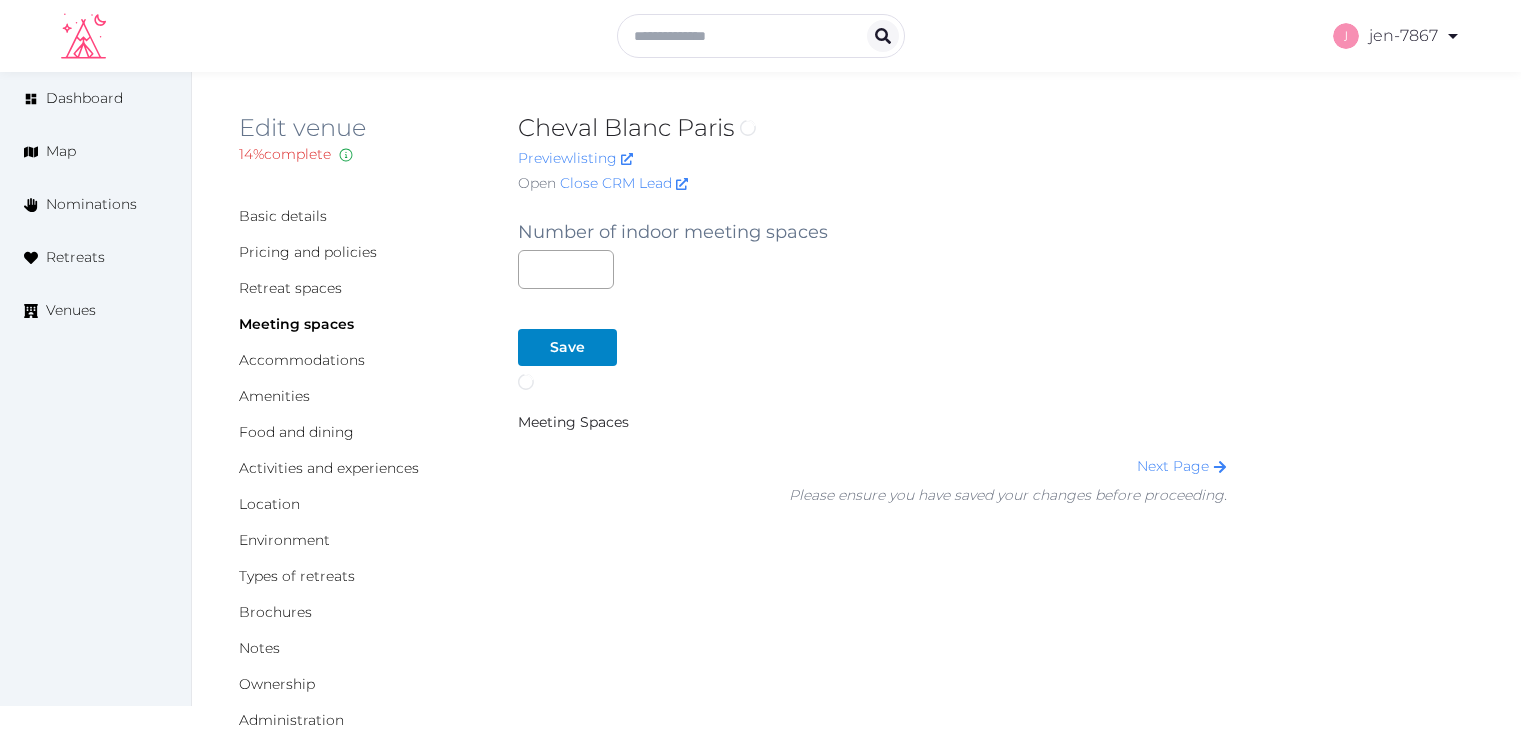 scroll, scrollTop: 0, scrollLeft: 0, axis: both 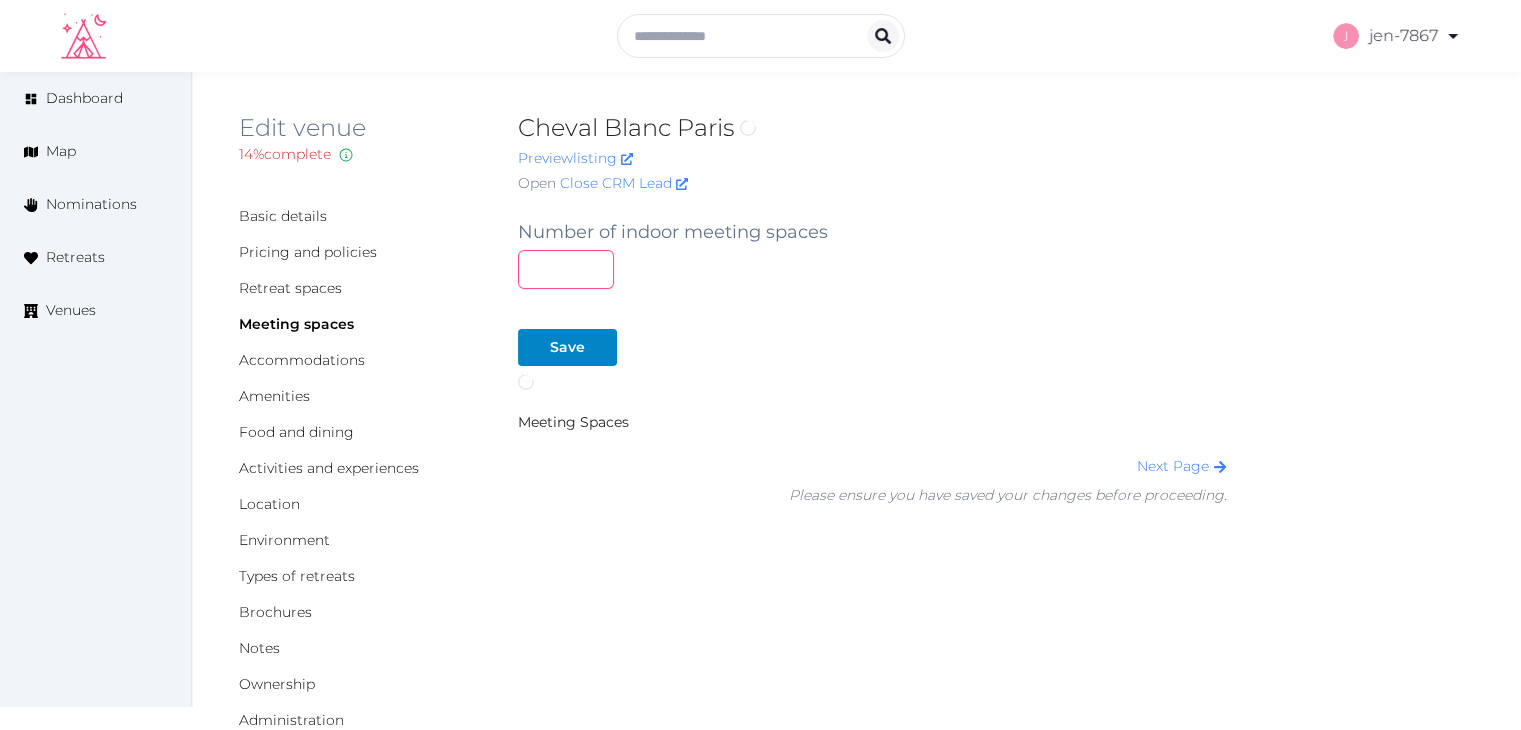 drag, startPoint x: 556, startPoint y: 265, endPoint x: 484, endPoint y: 264, distance: 72.00694 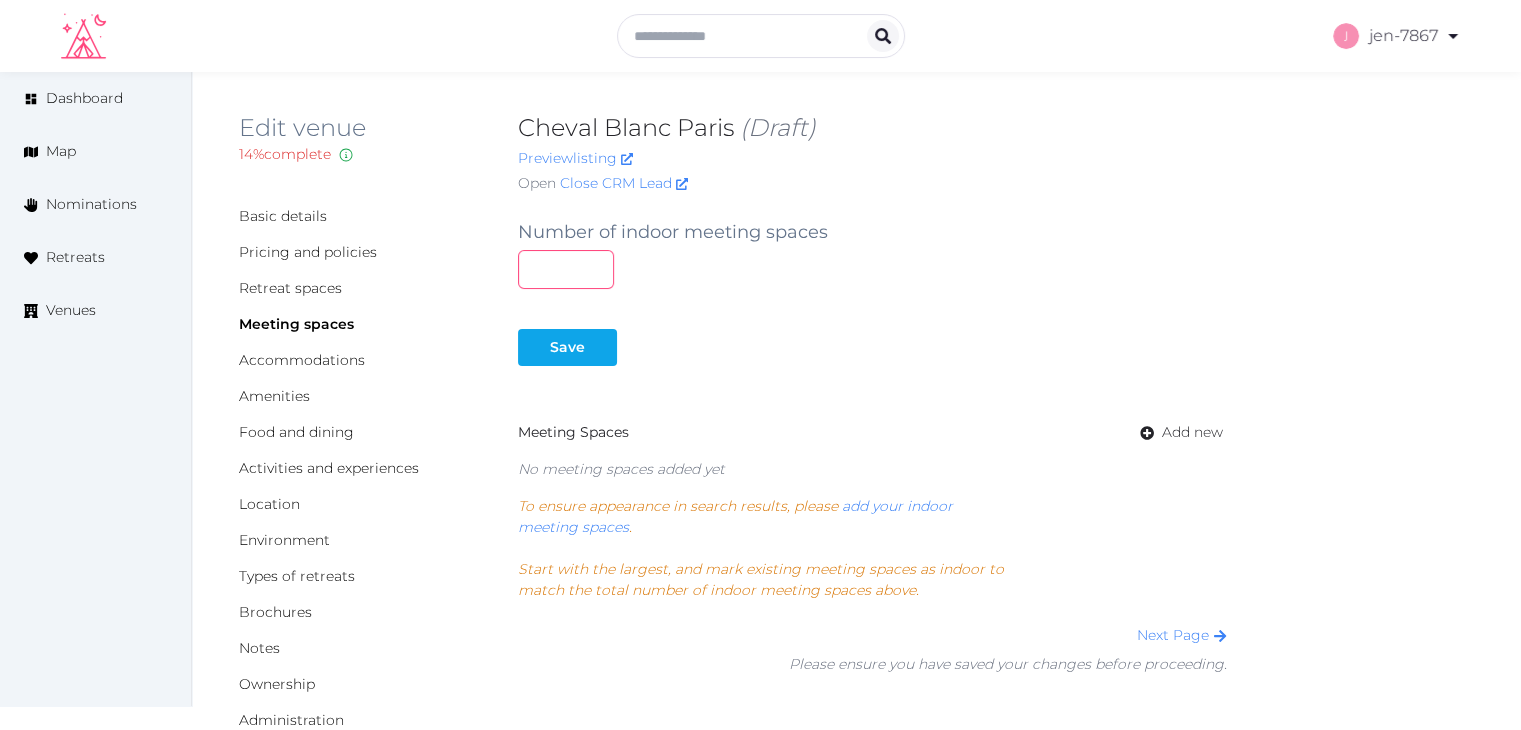 type on "*" 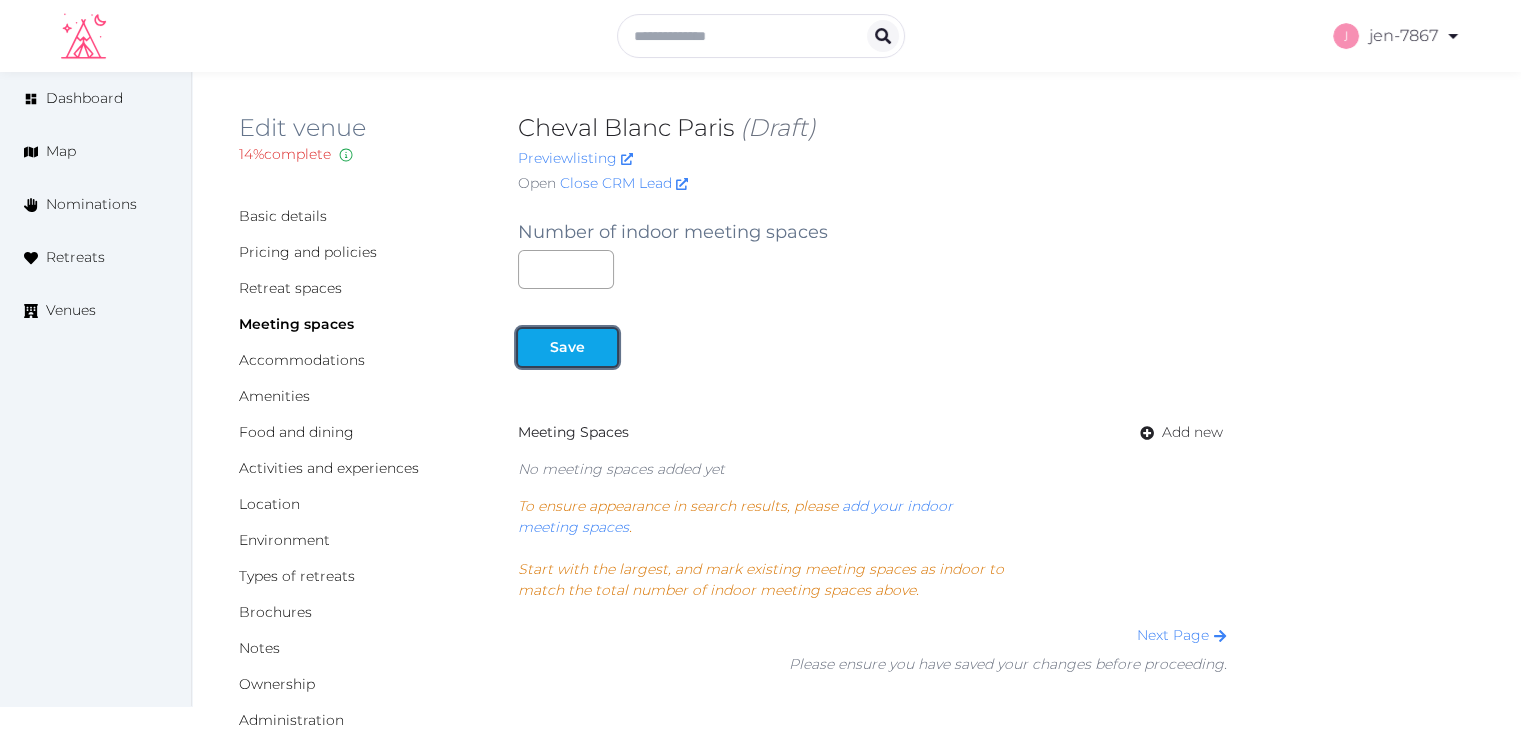 click on "Save" at bounding box center (567, 347) 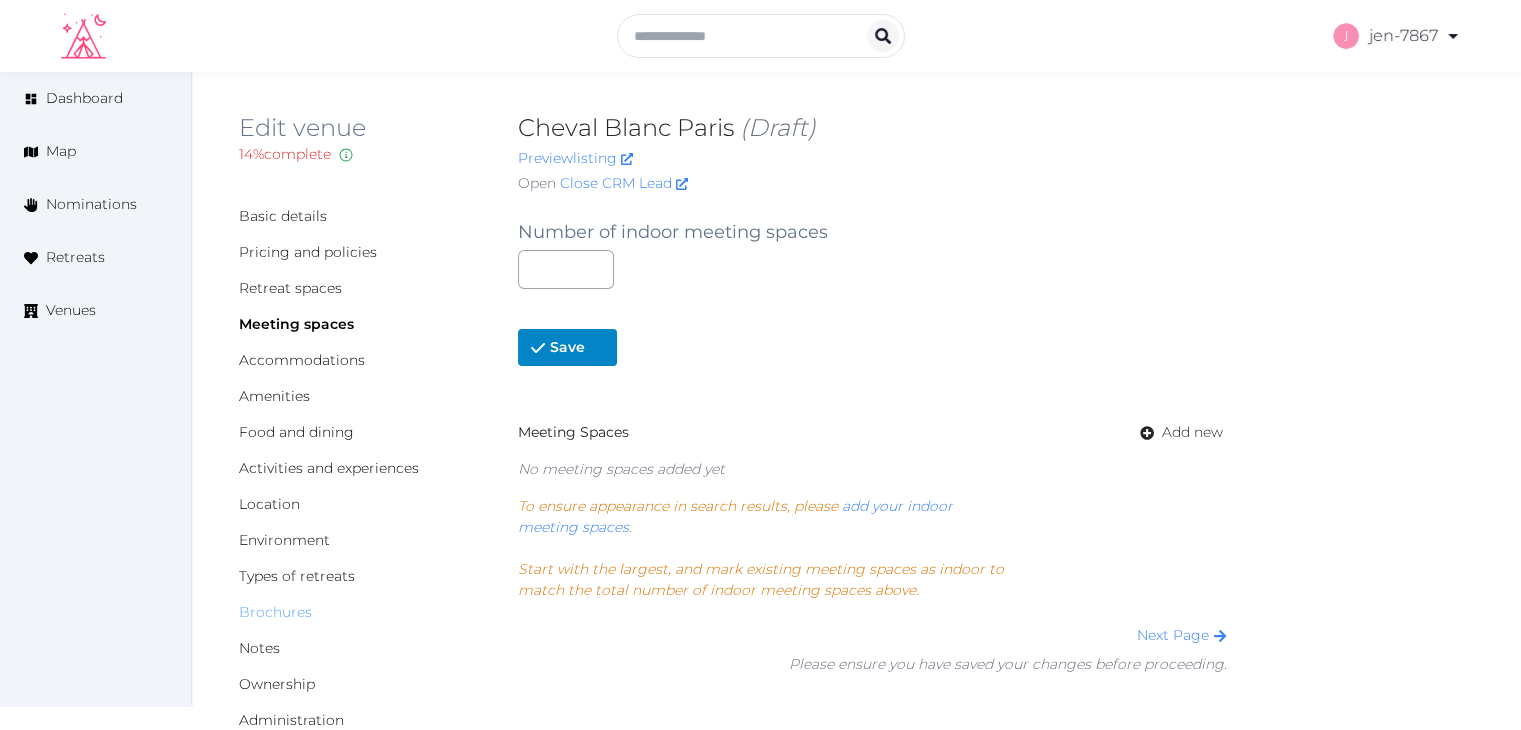 click on "Brochures" at bounding box center [275, 612] 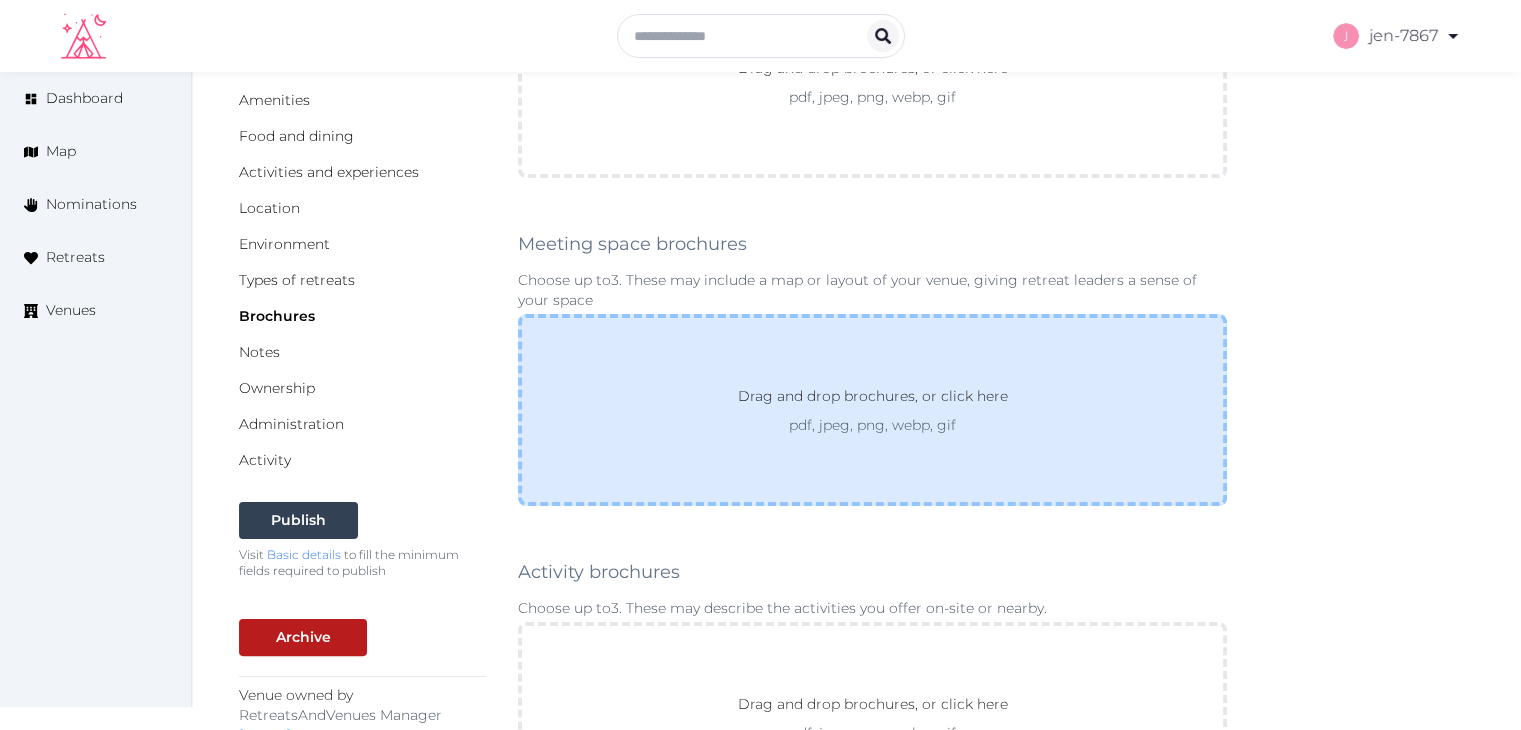 scroll, scrollTop: 300, scrollLeft: 0, axis: vertical 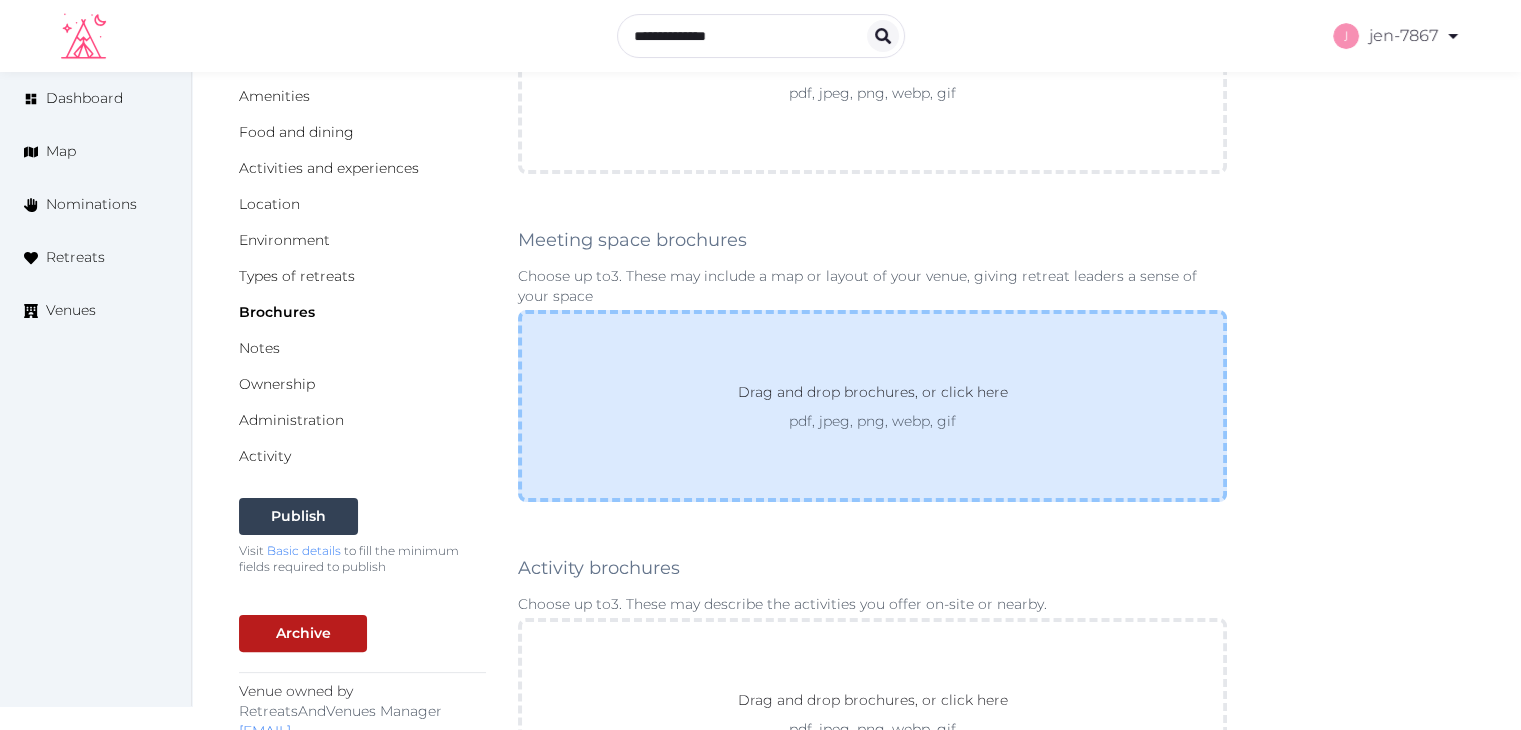 click on "Drag and drop brochures, or click here pdf, jpeg, png, webp, gif" at bounding box center (872, 406) 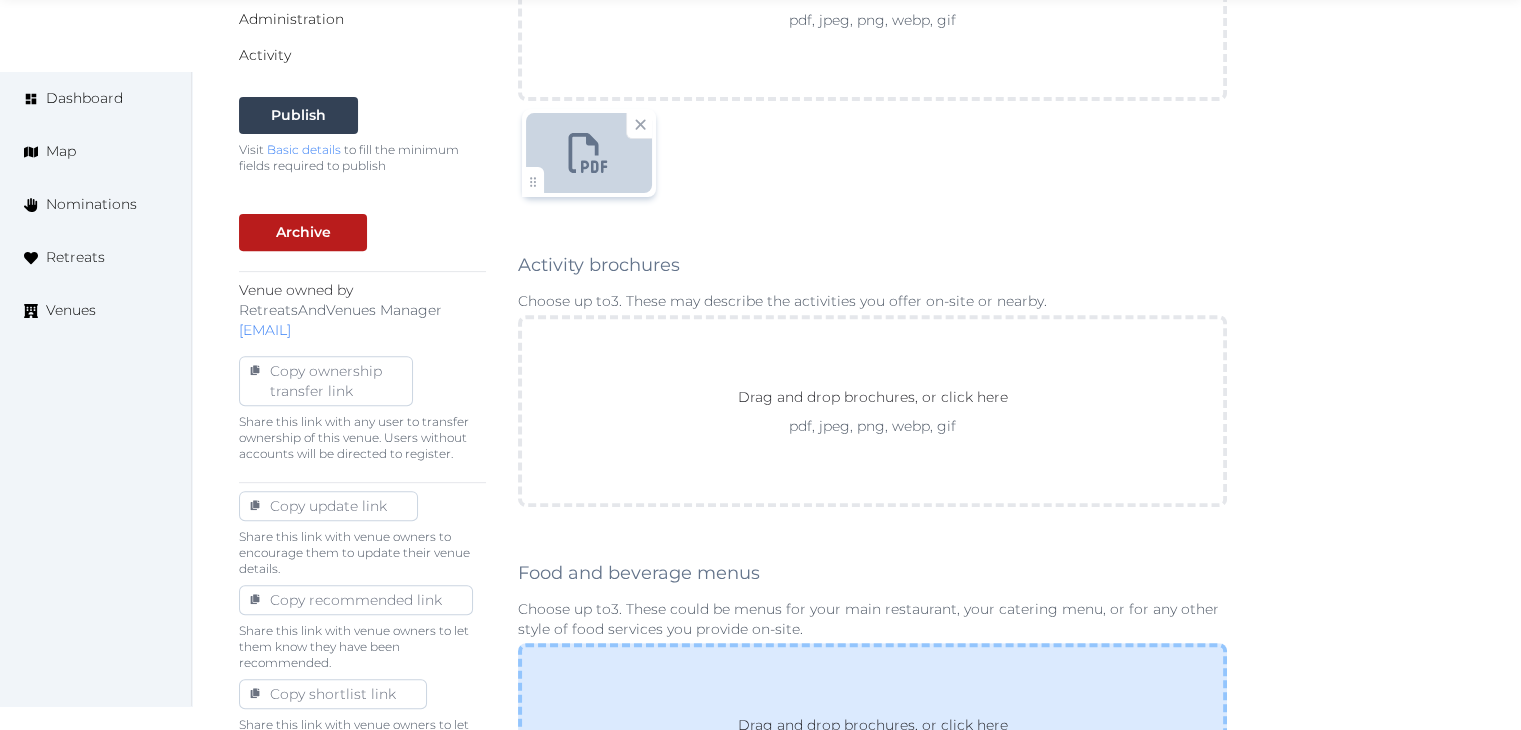 scroll, scrollTop: 1111, scrollLeft: 0, axis: vertical 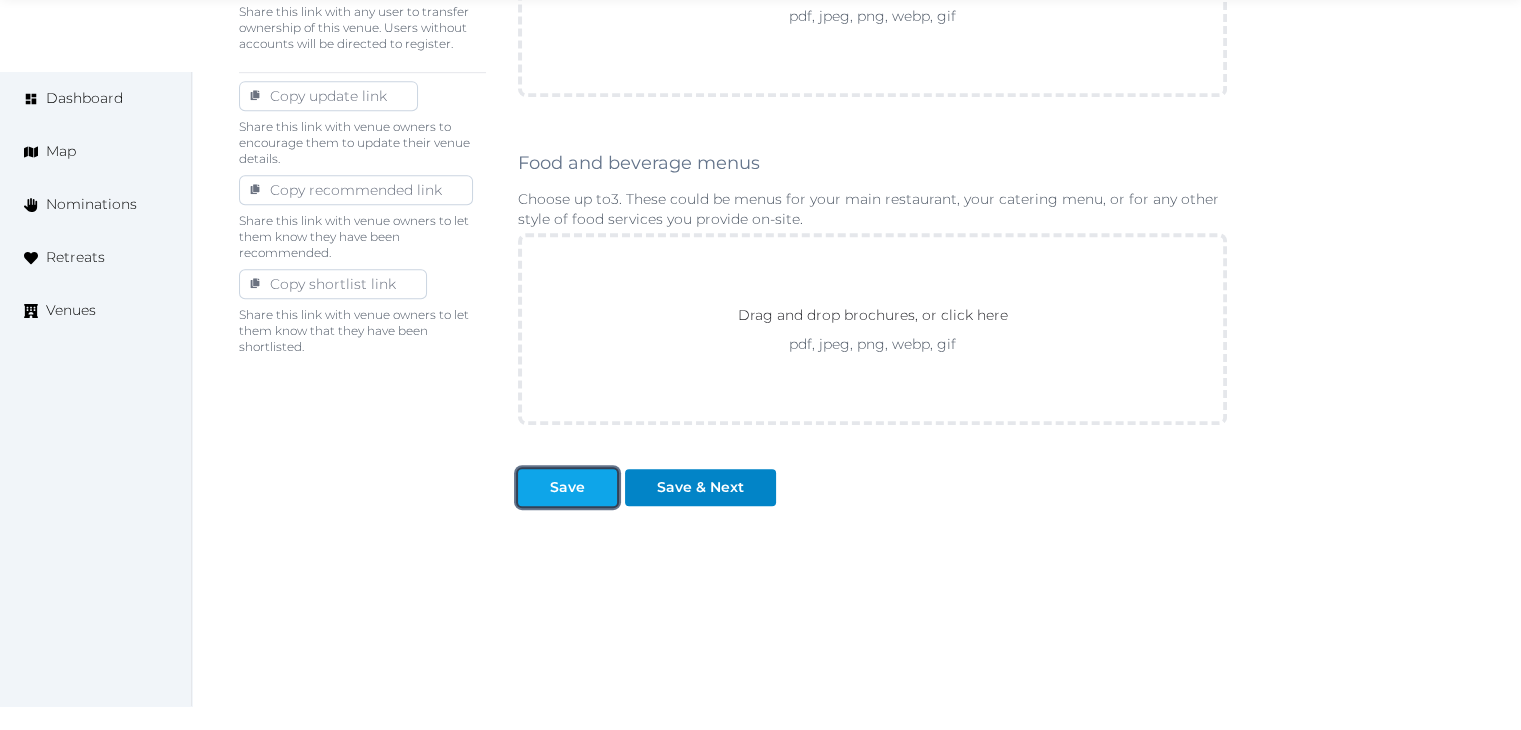 click on "Save" at bounding box center [567, 487] 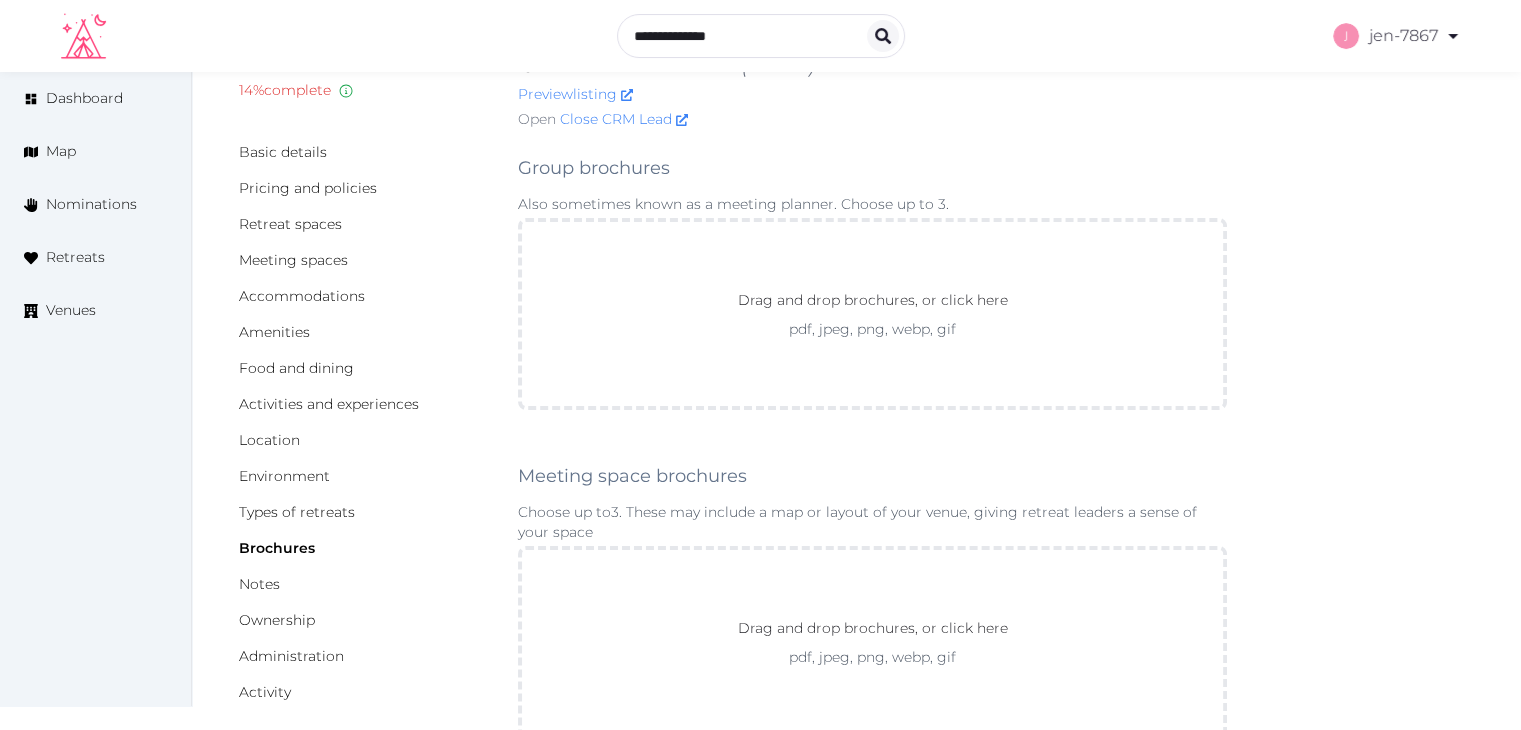 scroll, scrollTop: 11, scrollLeft: 0, axis: vertical 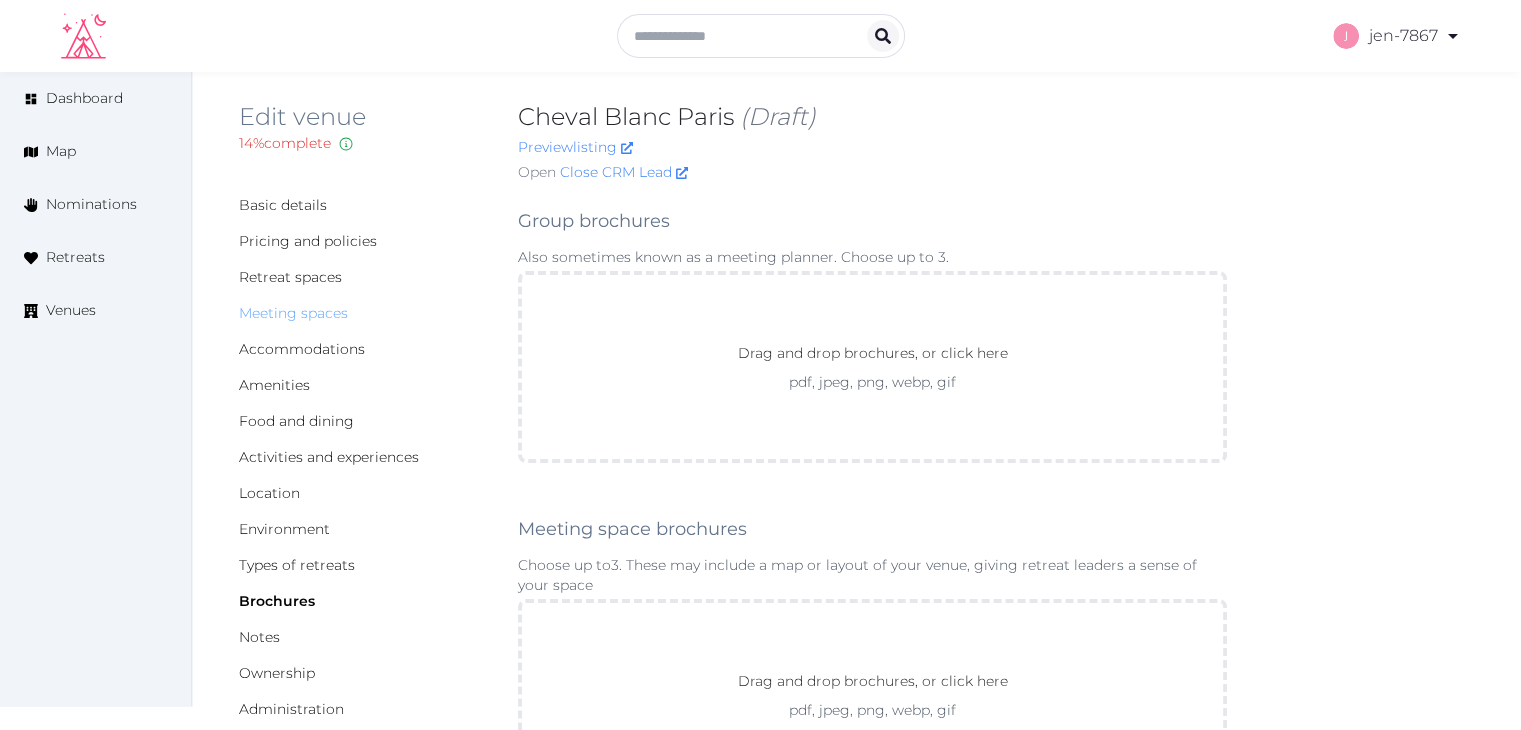 click on "Meeting spaces" at bounding box center [293, 313] 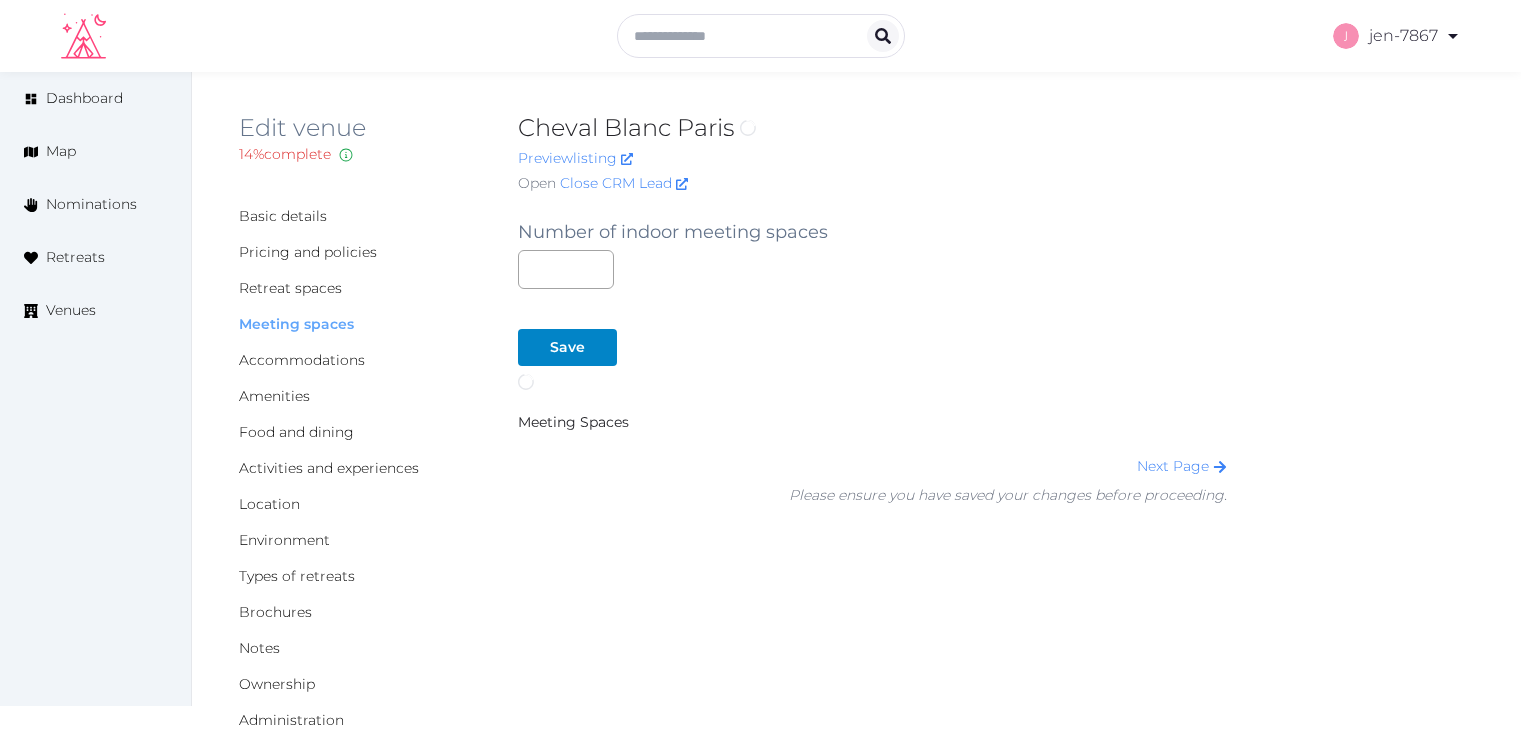 scroll, scrollTop: 0, scrollLeft: 0, axis: both 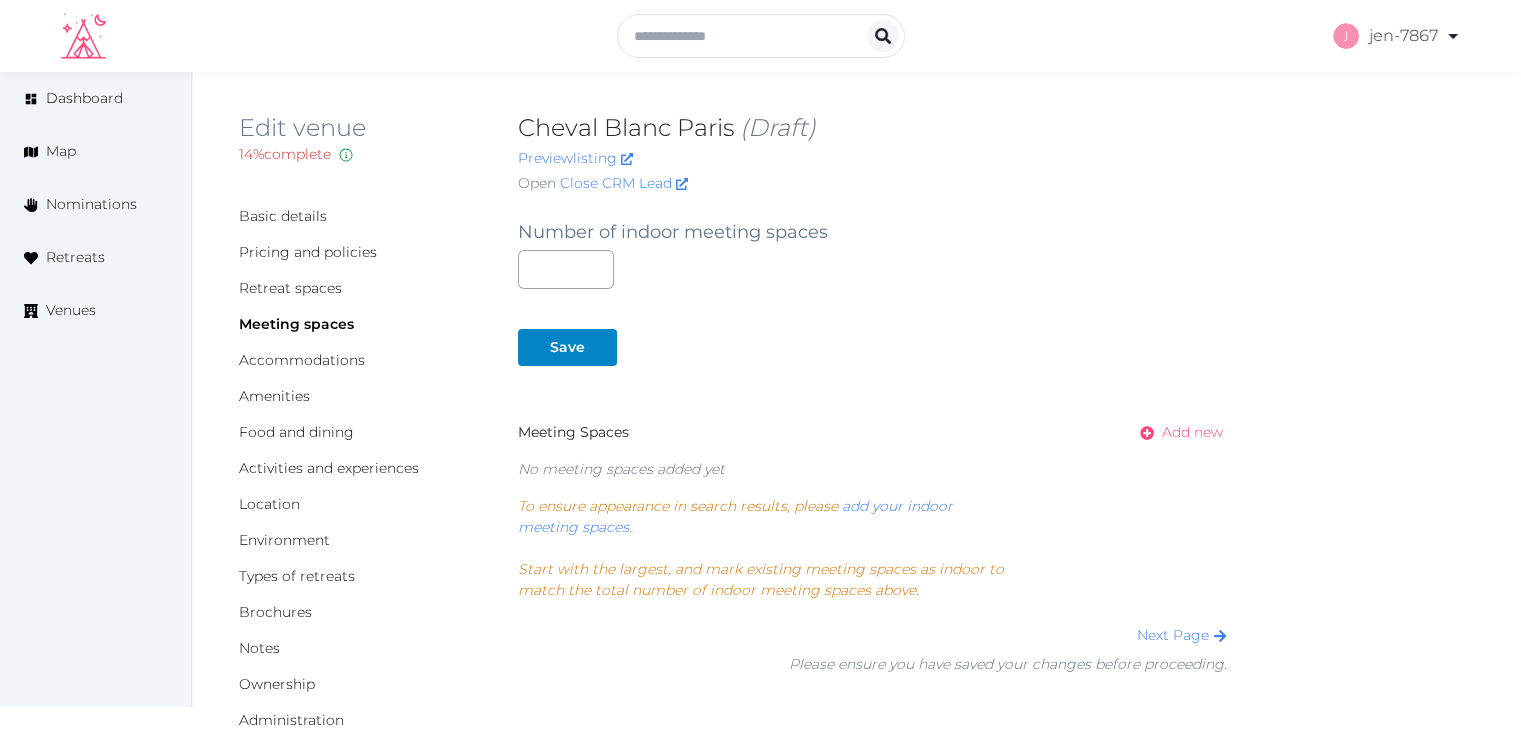 click on "Add new" at bounding box center [1192, 432] 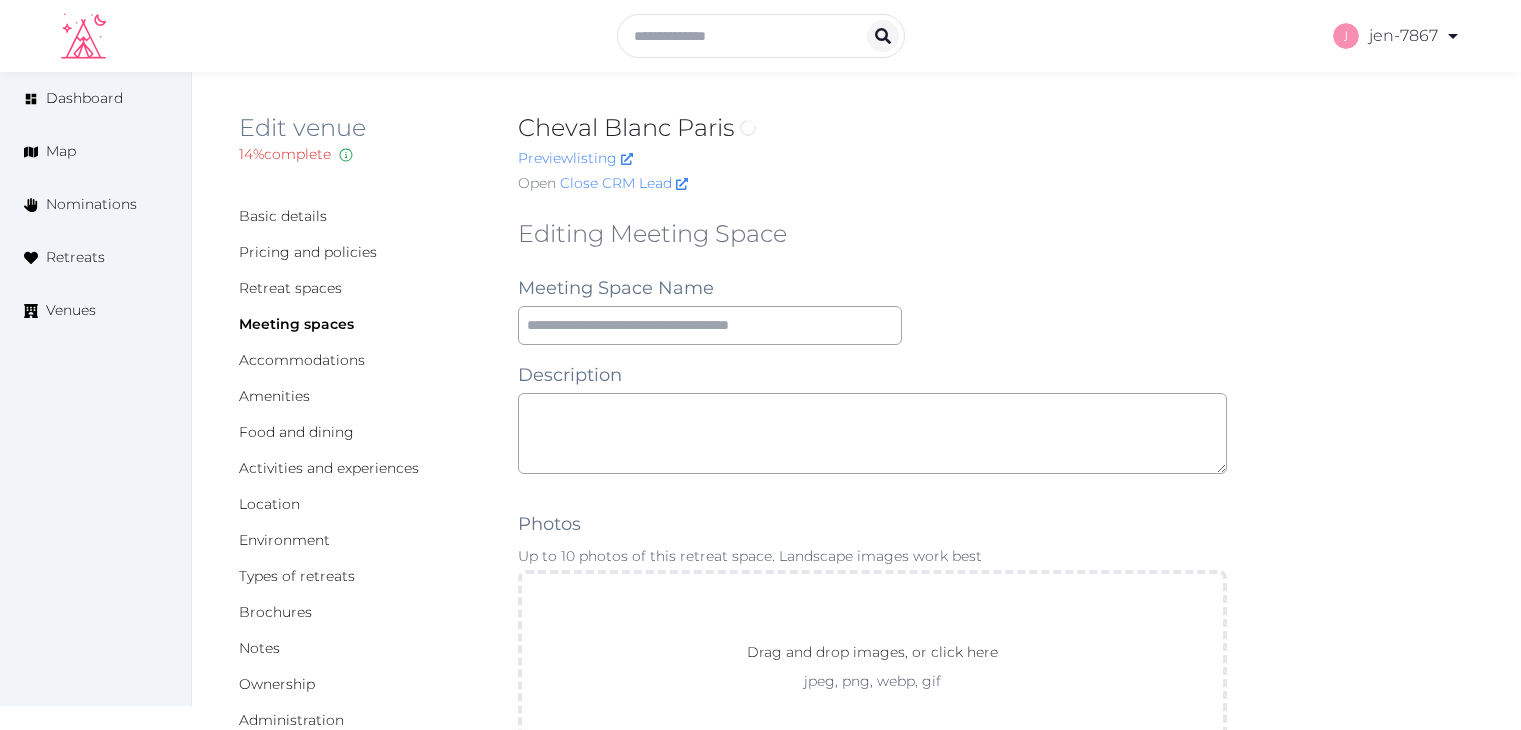 scroll, scrollTop: 0, scrollLeft: 0, axis: both 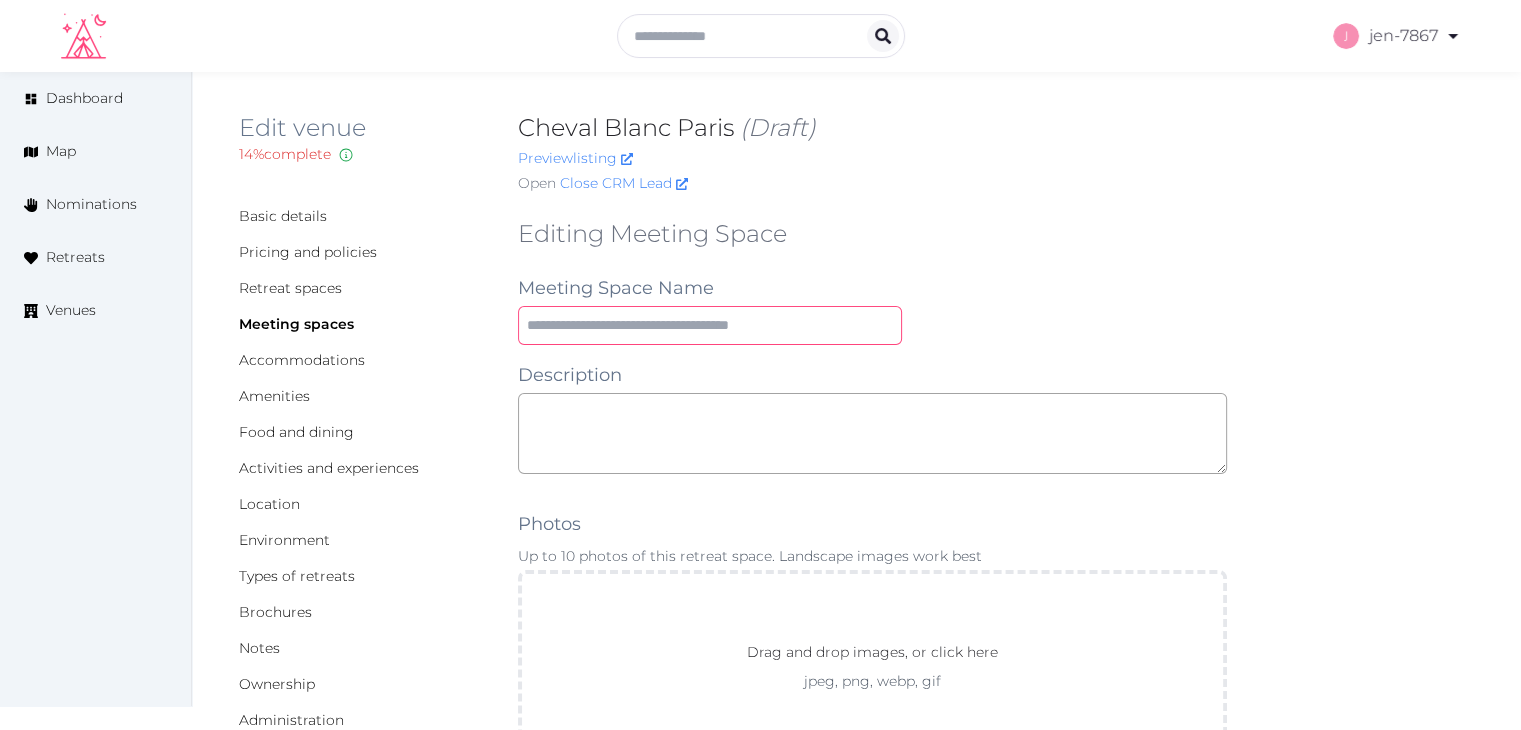 click at bounding box center [710, 325] 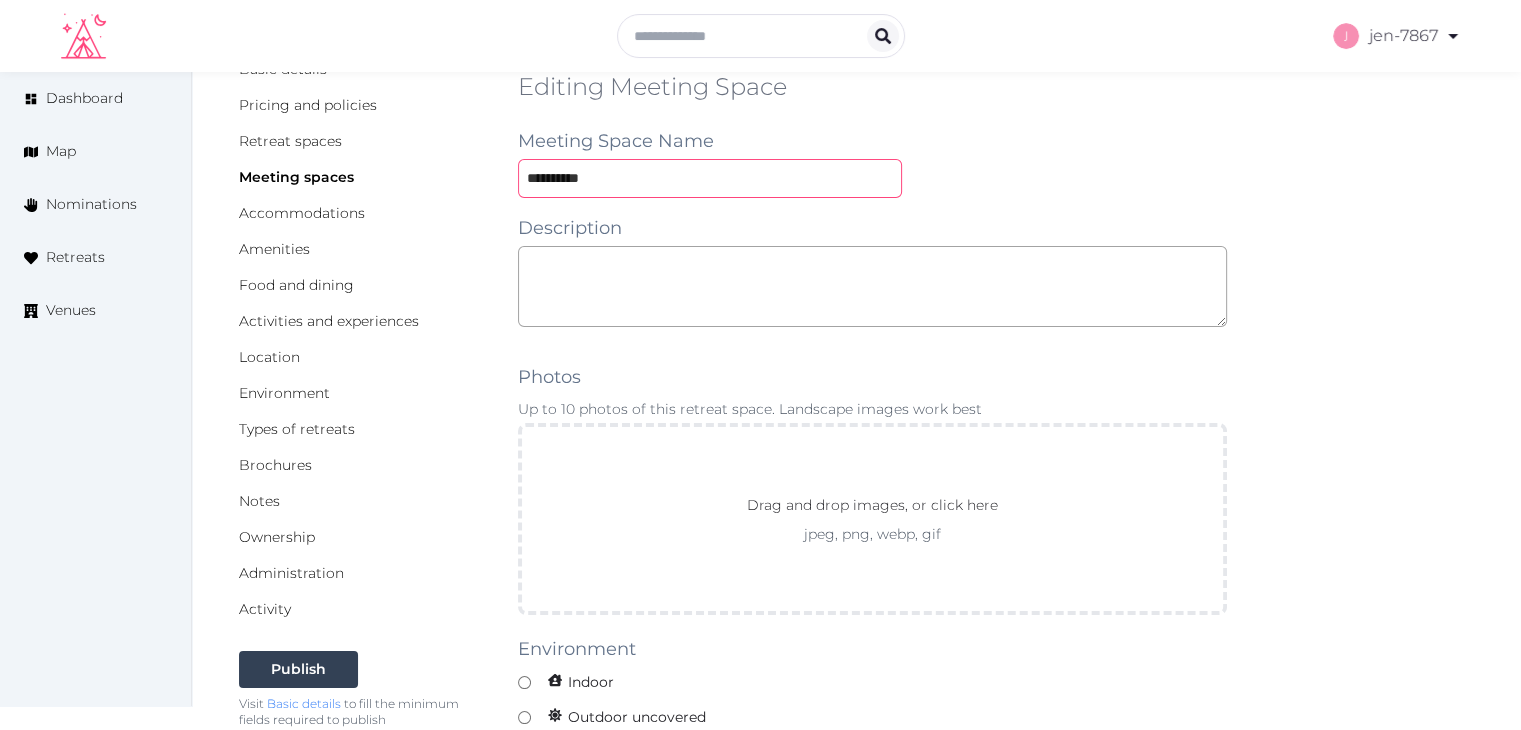 scroll, scrollTop: 300, scrollLeft: 0, axis: vertical 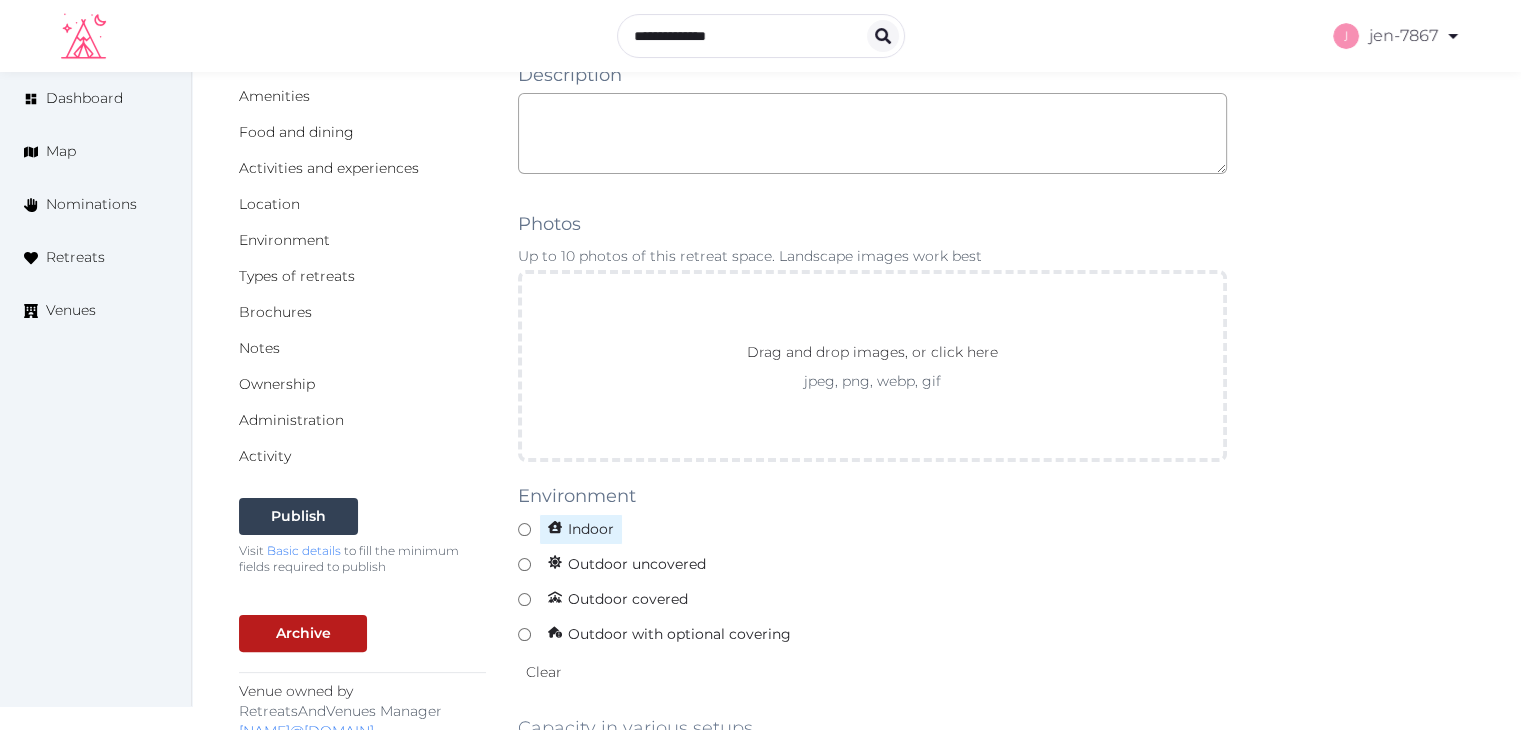 type on "**********" 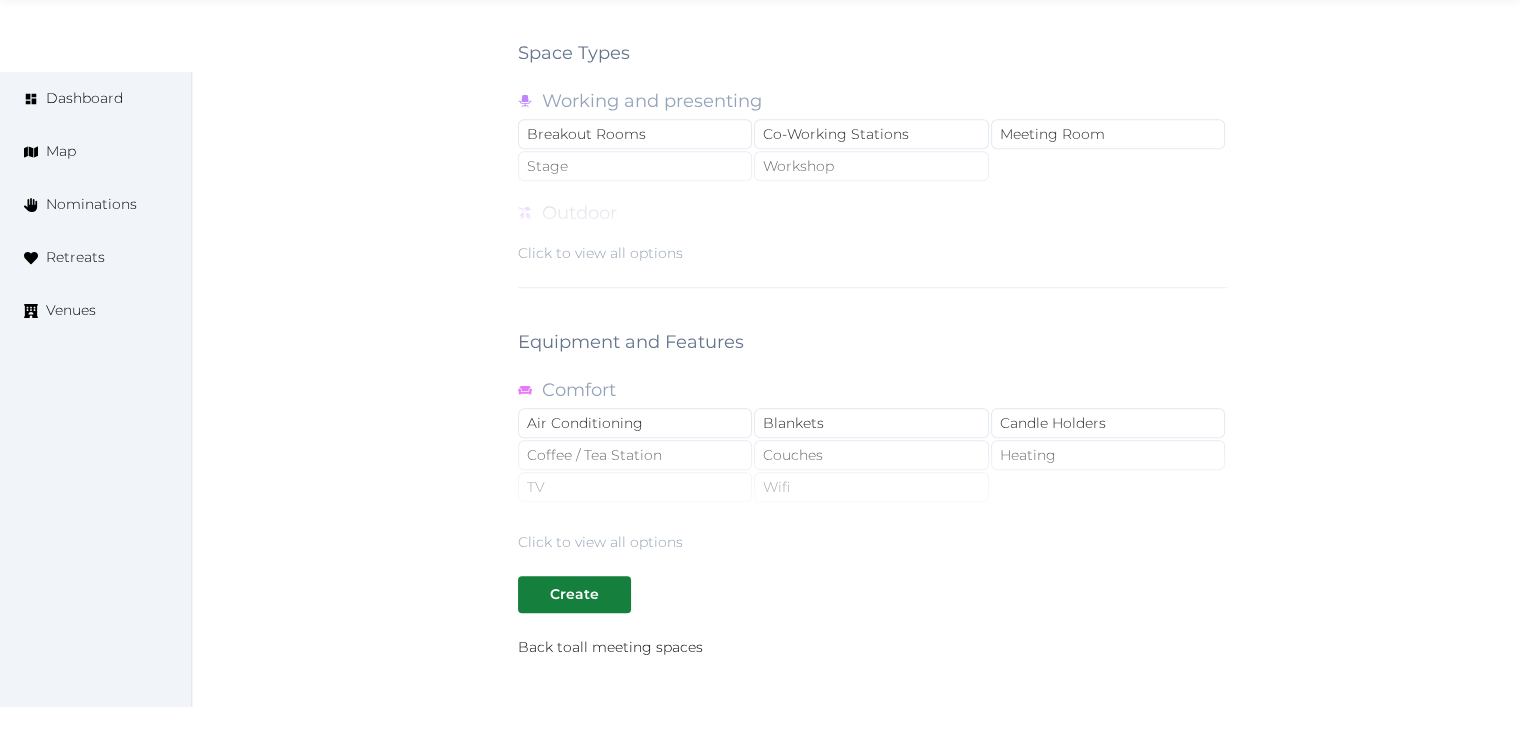 scroll, scrollTop: 1788, scrollLeft: 0, axis: vertical 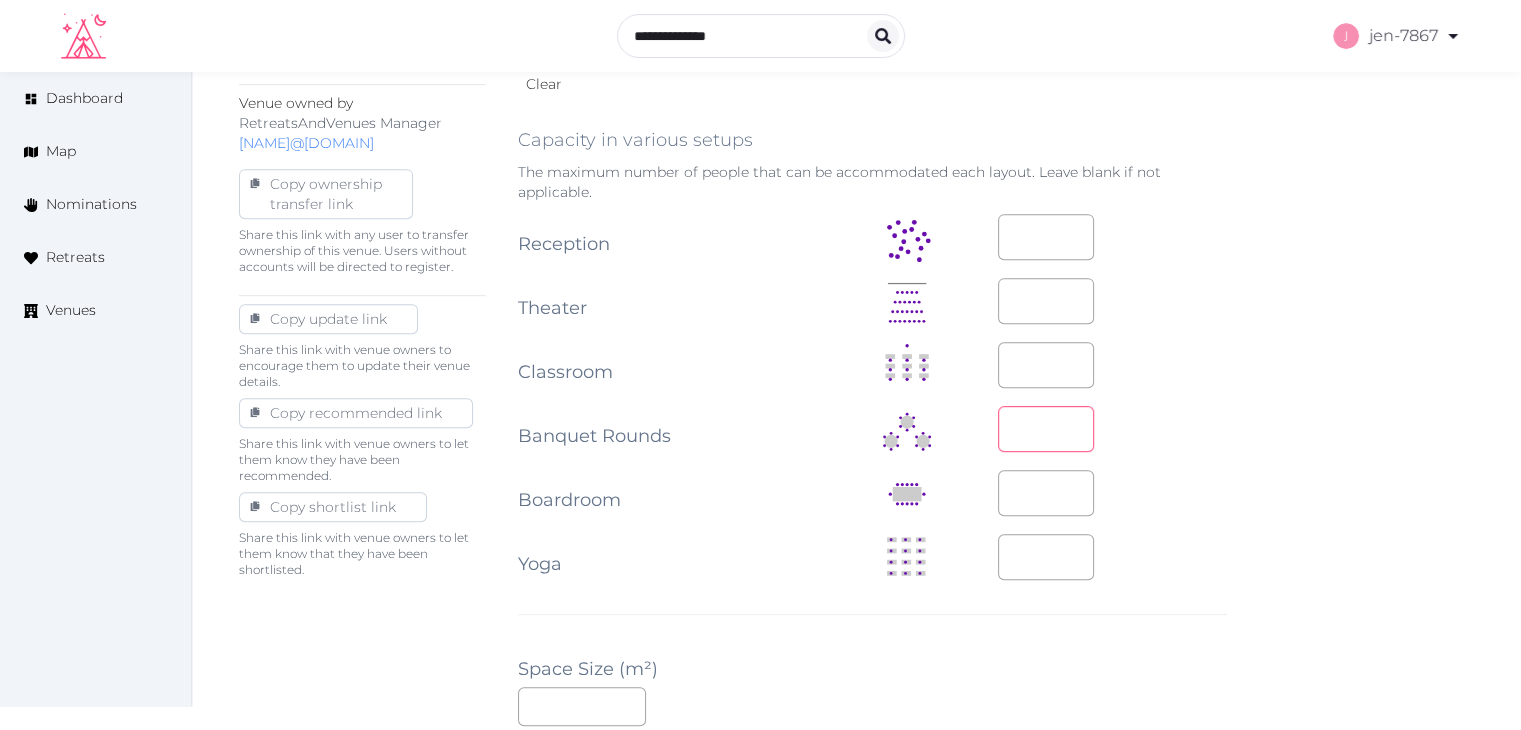click at bounding box center [1046, 429] 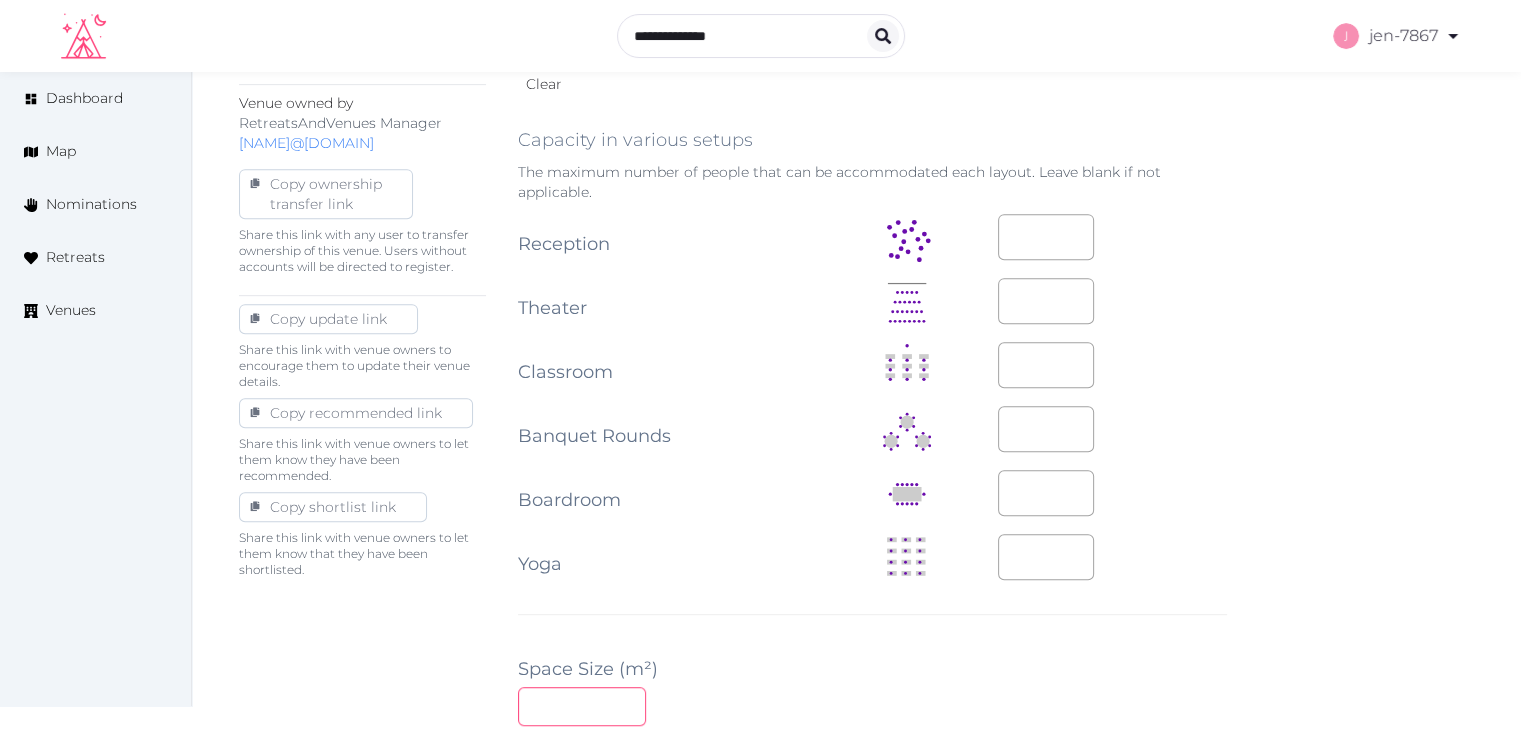 click at bounding box center [582, 706] 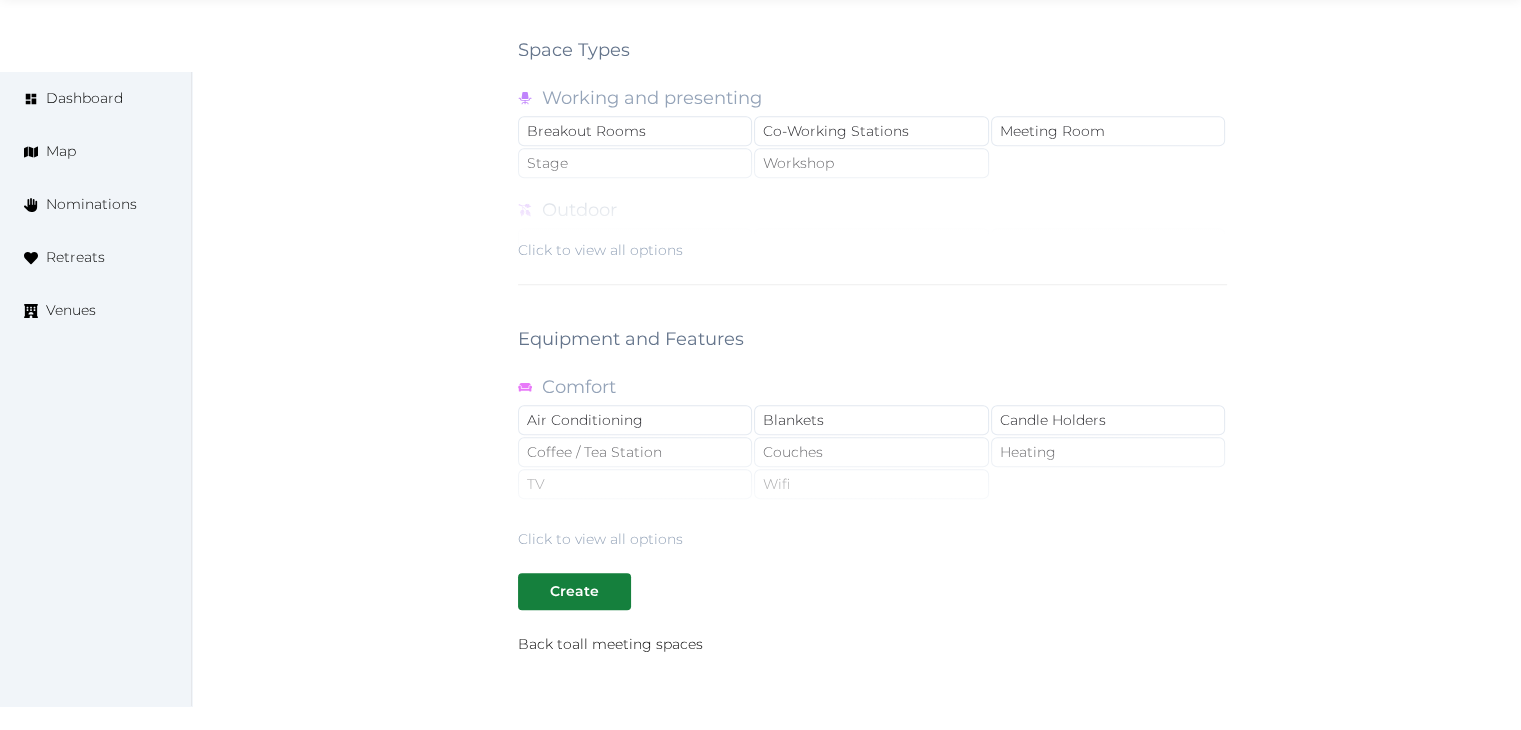 scroll, scrollTop: 1788, scrollLeft: 0, axis: vertical 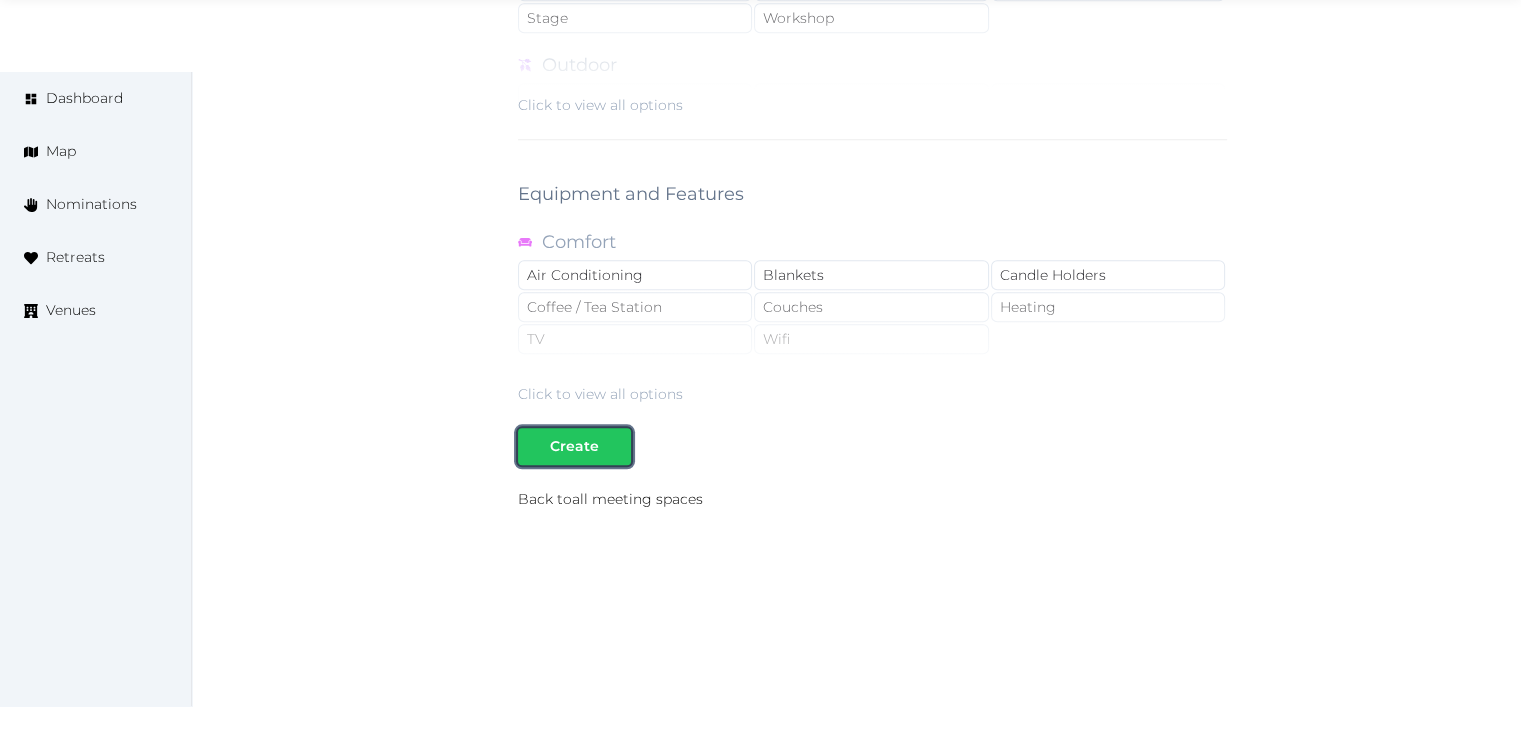 click on "Create" at bounding box center (574, 446) 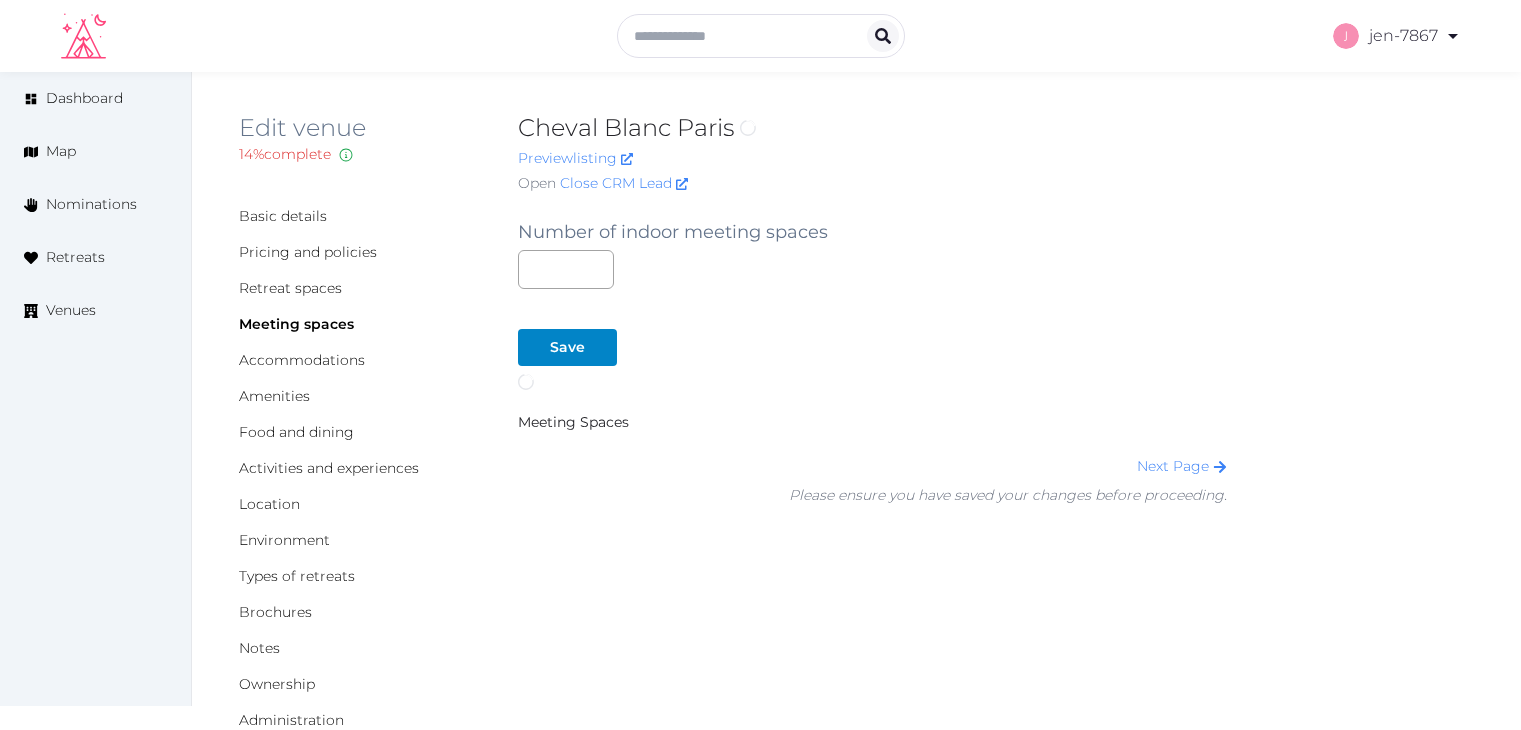 scroll, scrollTop: 0, scrollLeft: 0, axis: both 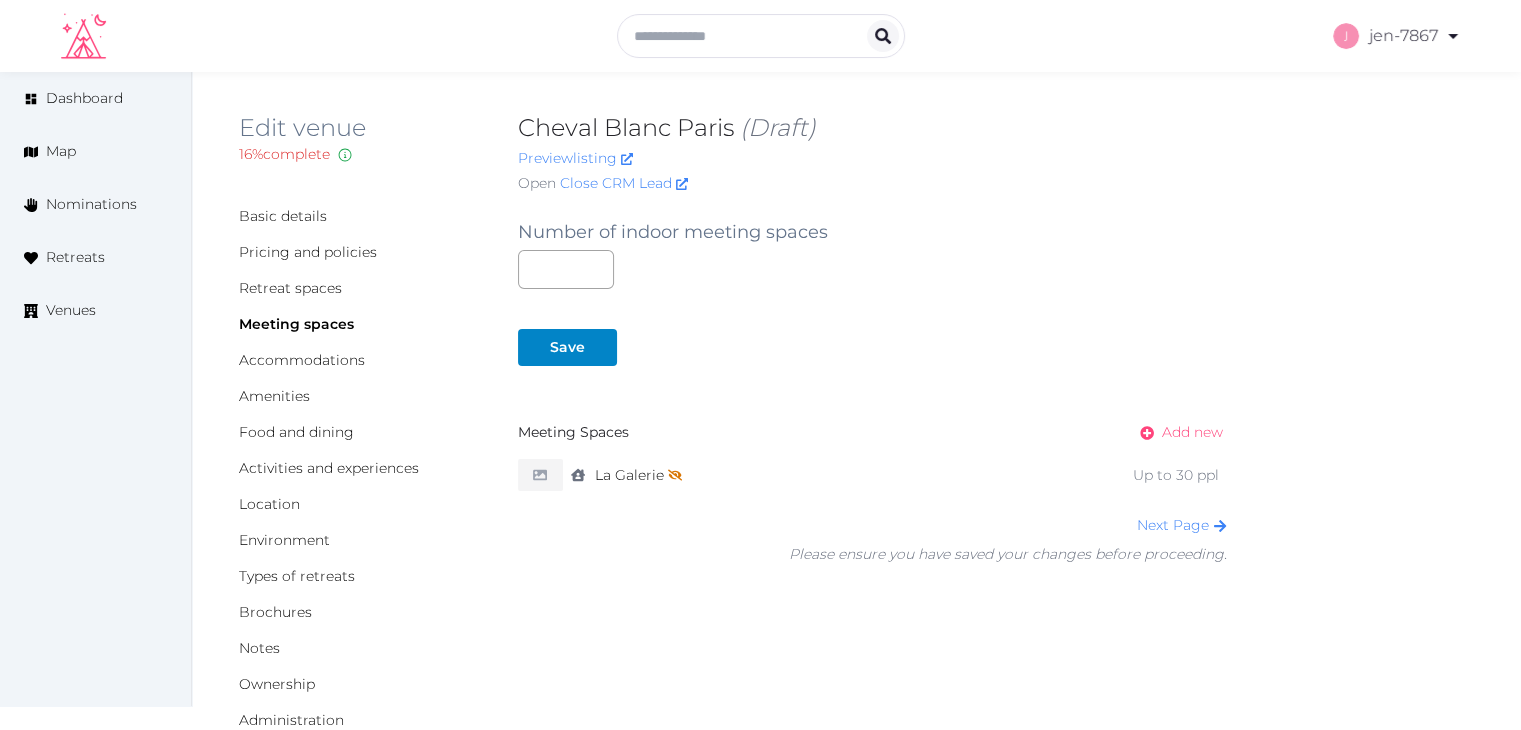 click on "Add new" at bounding box center (1192, 432) 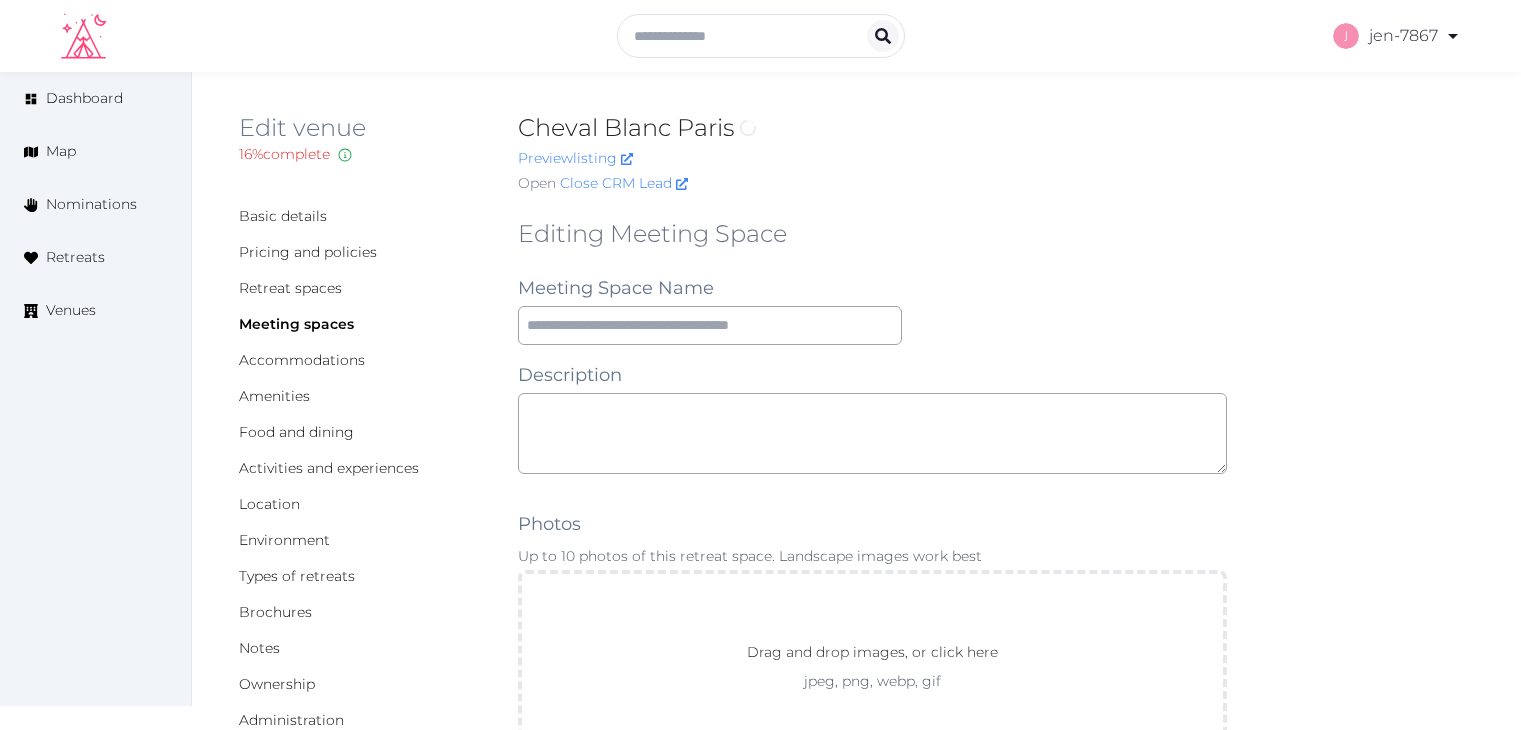 scroll, scrollTop: 0, scrollLeft: 0, axis: both 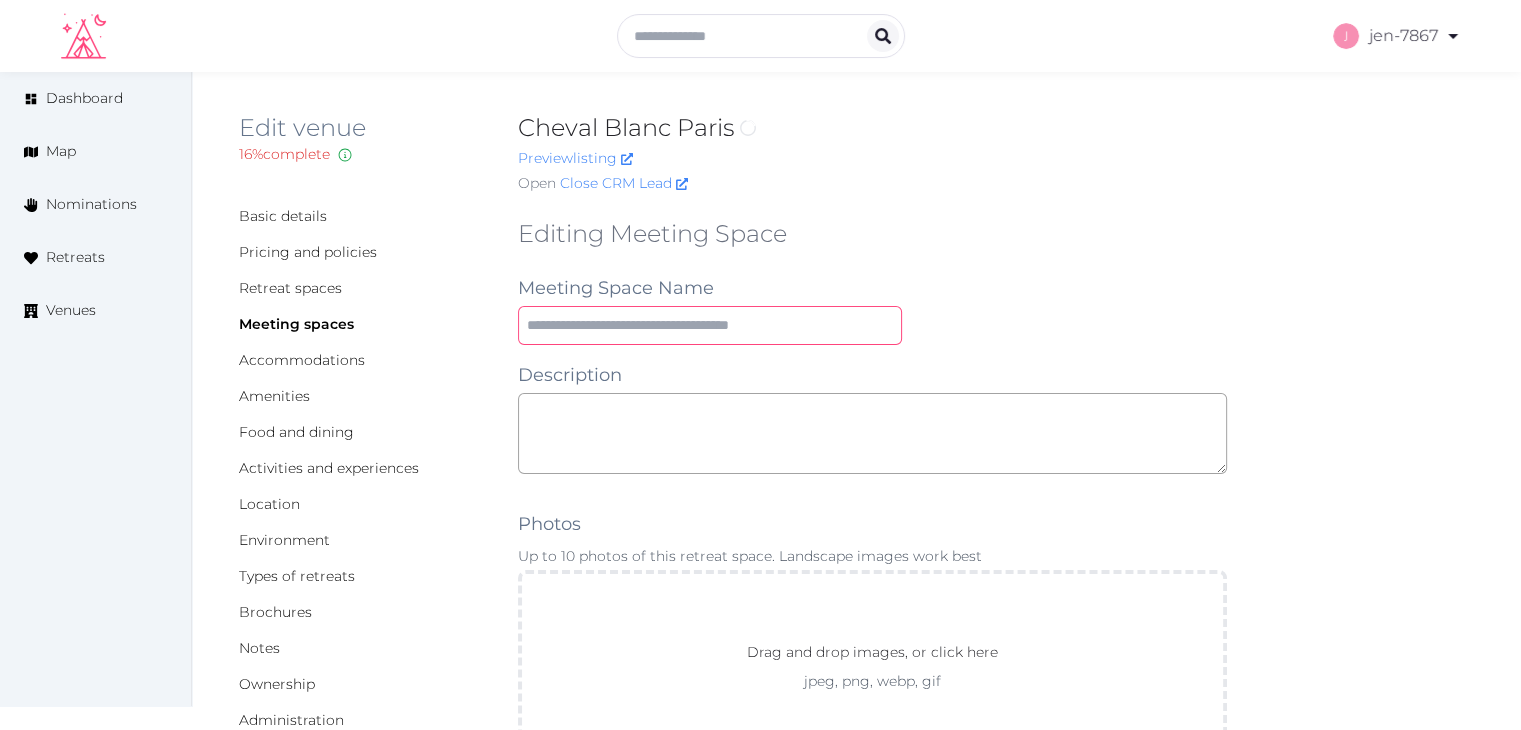 click at bounding box center (710, 325) 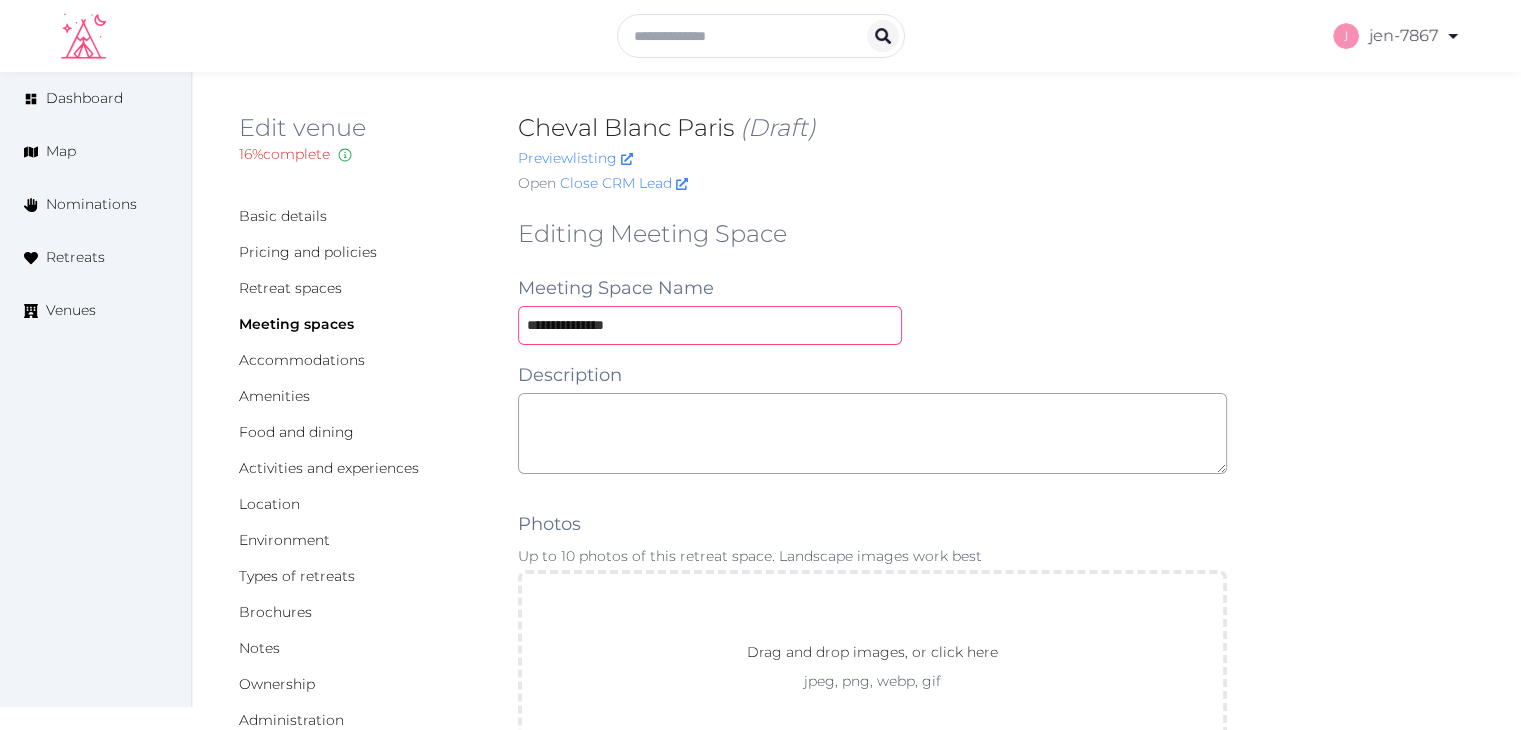 type on "**********" 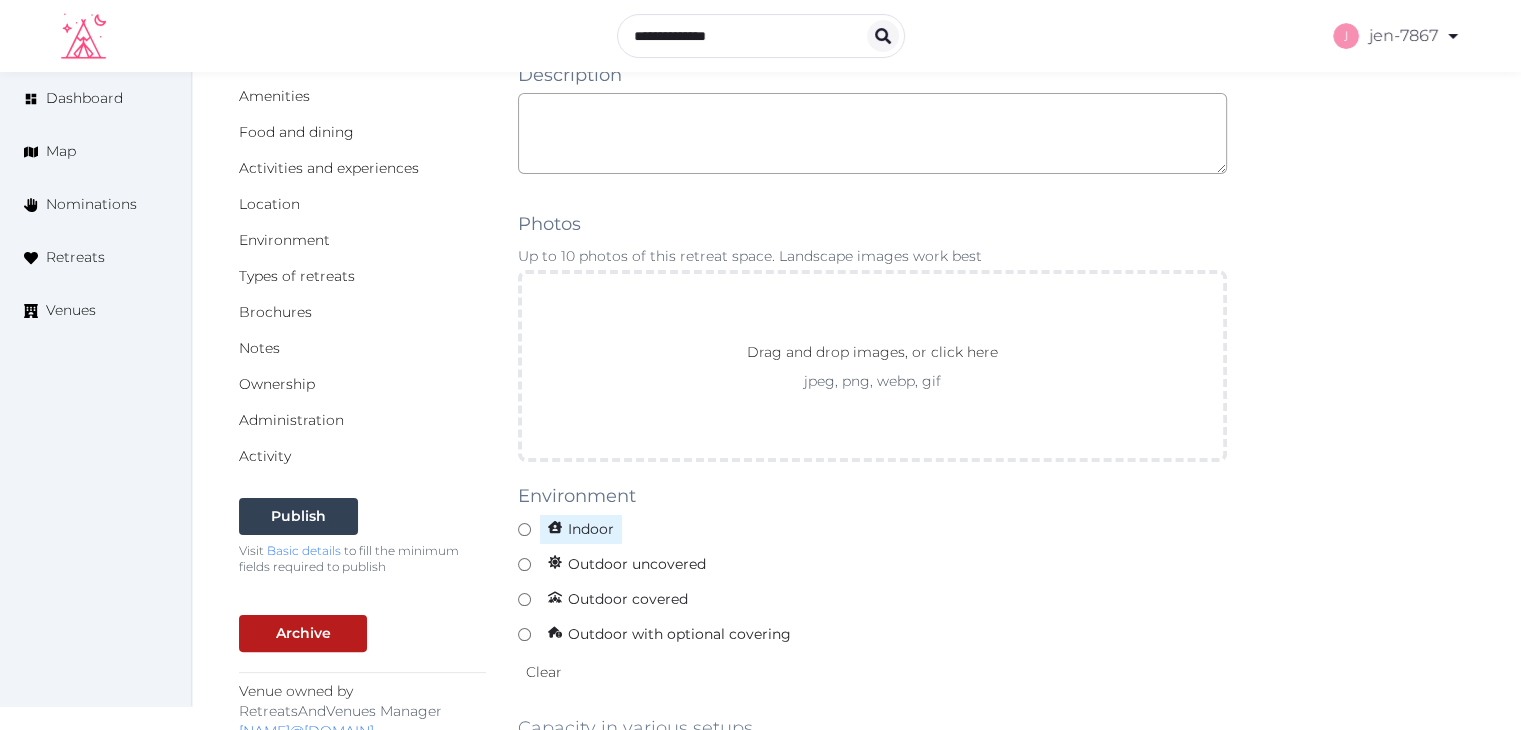 click on "Indoor" at bounding box center [581, 529] 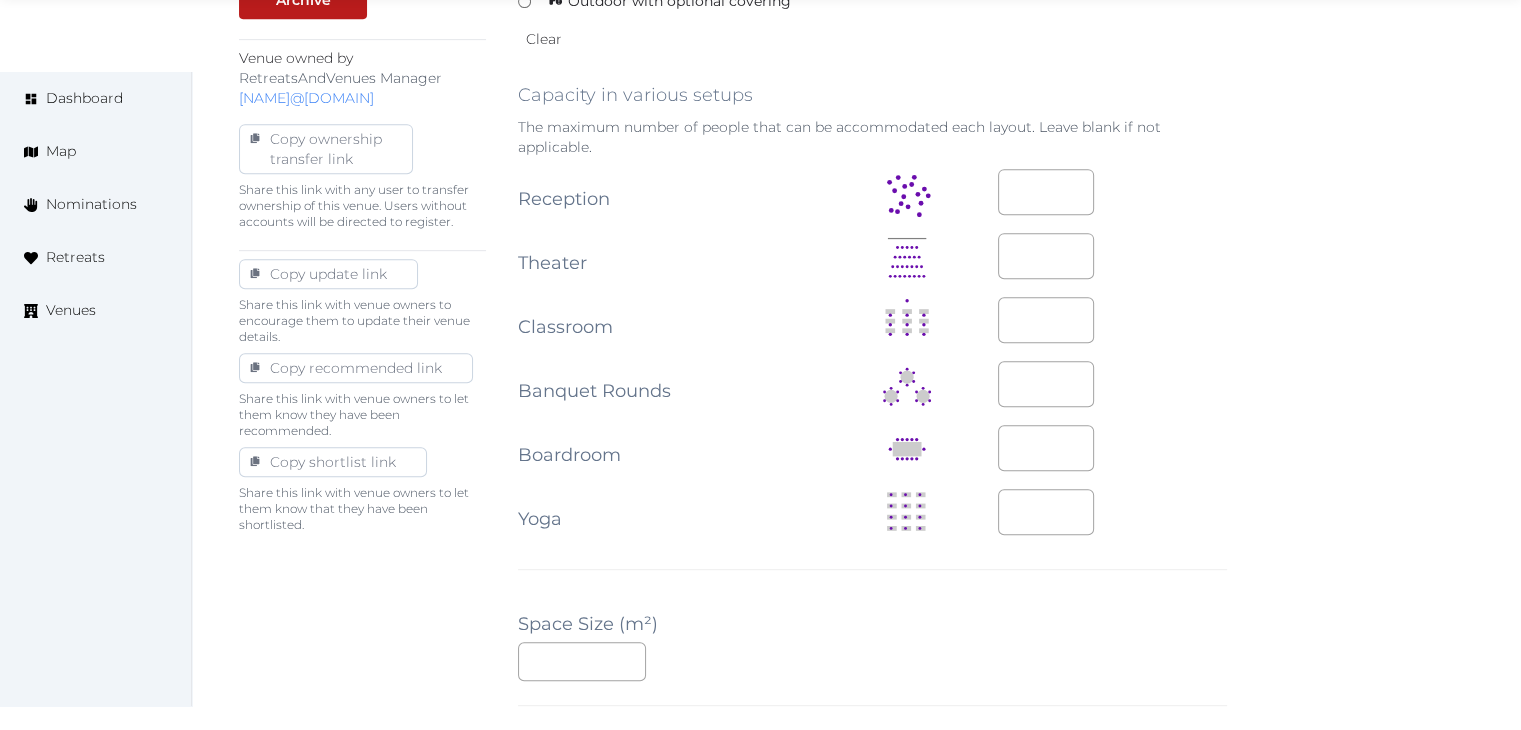 scroll, scrollTop: 1000, scrollLeft: 0, axis: vertical 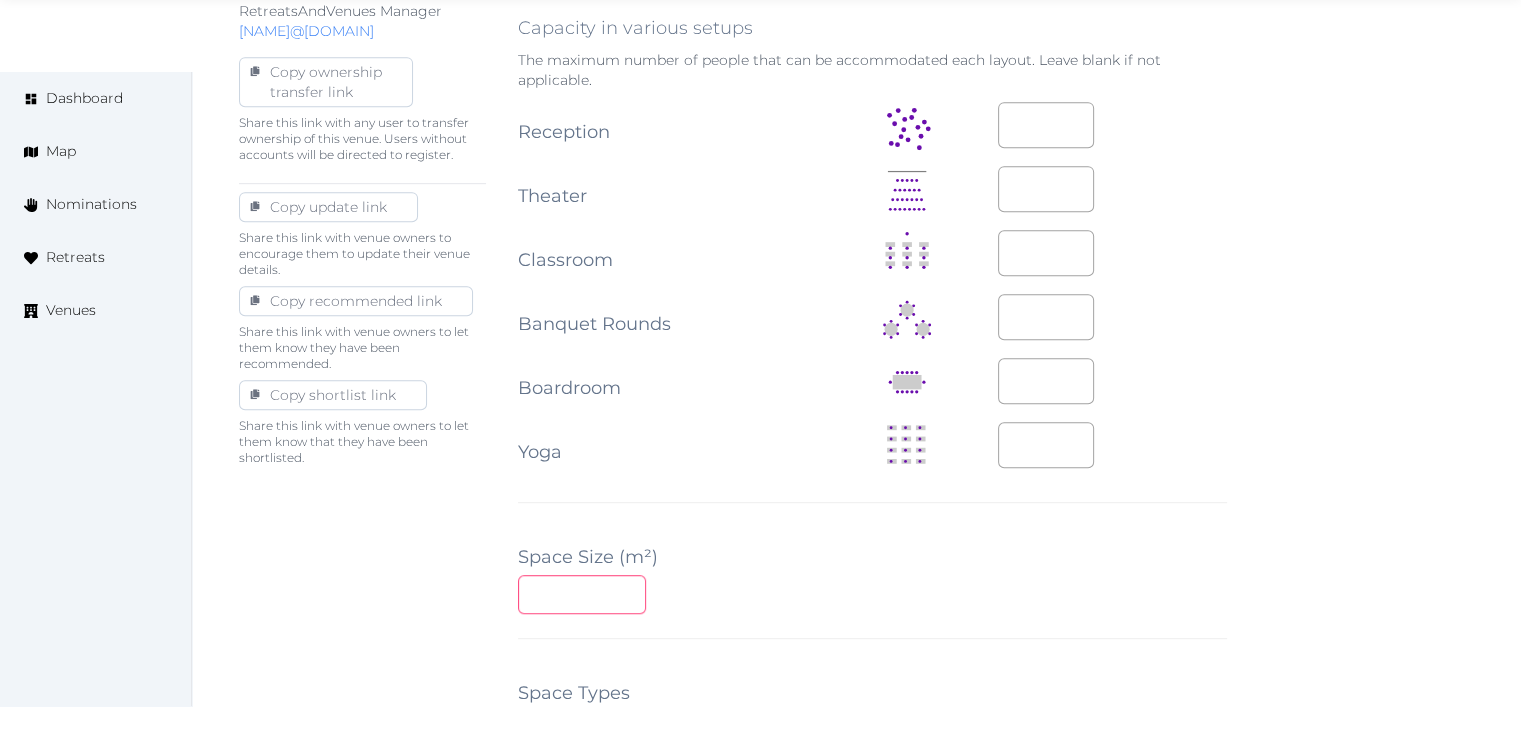 click at bounding box center [582, 594] 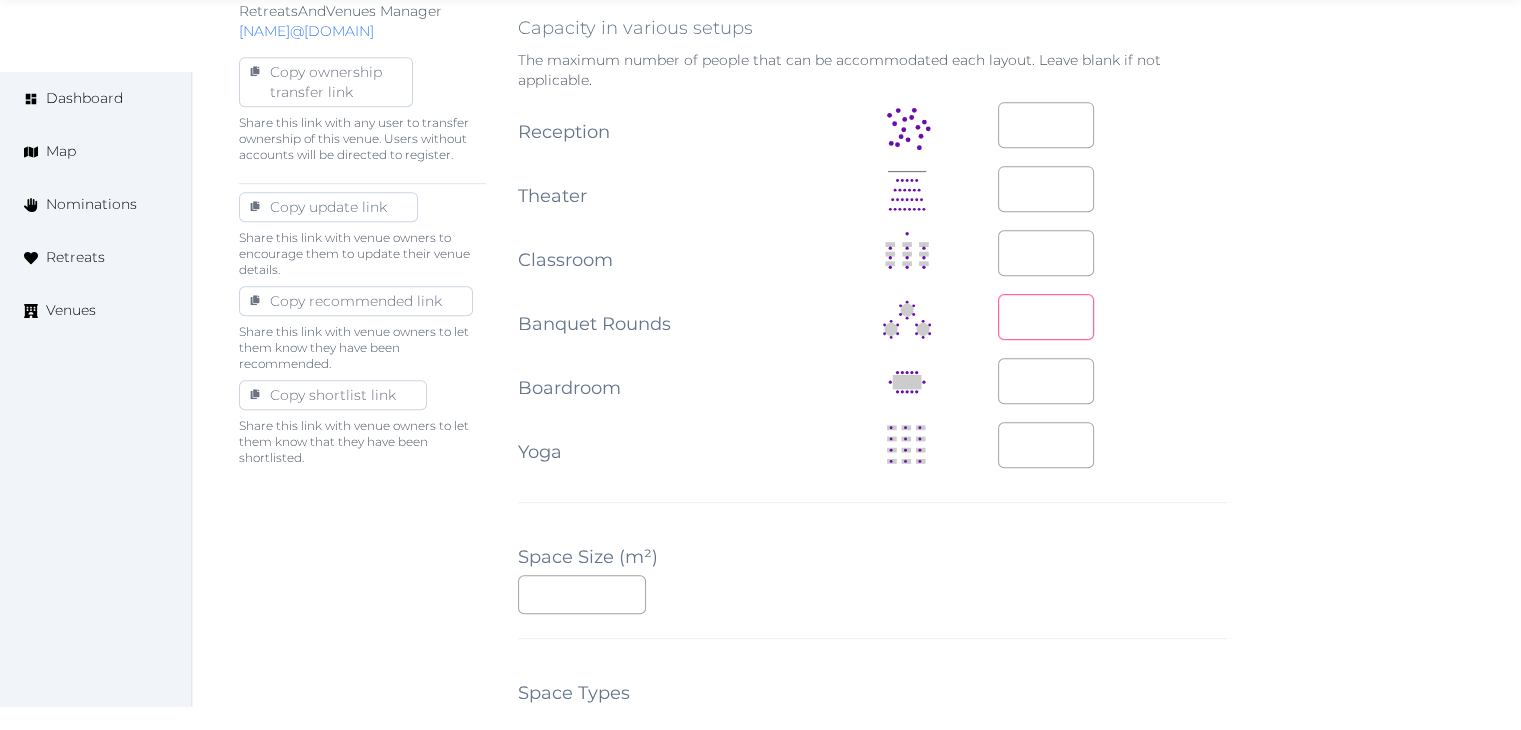 click at bounding box center (1046, 317) 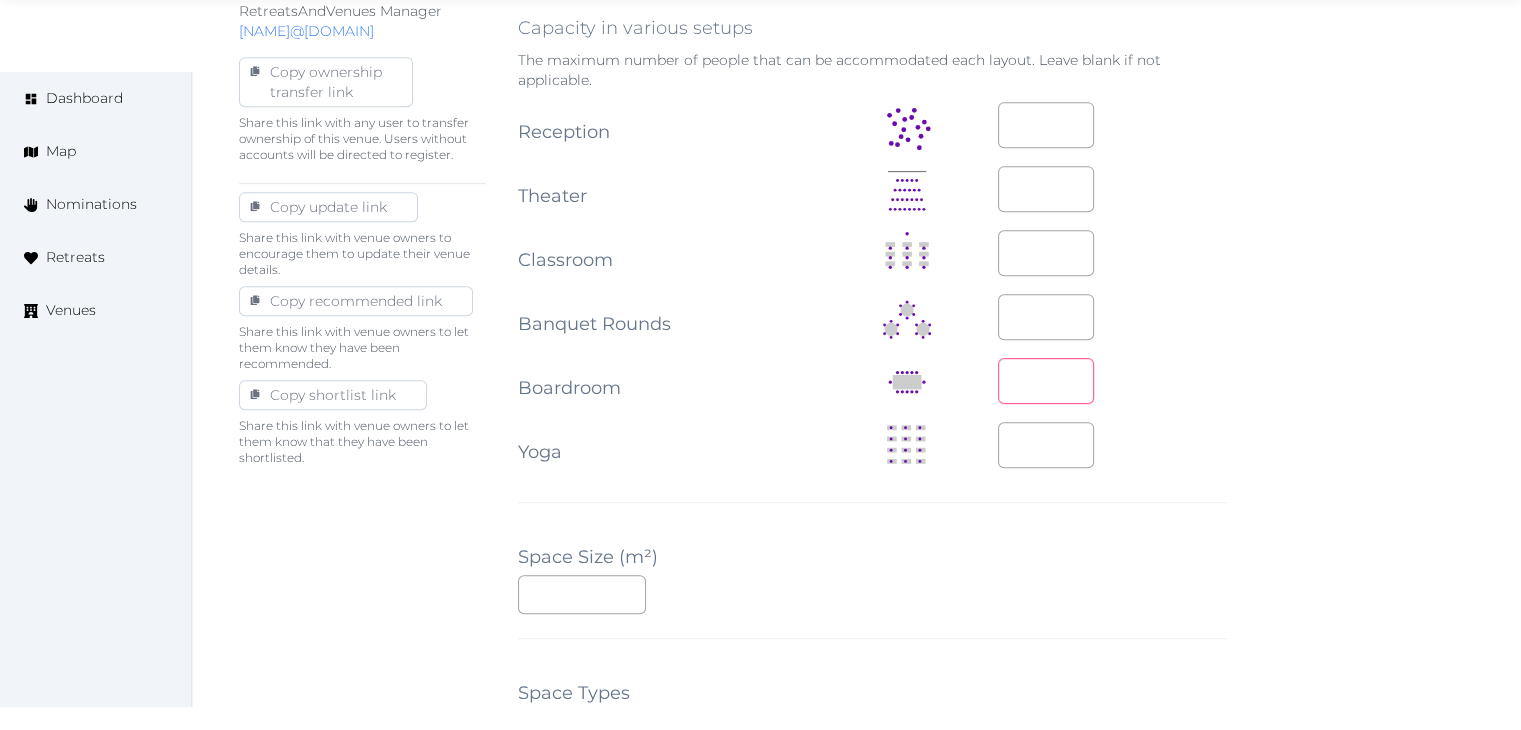 click at bounding box center [1046, 381] 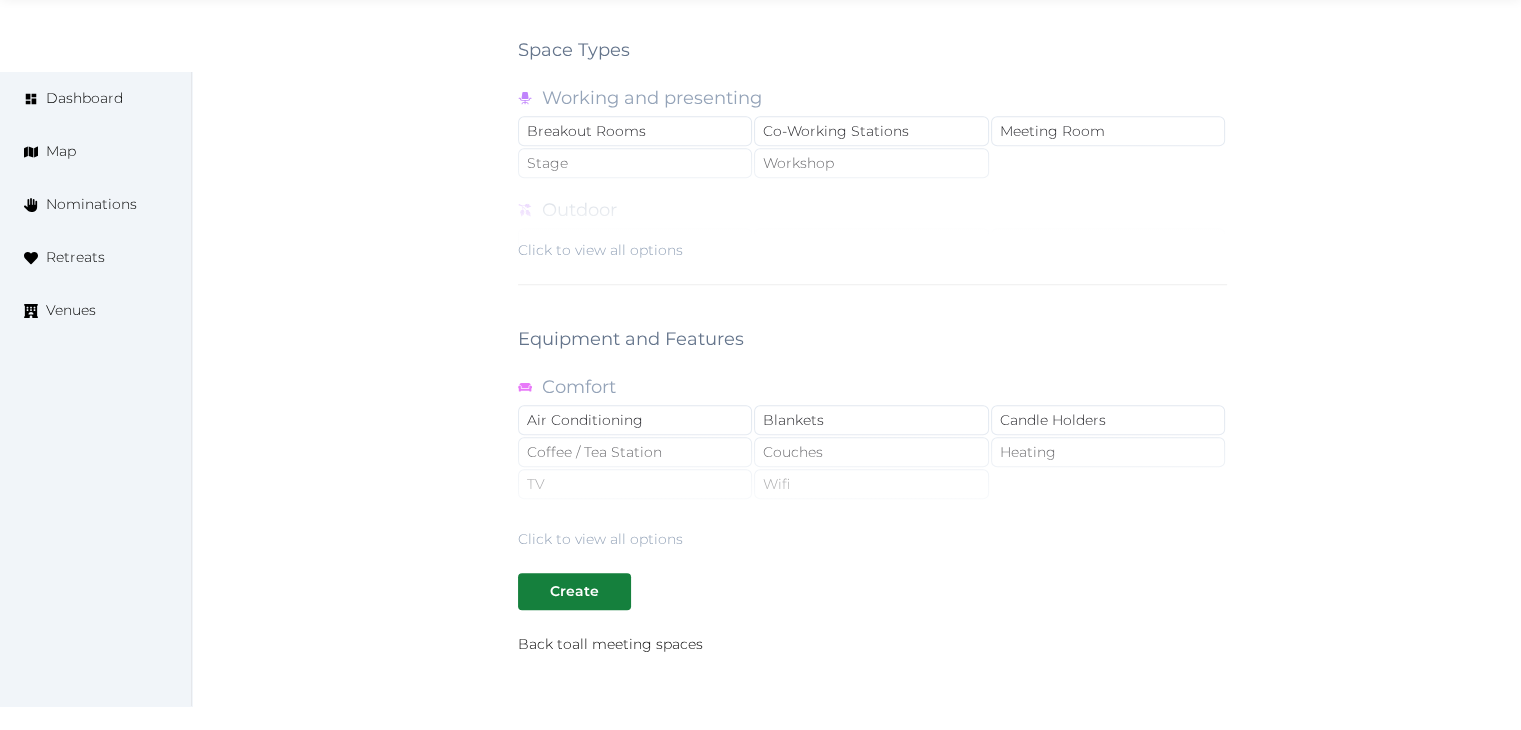 scroll, scrollTop: 1788, scrollLeft: 0, axis: vertical 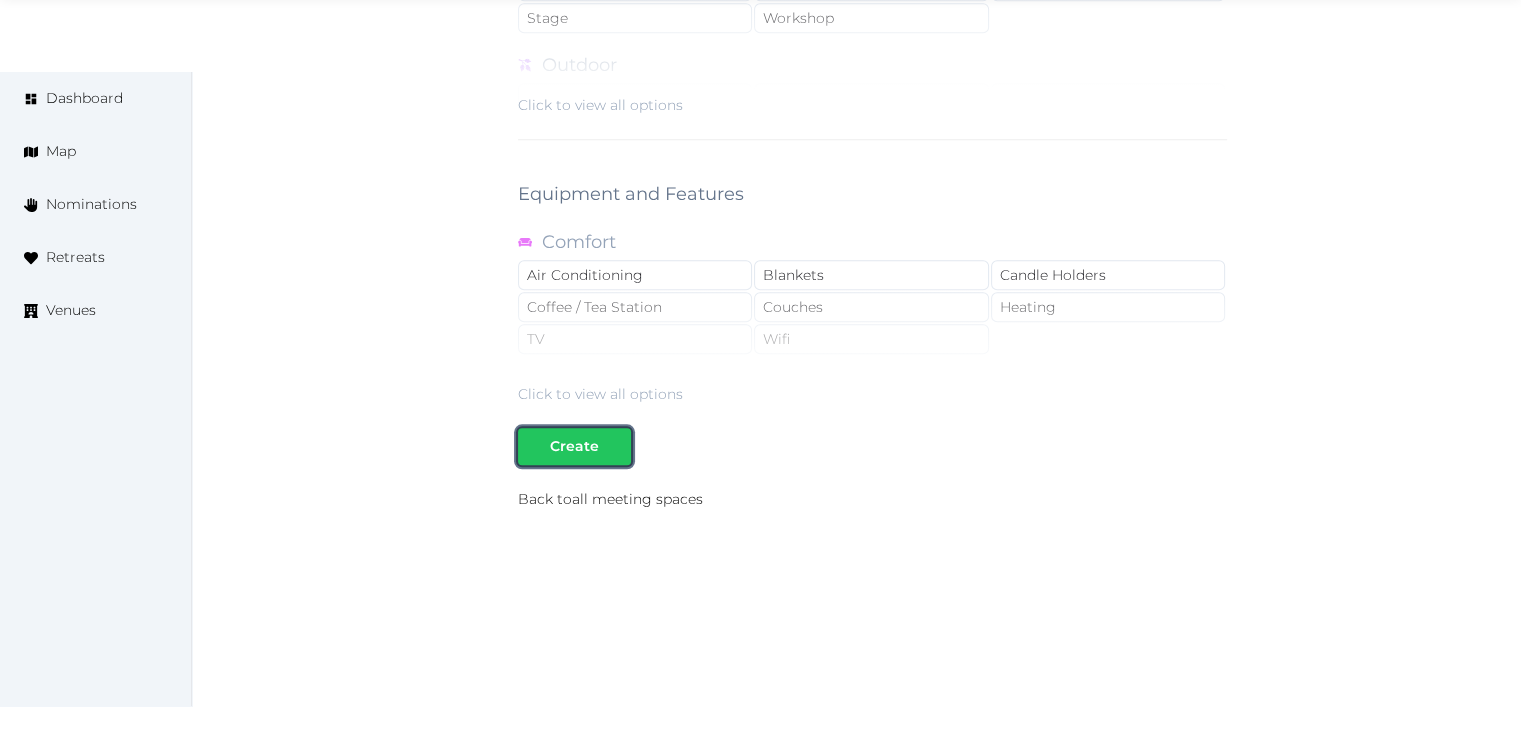 click on "Create" at bounding box center [574, 446] 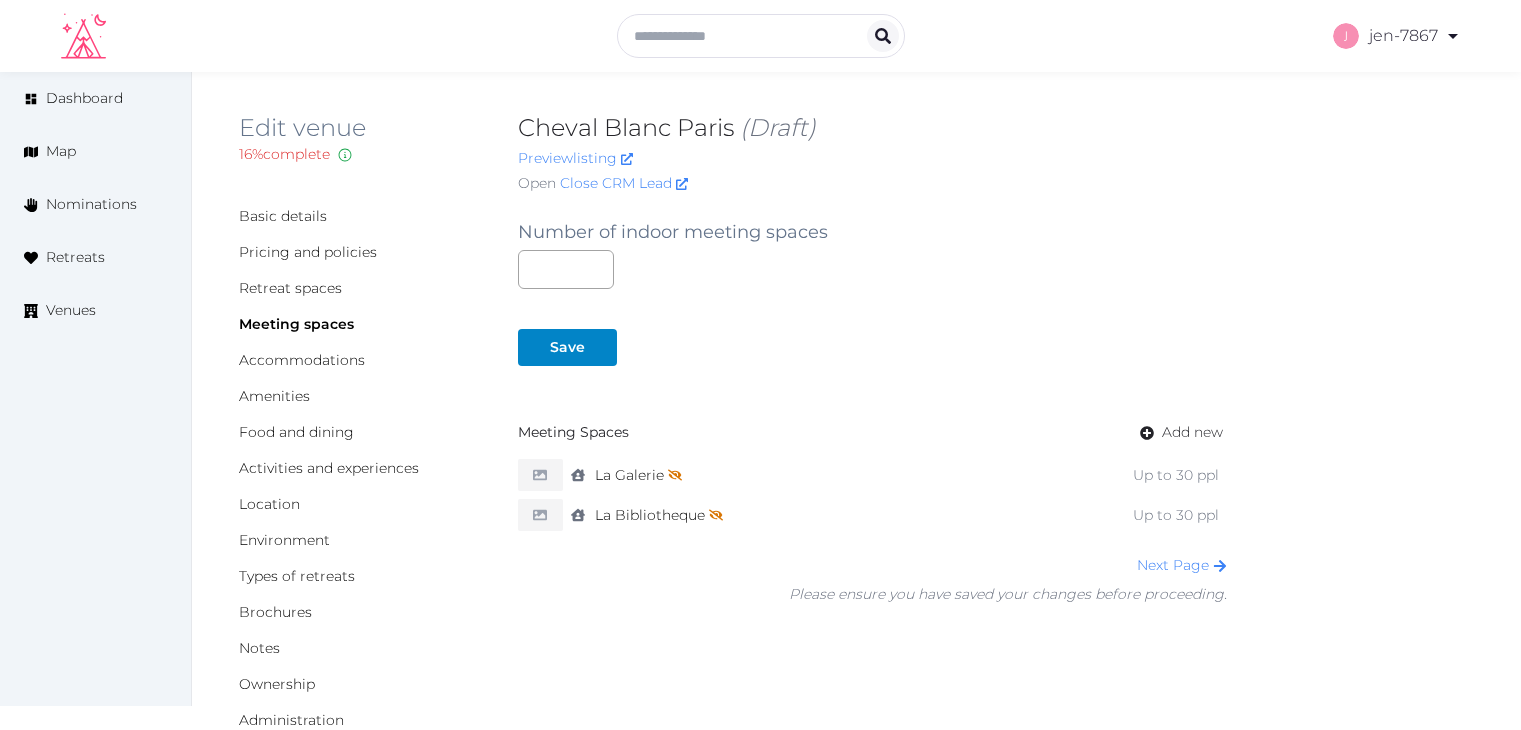 scroll, scrollTop: 0, scrollLeft: 0, axis: both 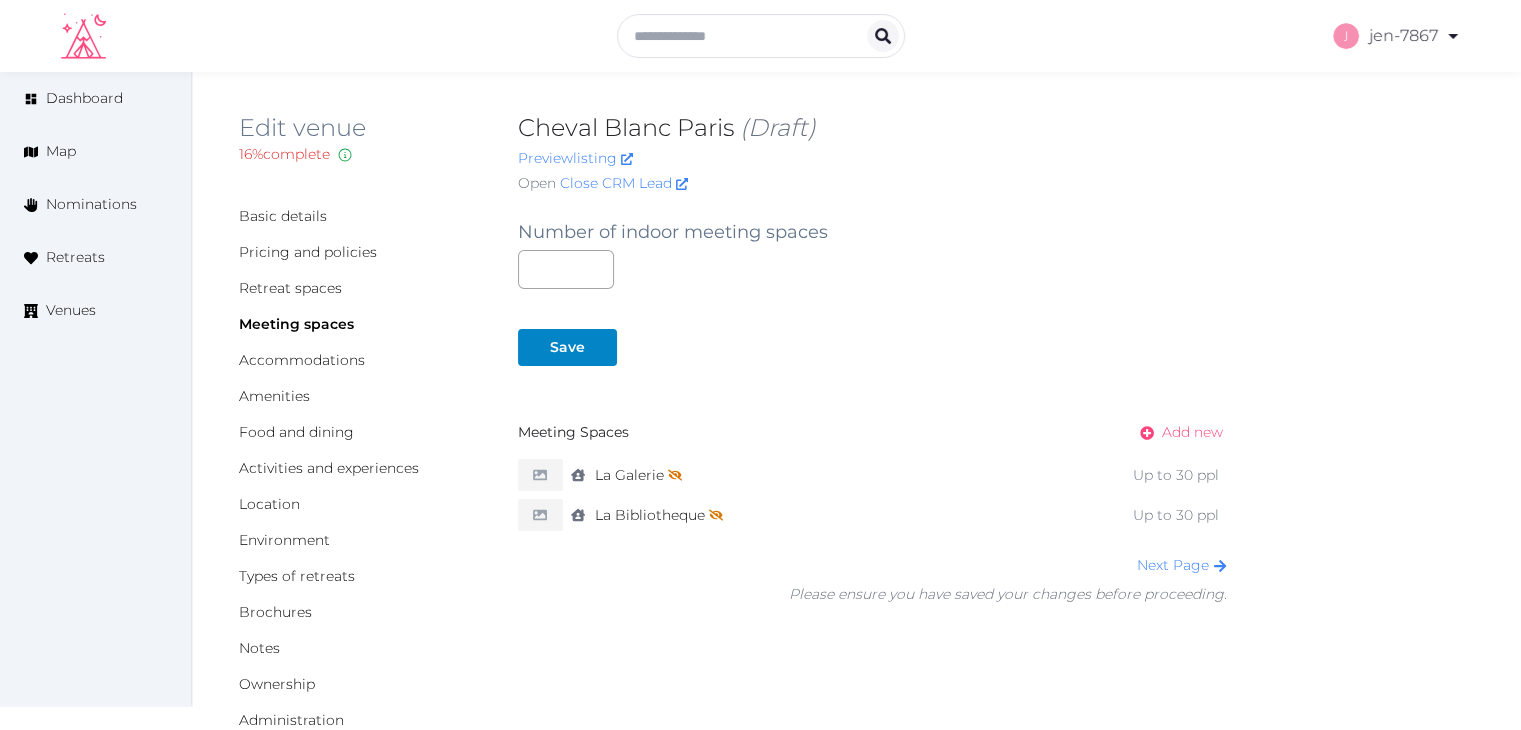 click on "Add new" at bounding box center [1192, 432] 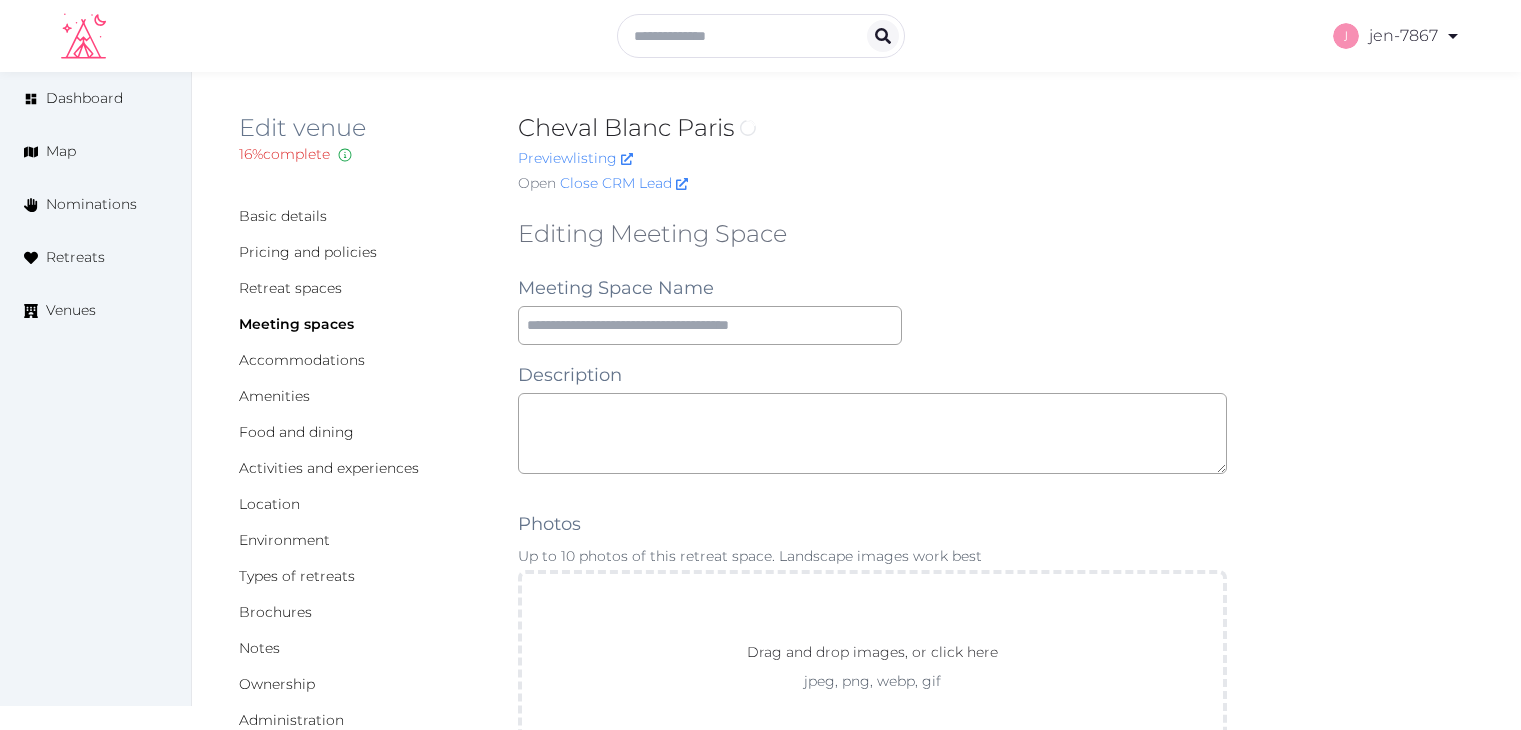 scroll, scrollTop: 0, scrollLeft: 0, axis: both 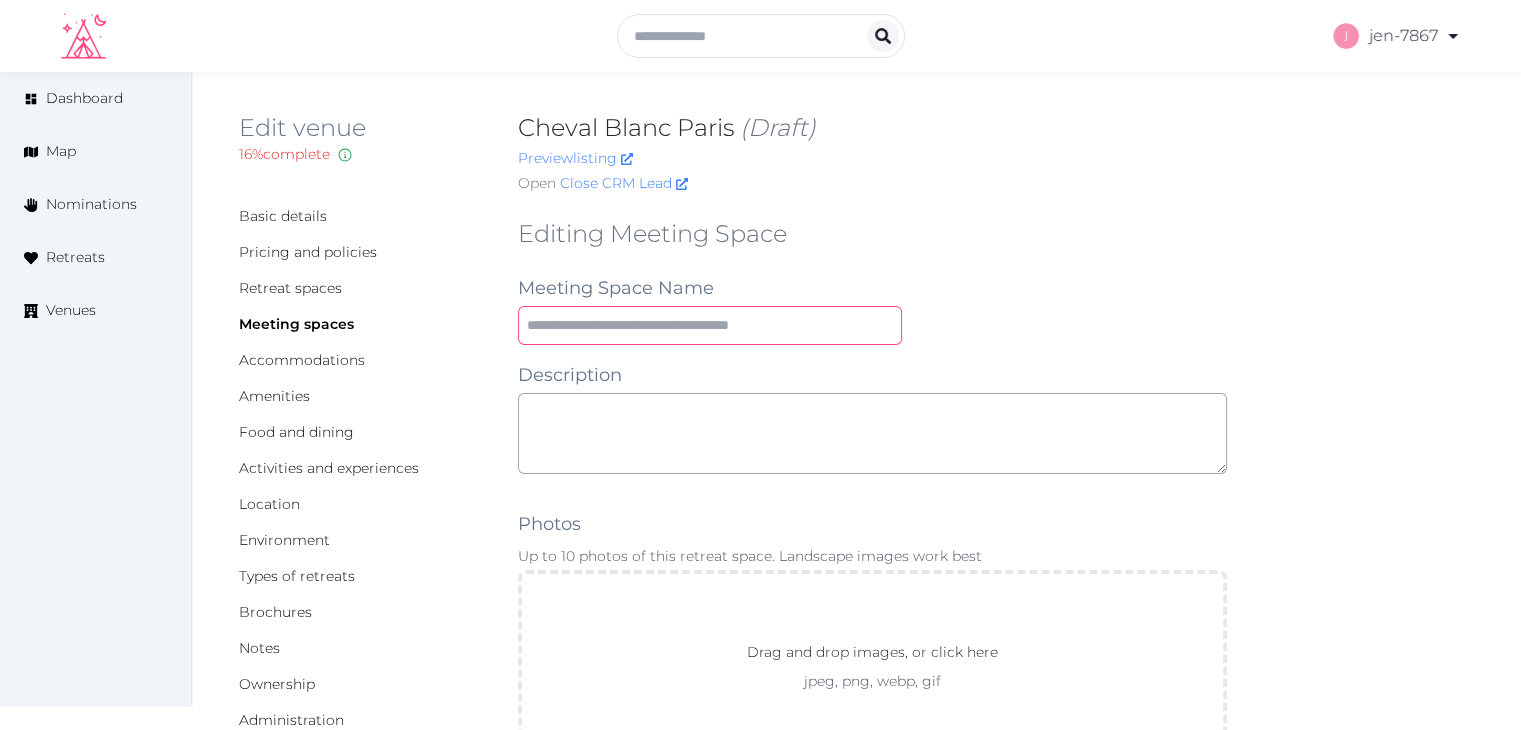 click at bounding box center (710, 325) 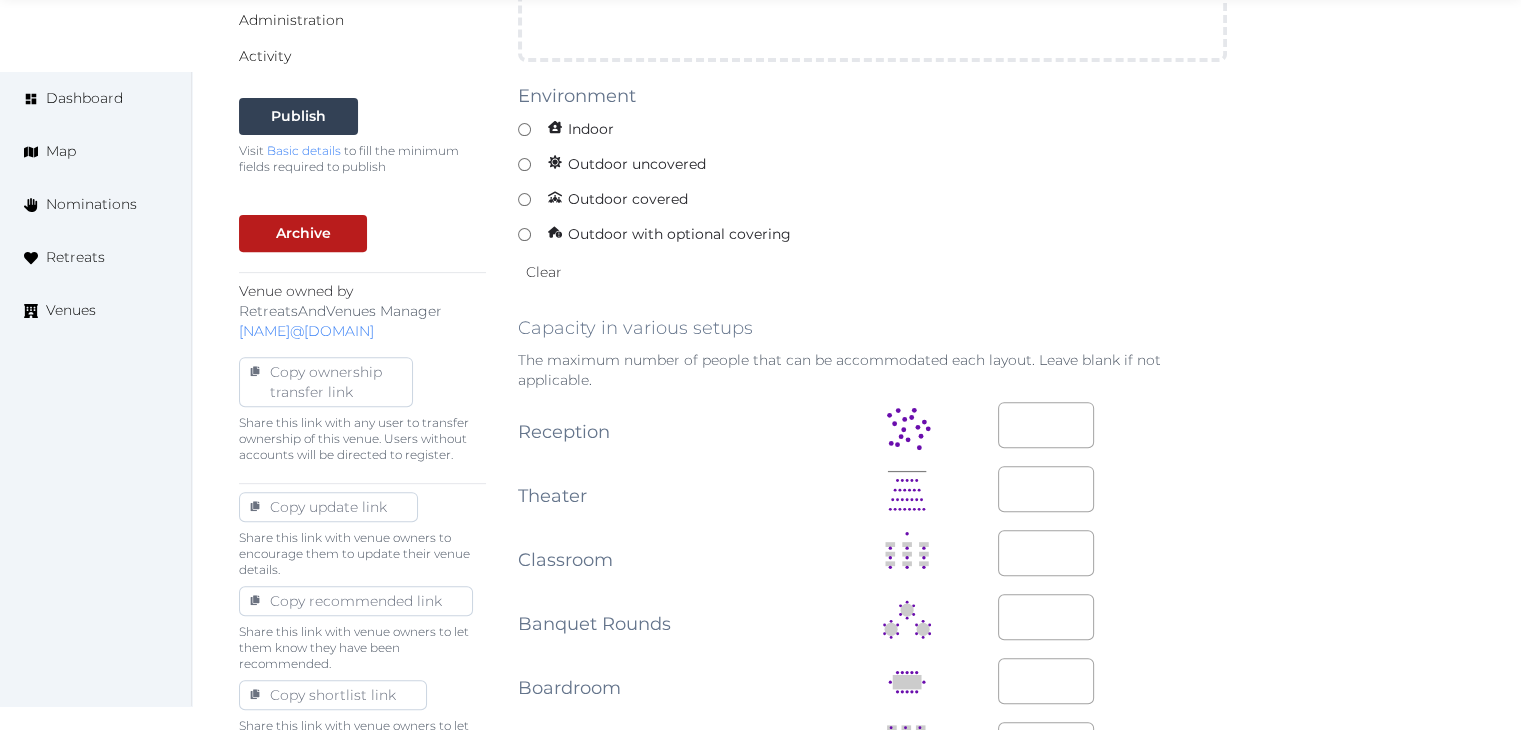 scroll, scrollTop: 1100, scrollLeft: 0, axis: vertical 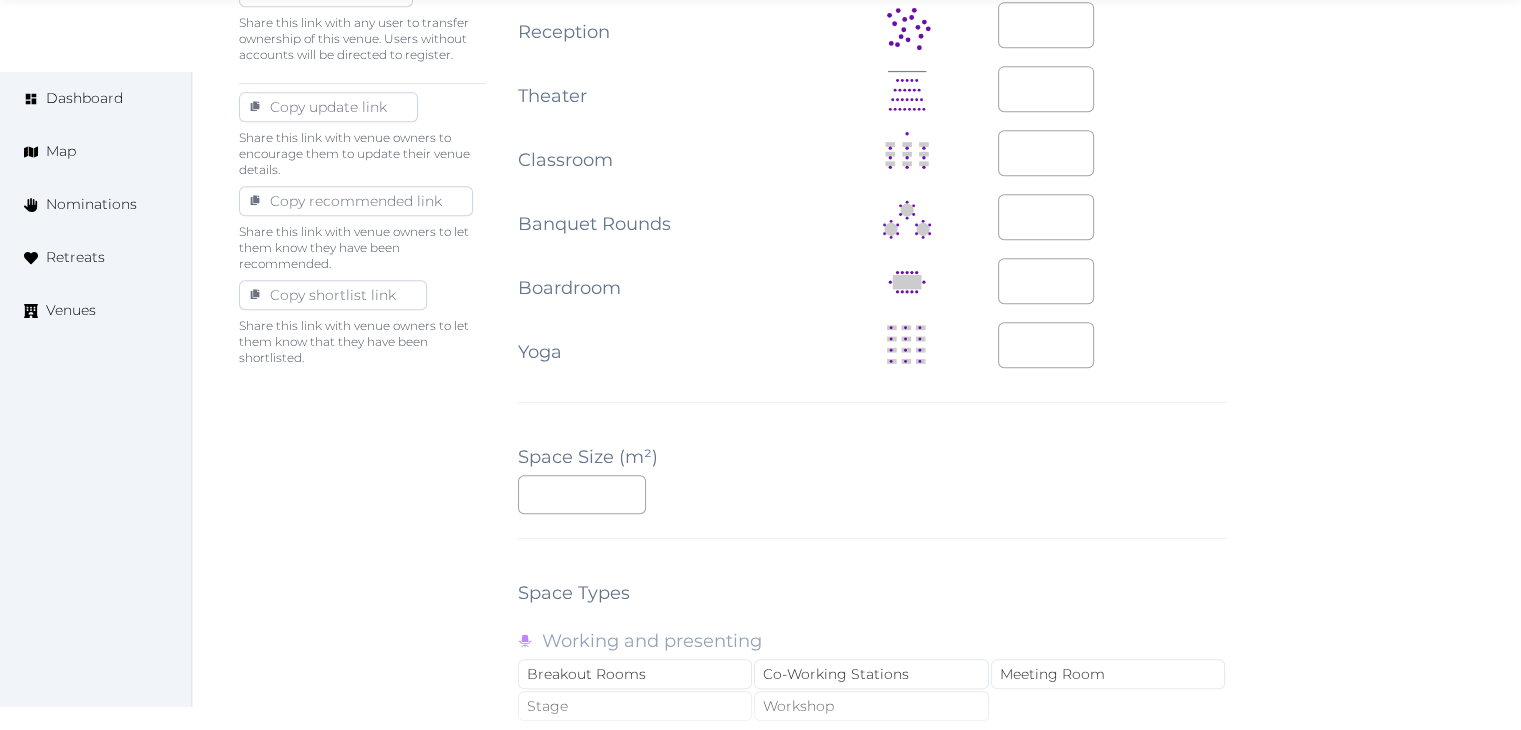 type on "********" 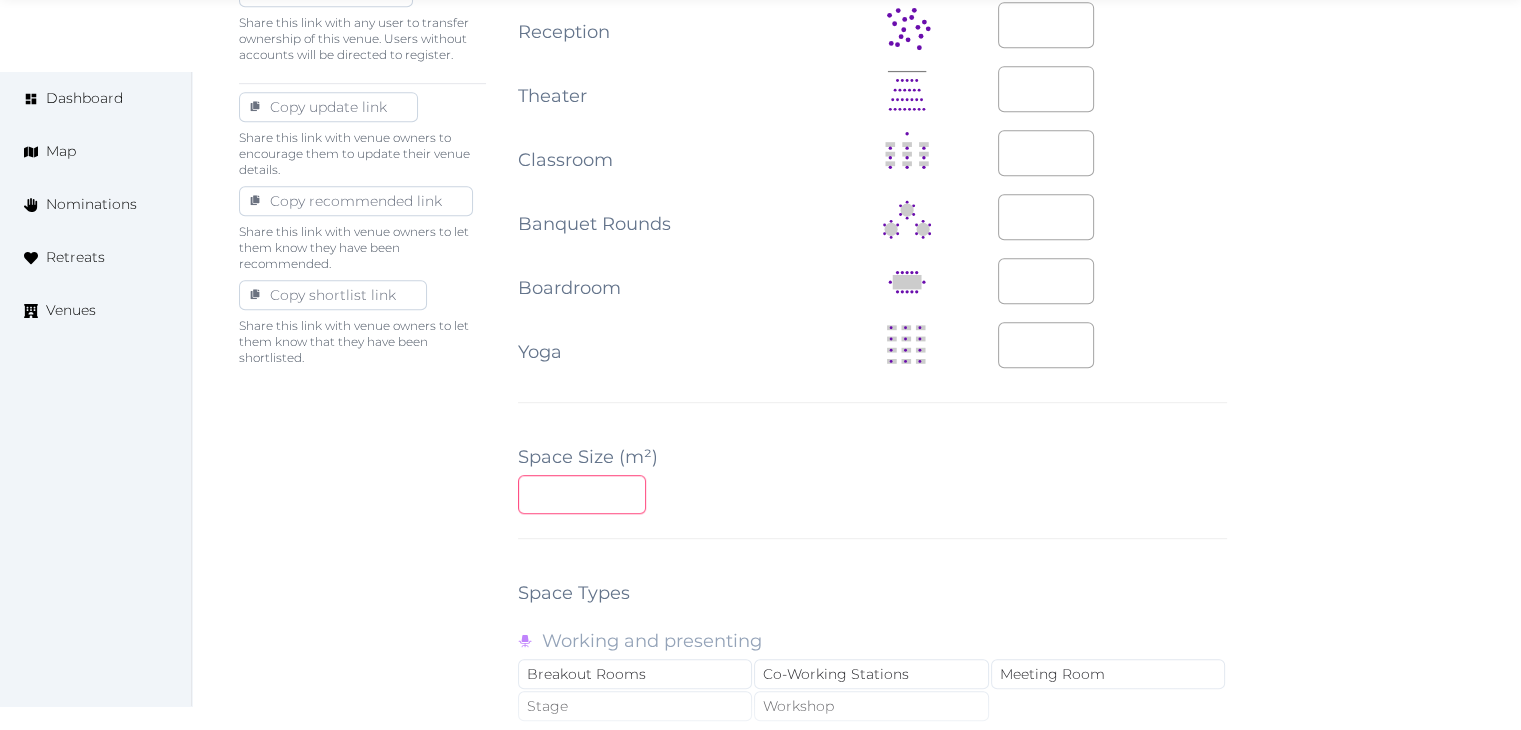 click at bounding box center (582, 494) 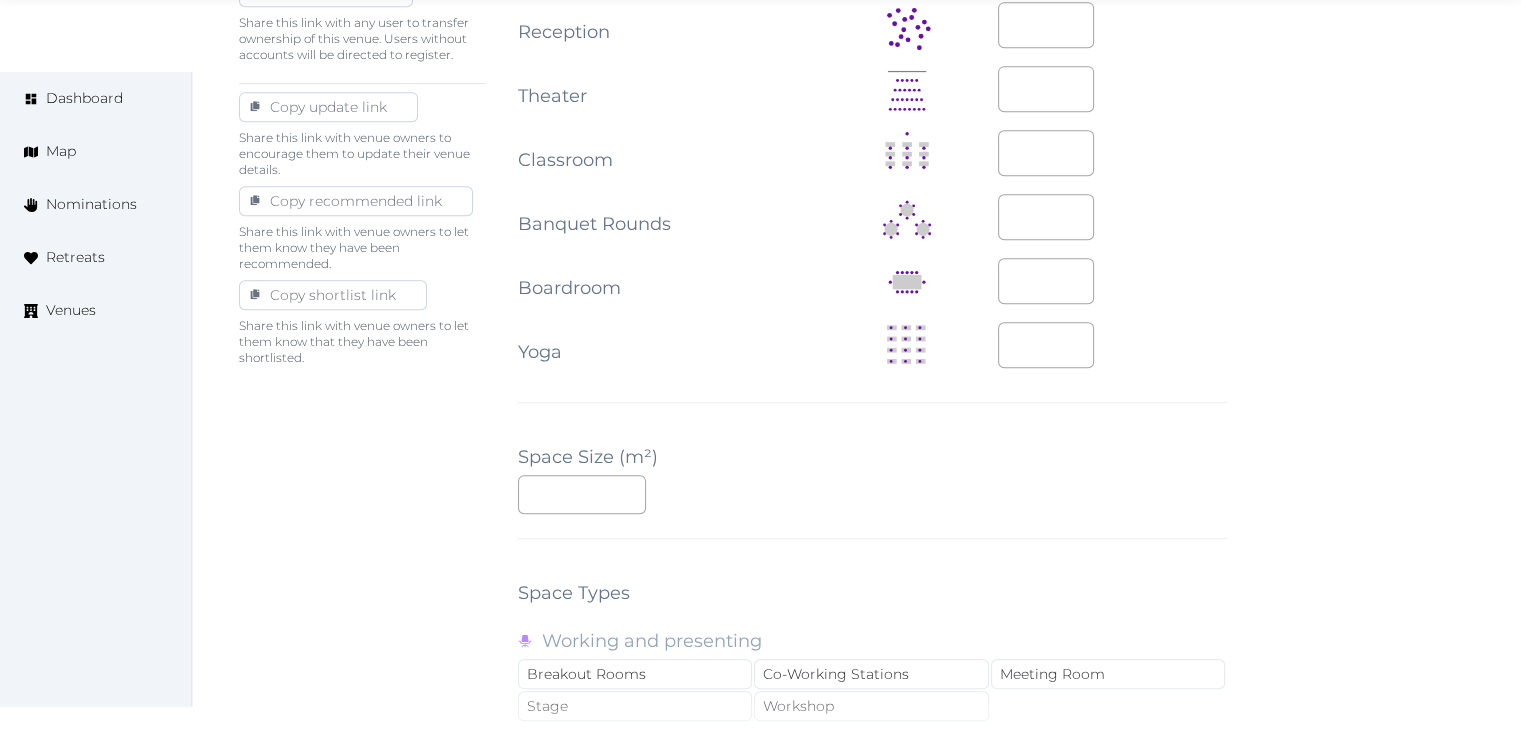 click on "***" at bounding box center (872, 494) 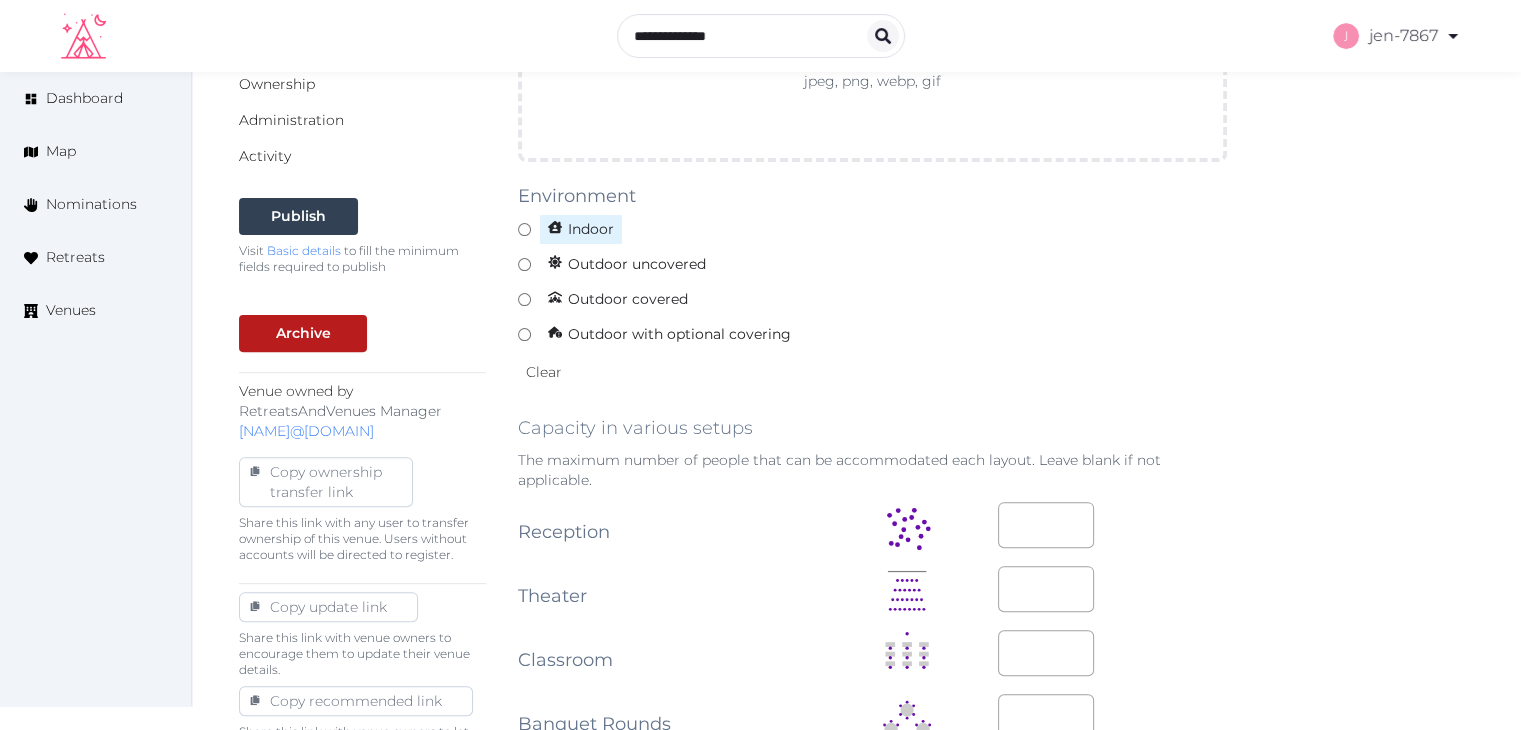click on "Indoor" at bounding box center (581, 229) 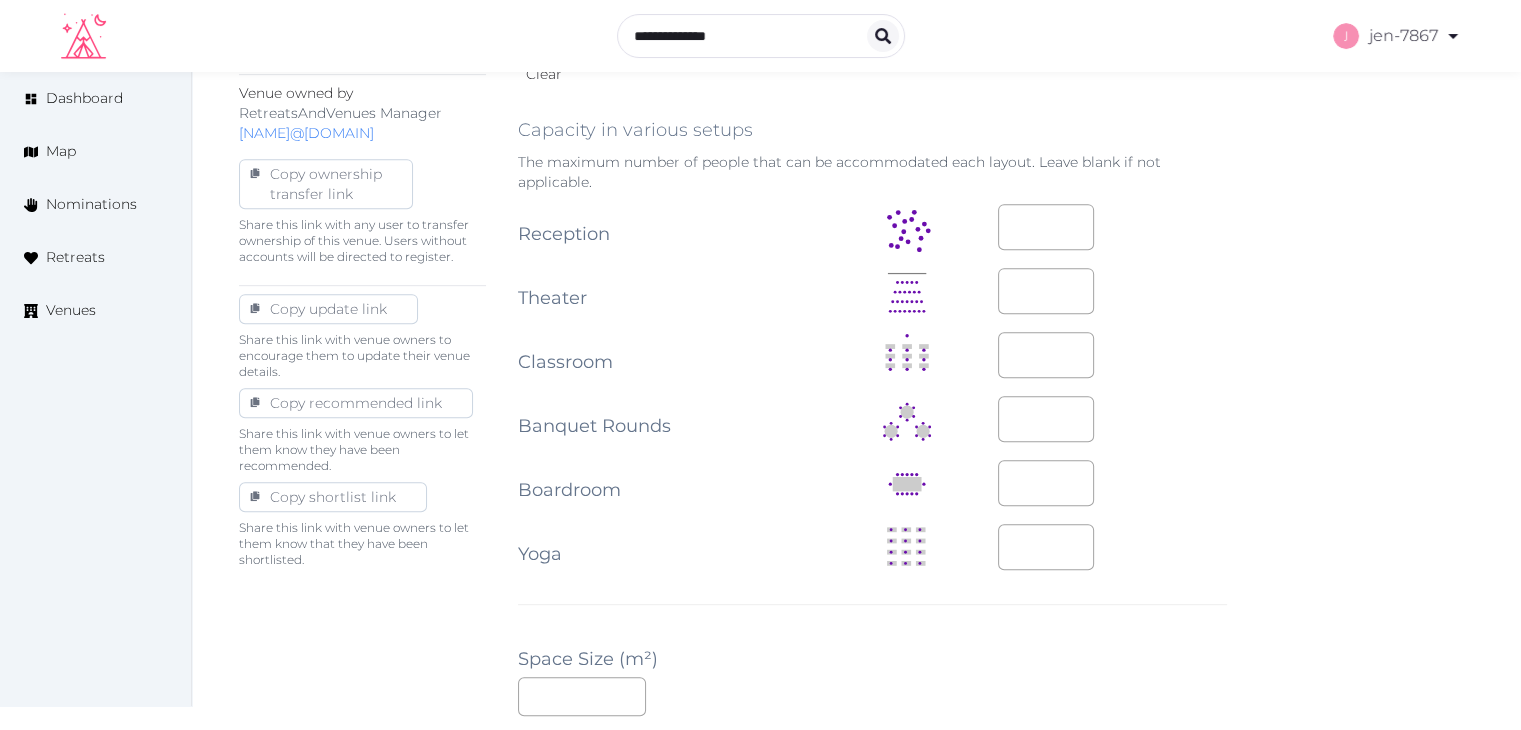 scroll, scrollTop: 900, scrollLeft: 0, axis: vertical 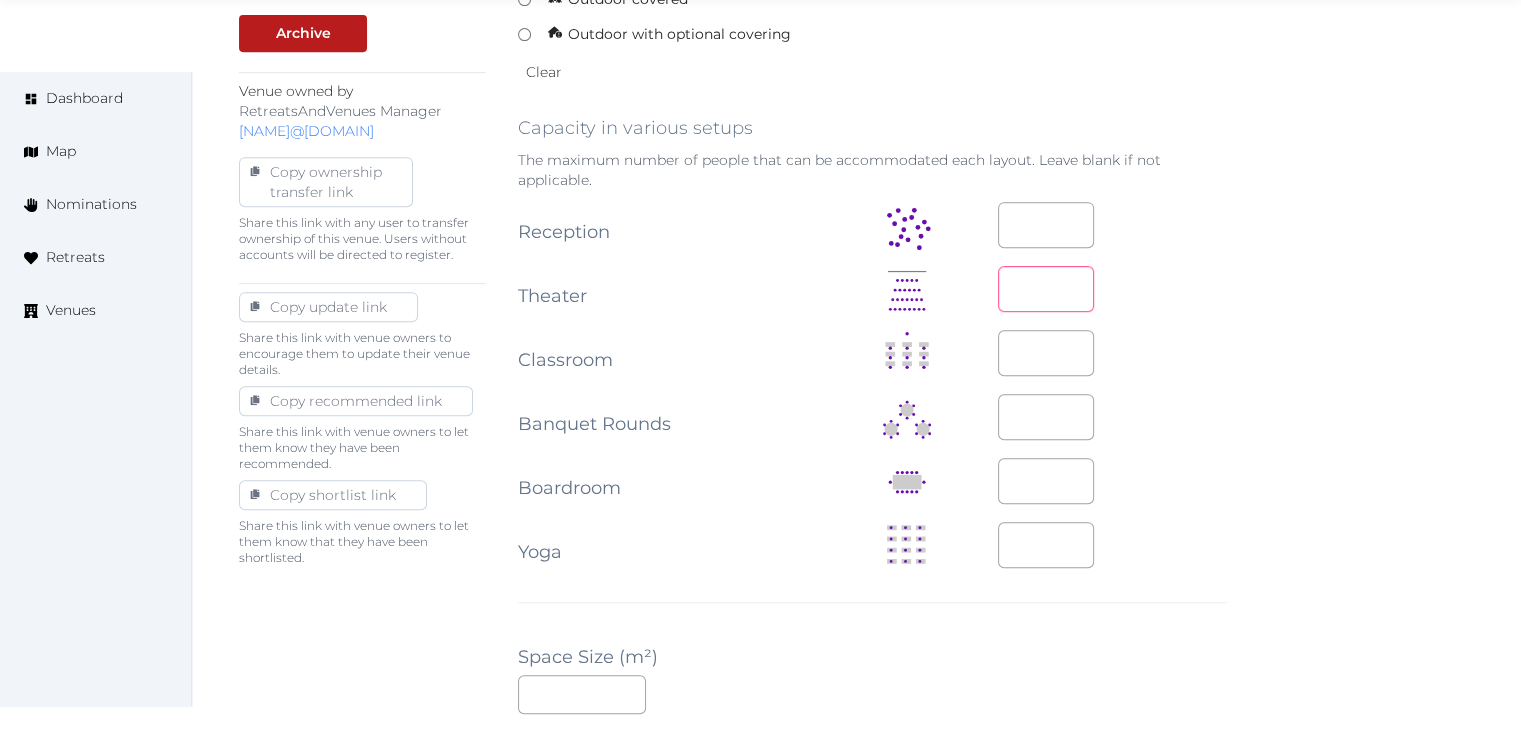 click at bounding box center (1046, 289) 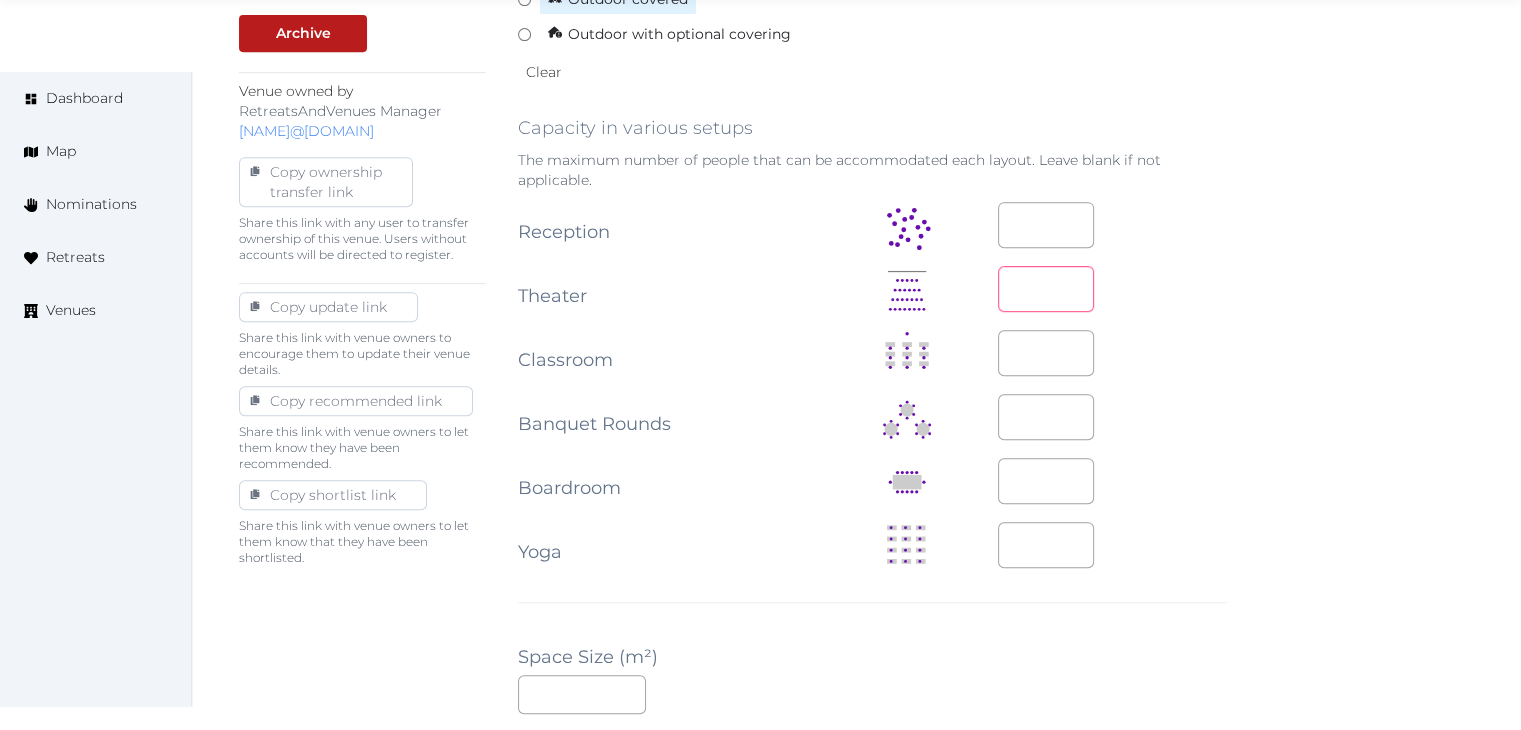 type on "**" 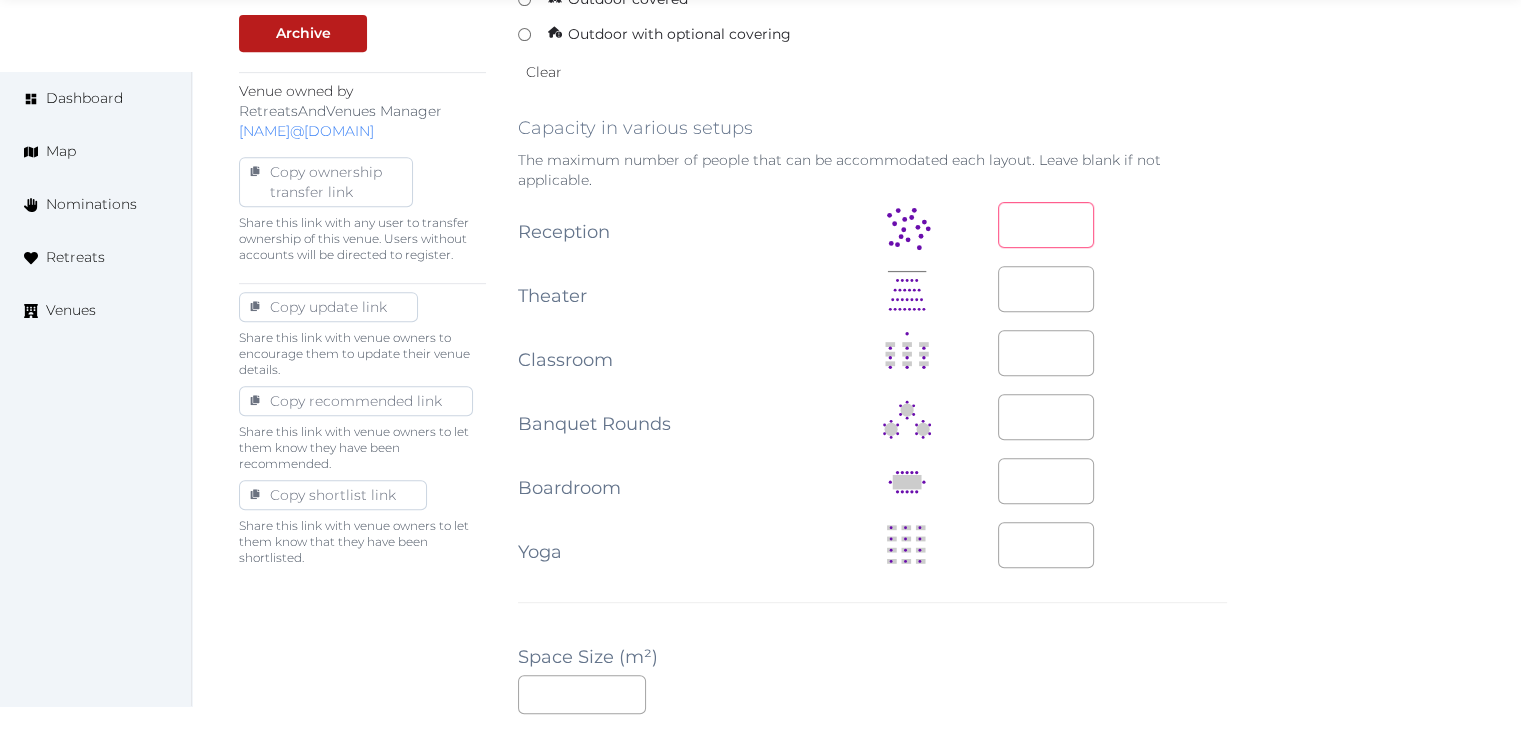 click at bounding box center (1046, 225) 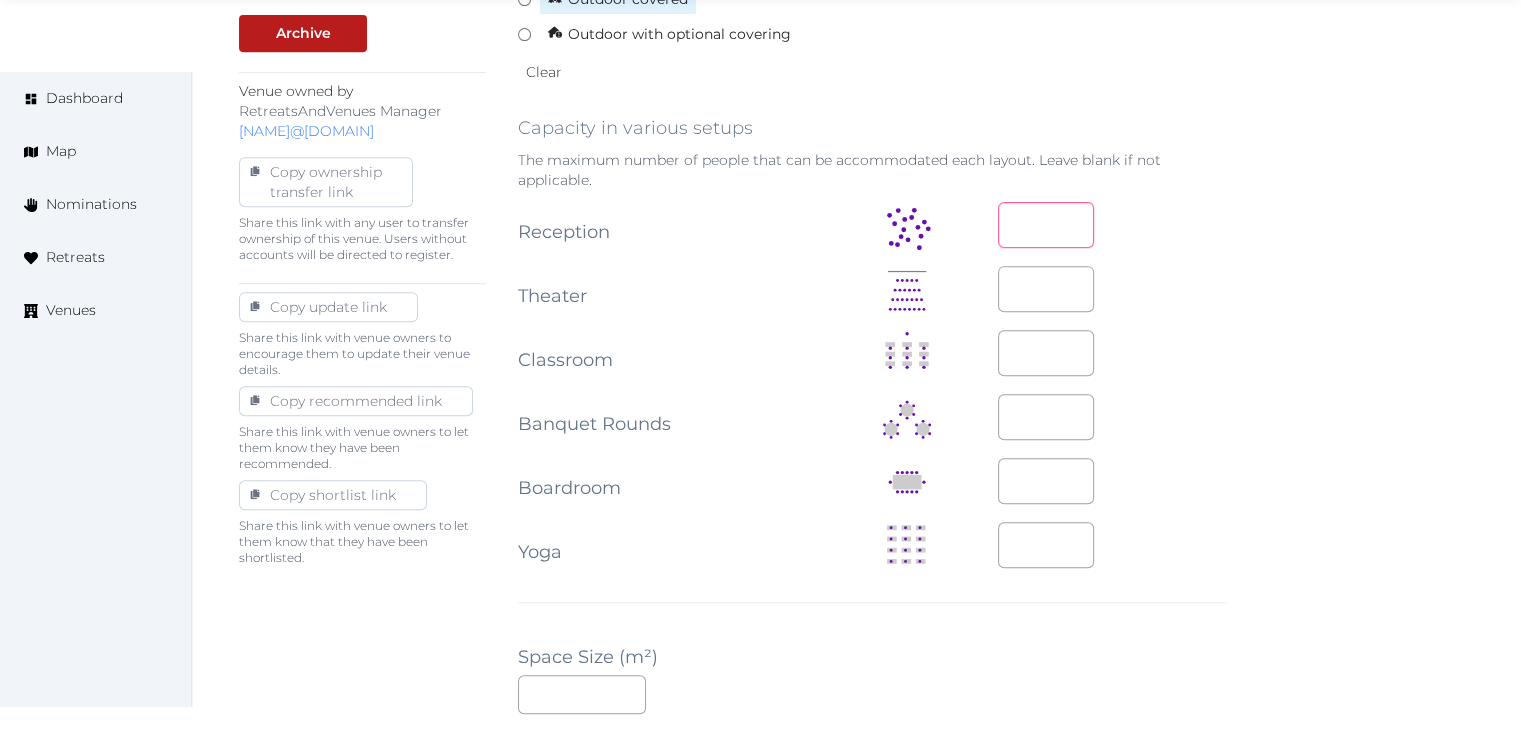 type on "**" 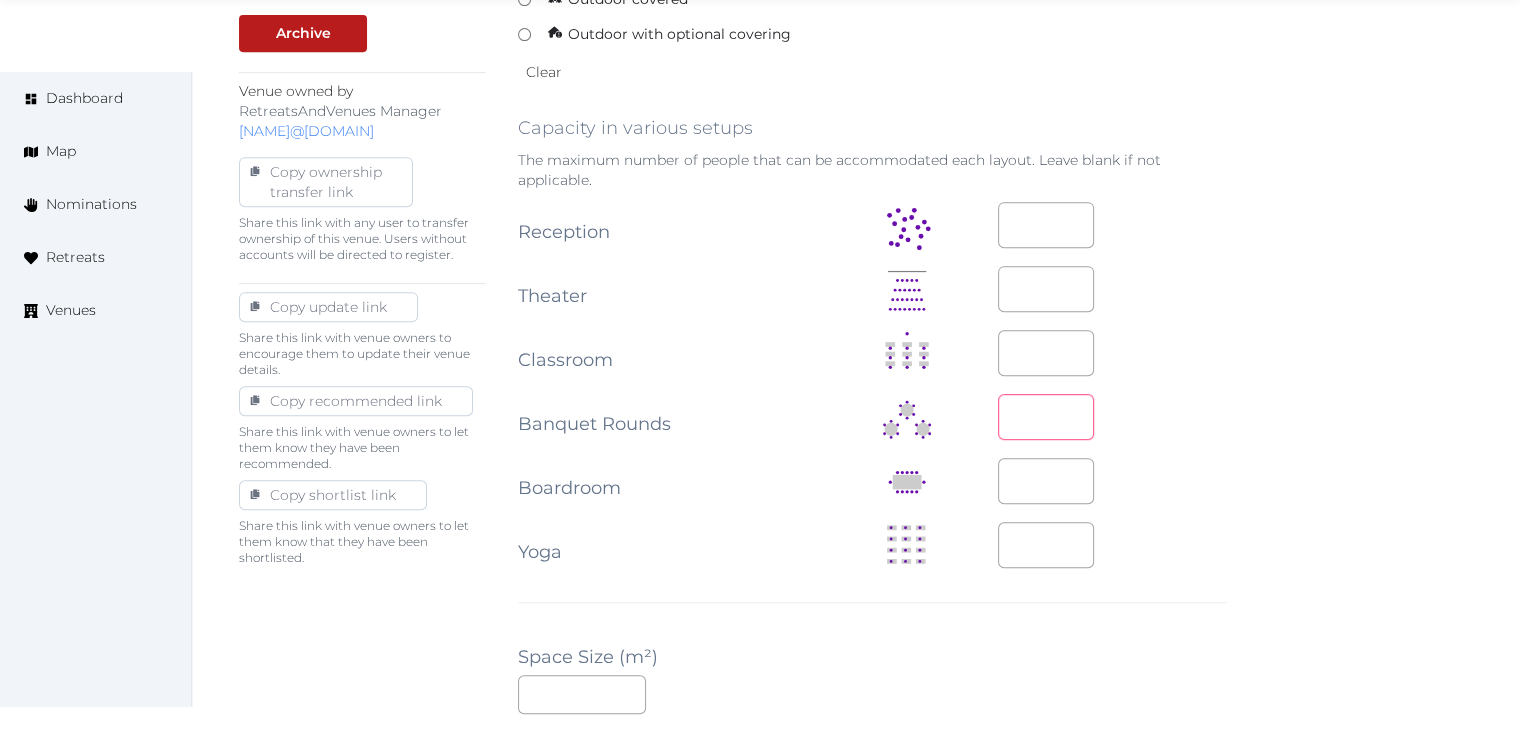 click at bounding box center [1046, 417] 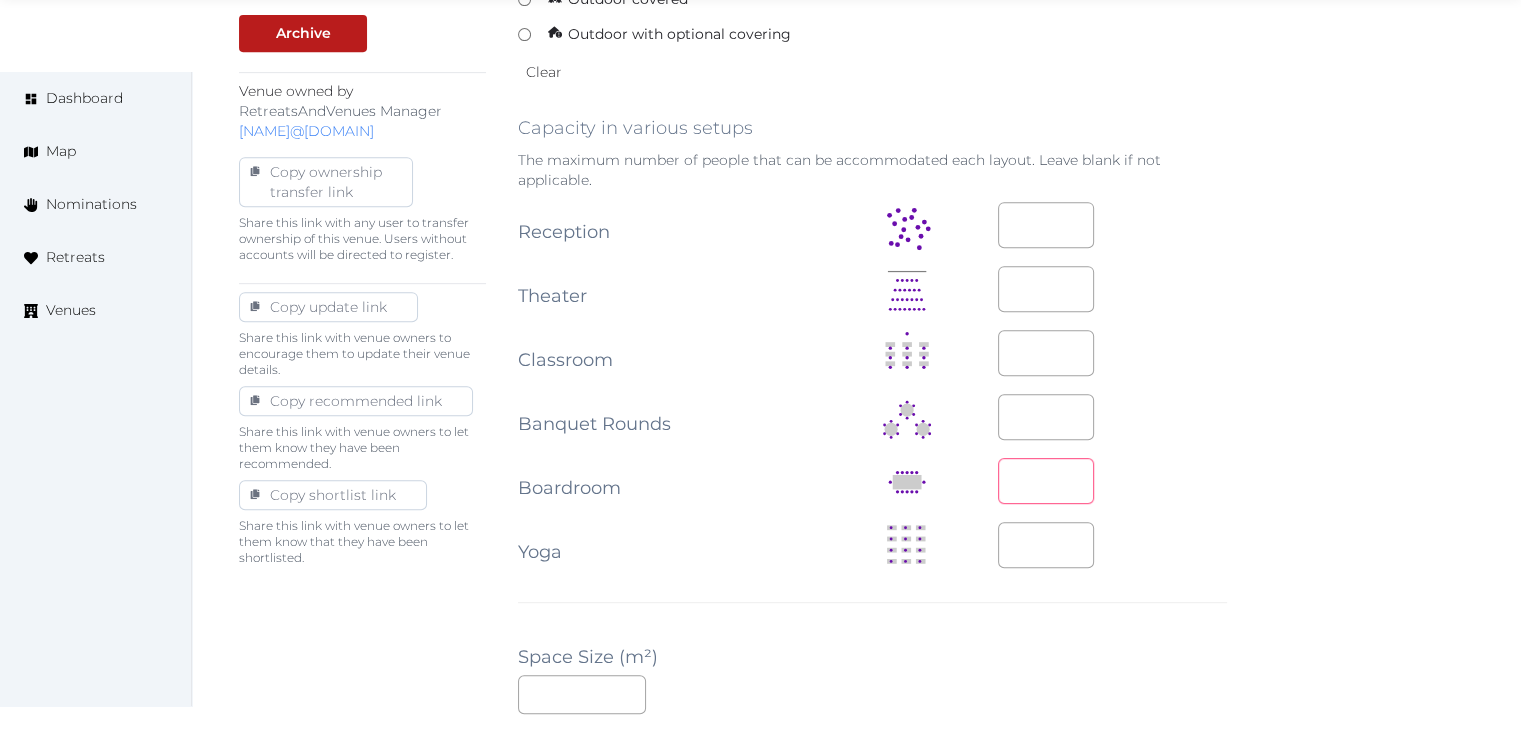 click at bounding box center (1046, 481) 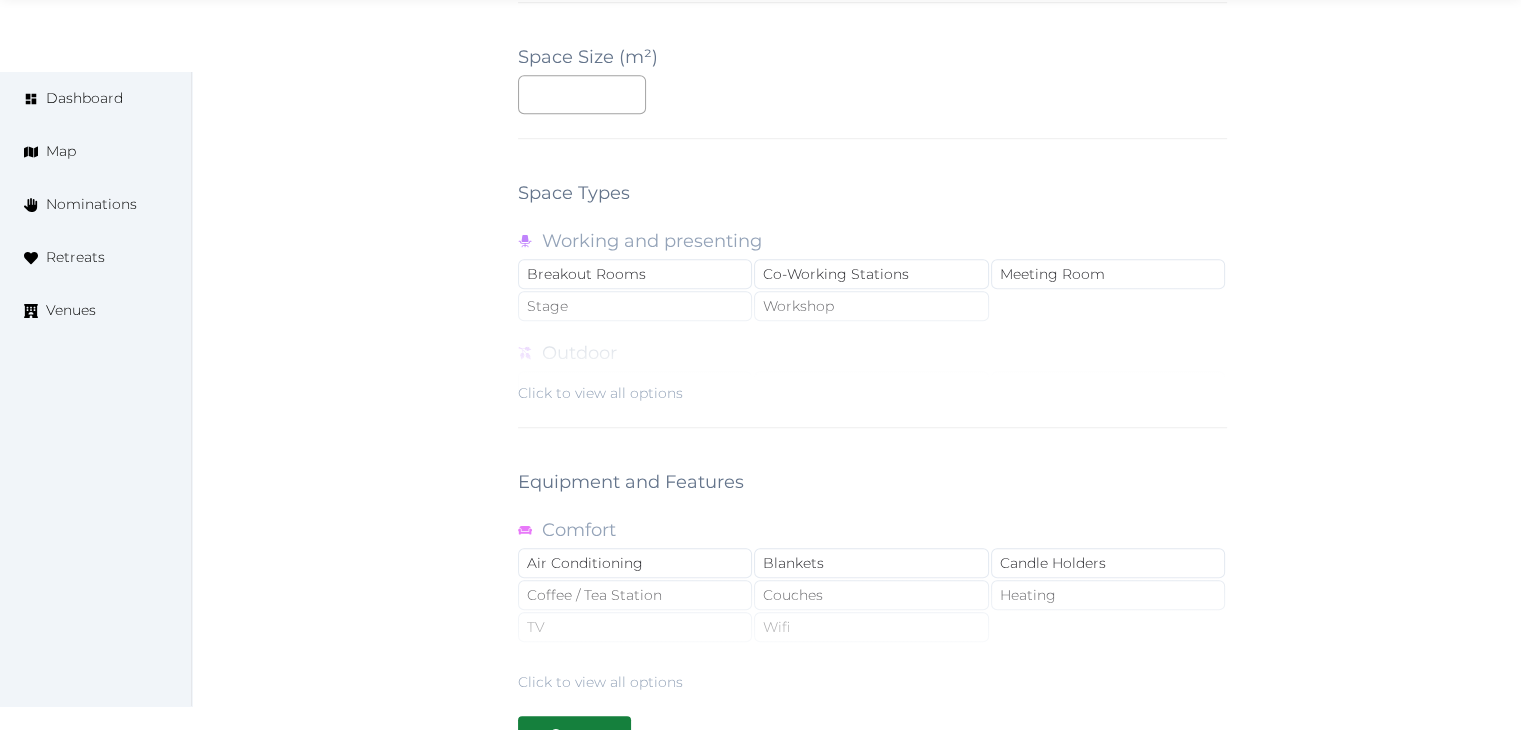 scroll, scrollTop: 1788, scrollLeft: 0, axis: vertical 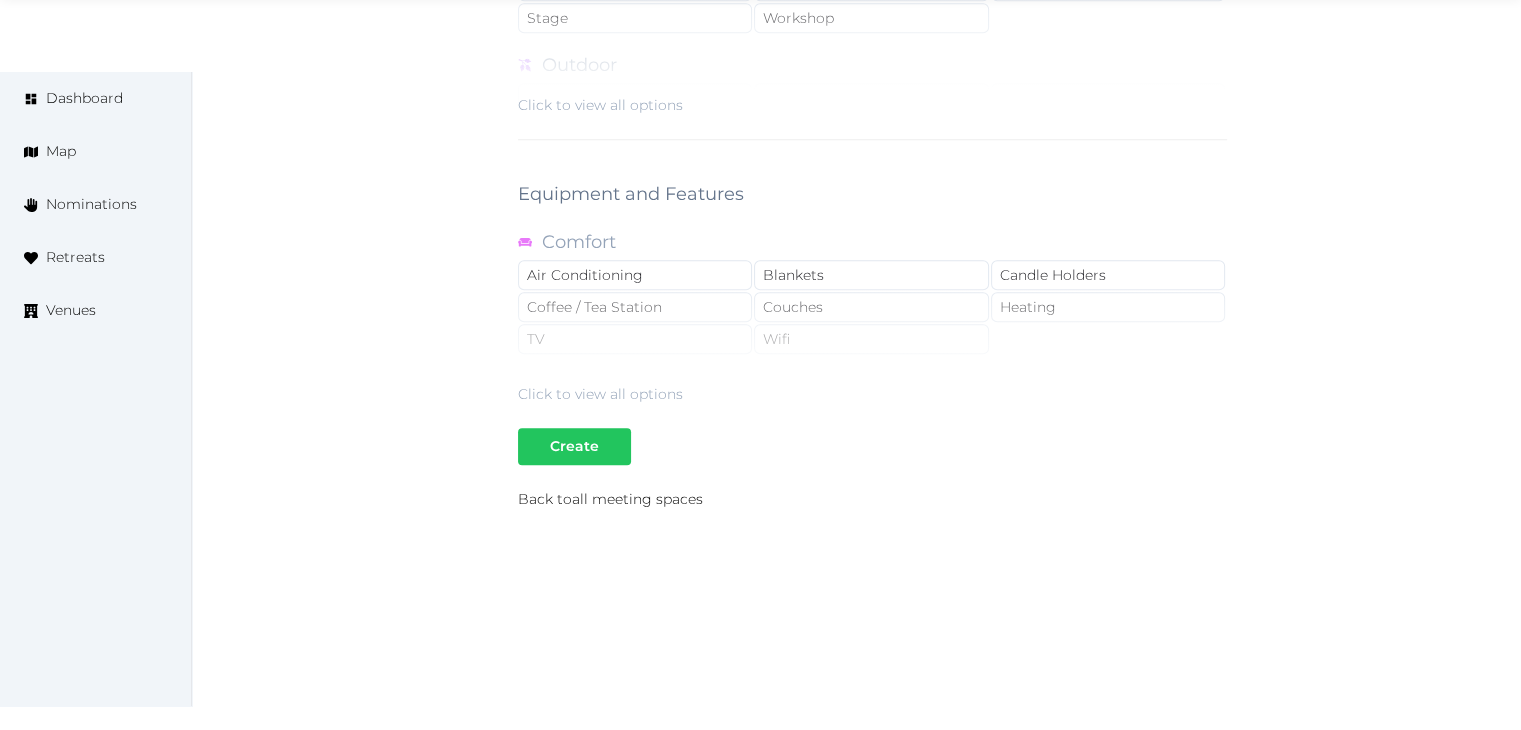 type on "**" 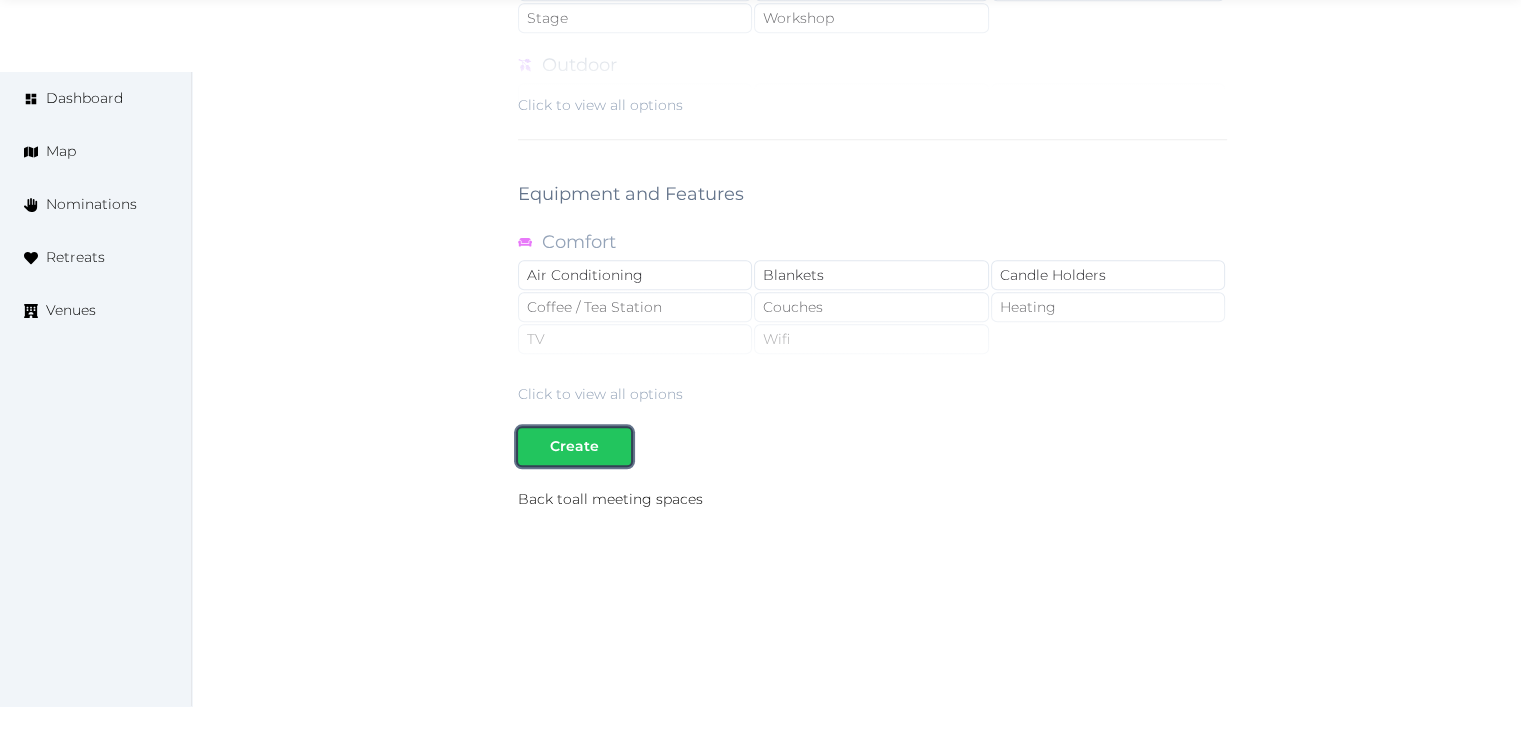 click on "Create" at bounding box center [574, 446] 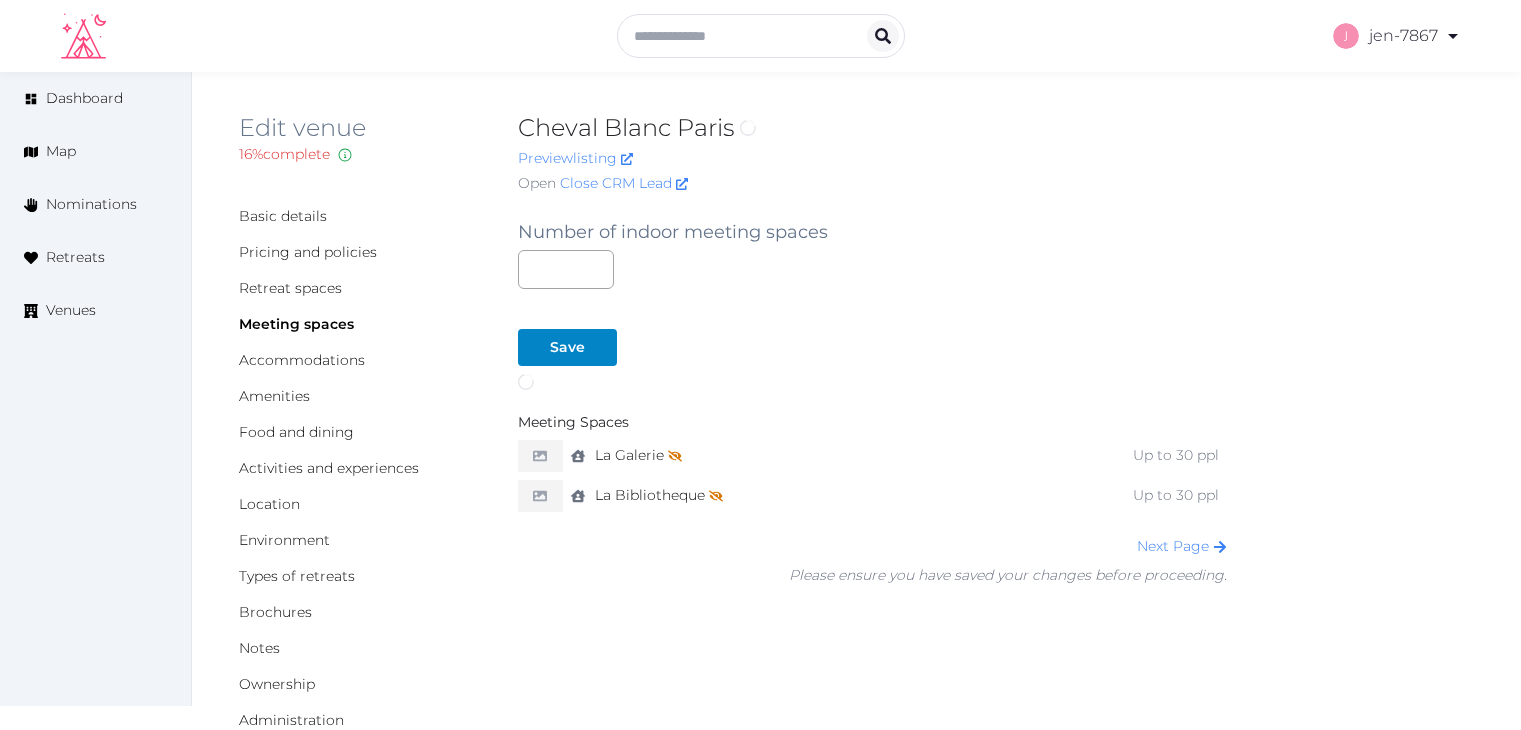 scroll, scrollTop: 0, scrollLeft: 0, axis: both 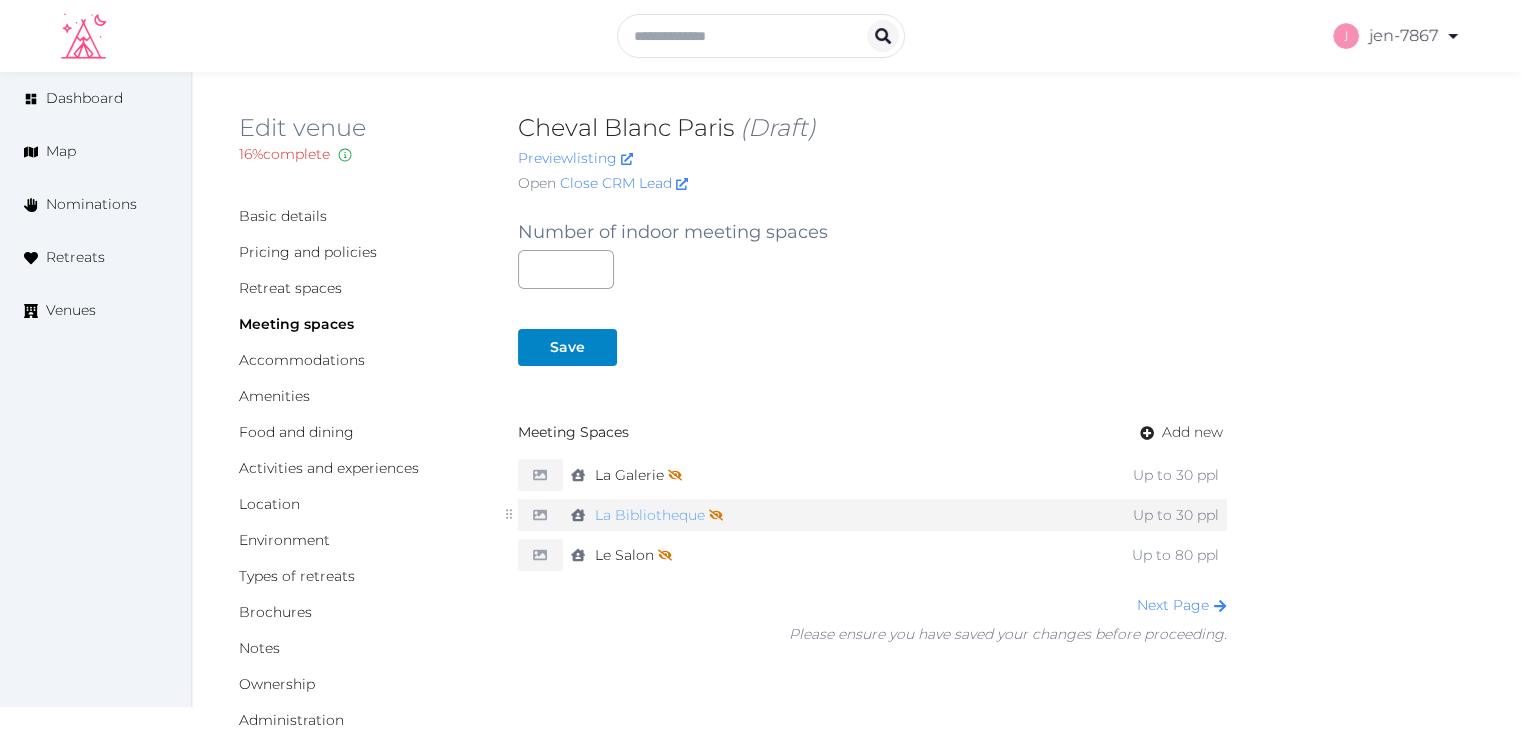 click on "La Bibliotheque   Not shown on profile until a name, description, and photo are added." at bounding box center (659, 515) 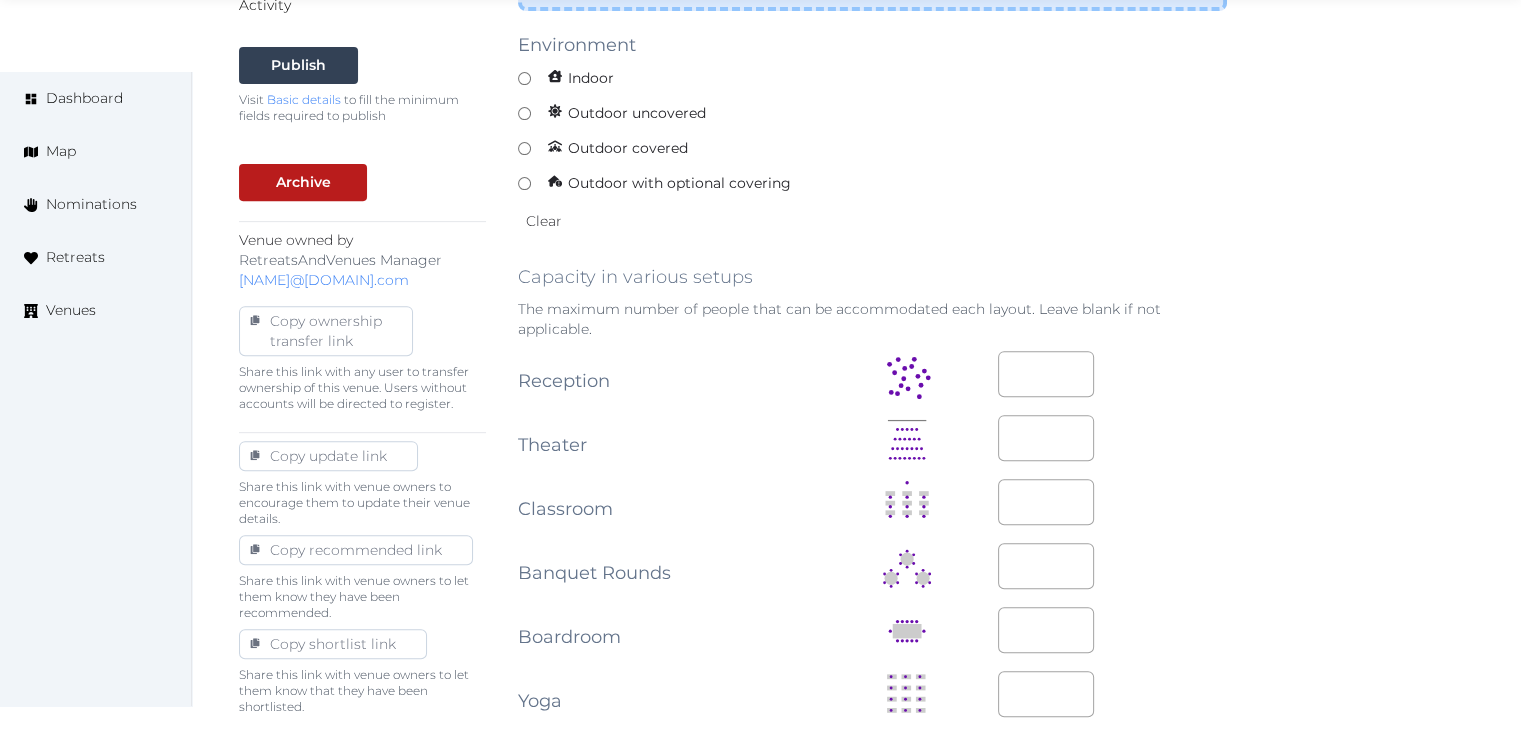 scroll, scrollTop: 800, scrollLeft: 0, axis: vertical 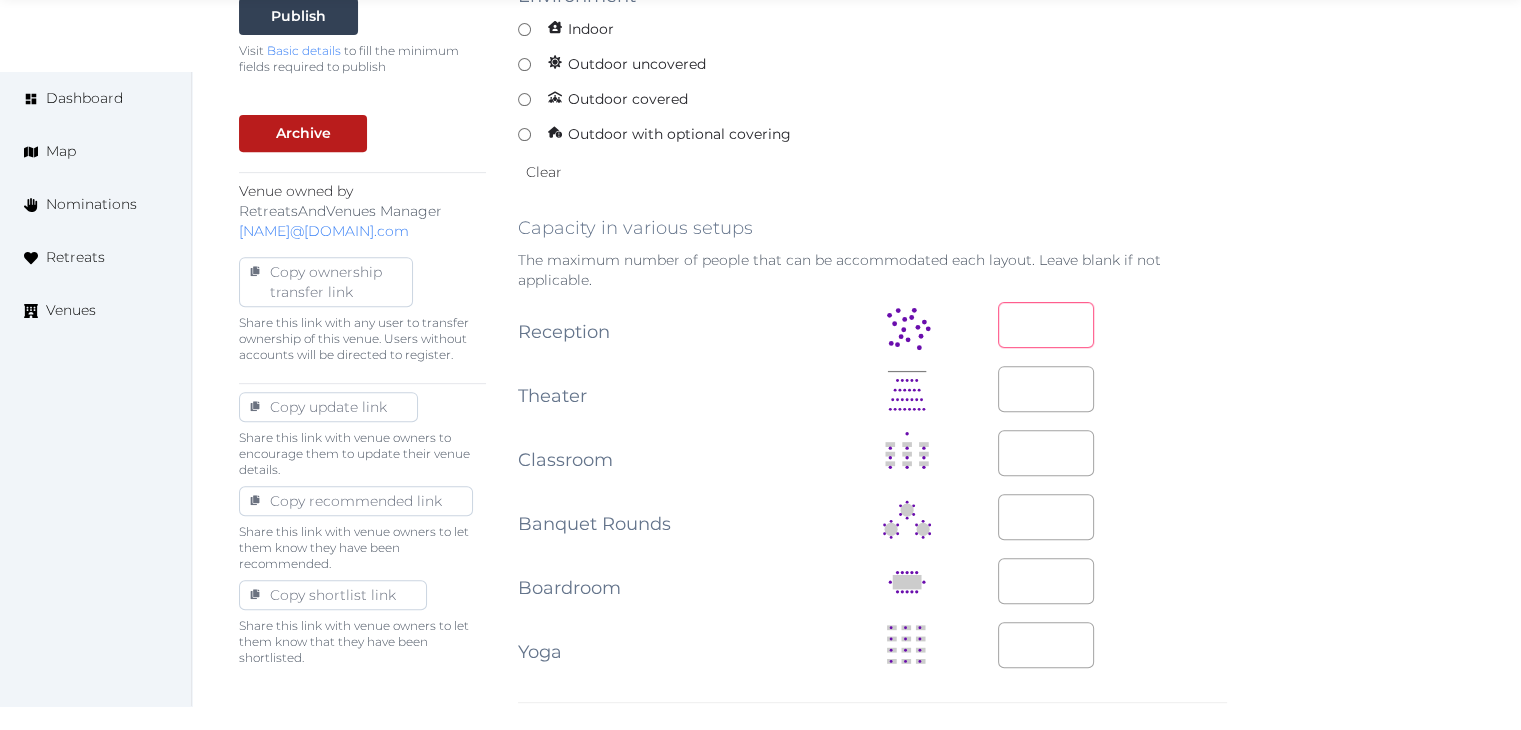 drag, startPoint x: 1032, startPoint y: 321, endPoint x: 966, endPoint y: 315, distance: 66.27216 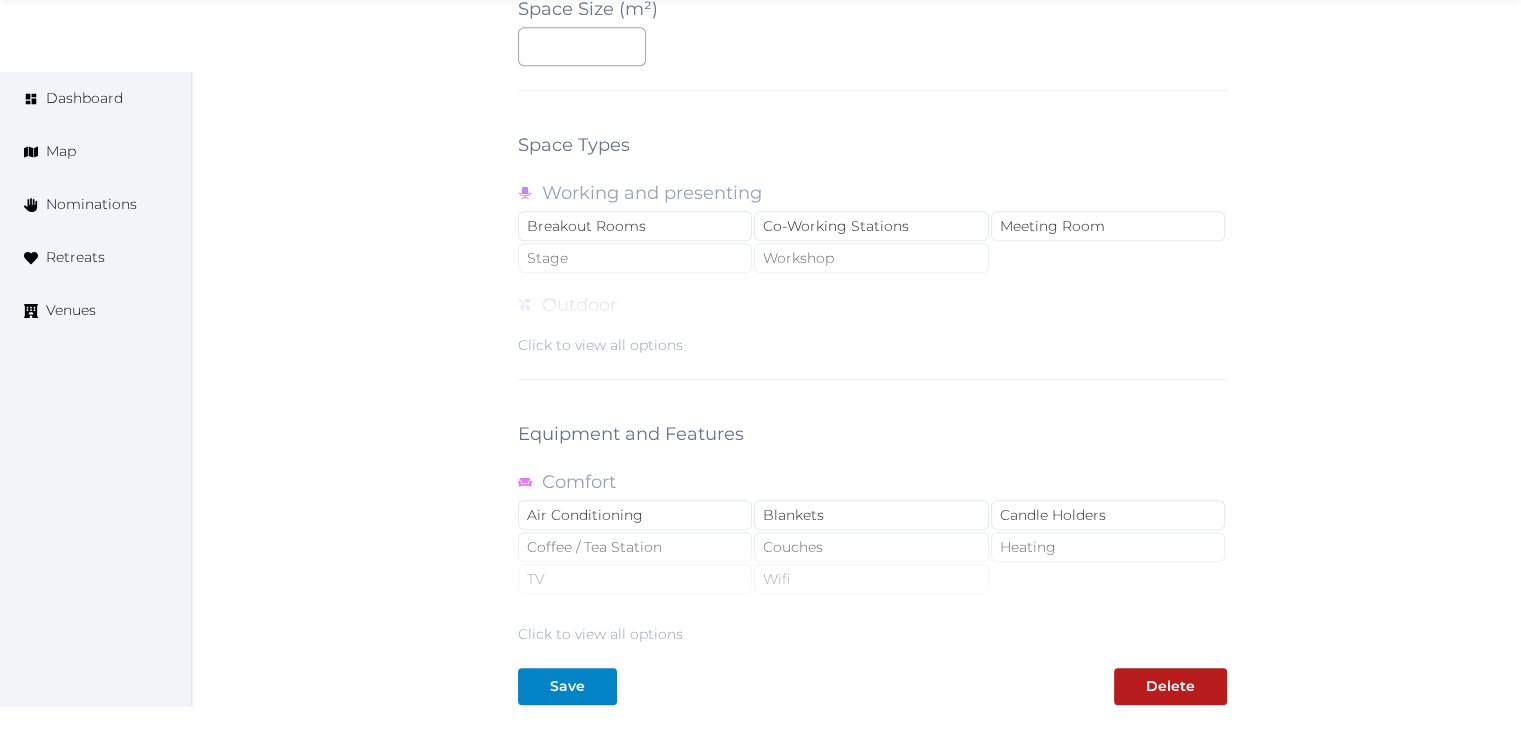 scroll, scrollTop: 1788, scrollLeft: 0, axis: vertical 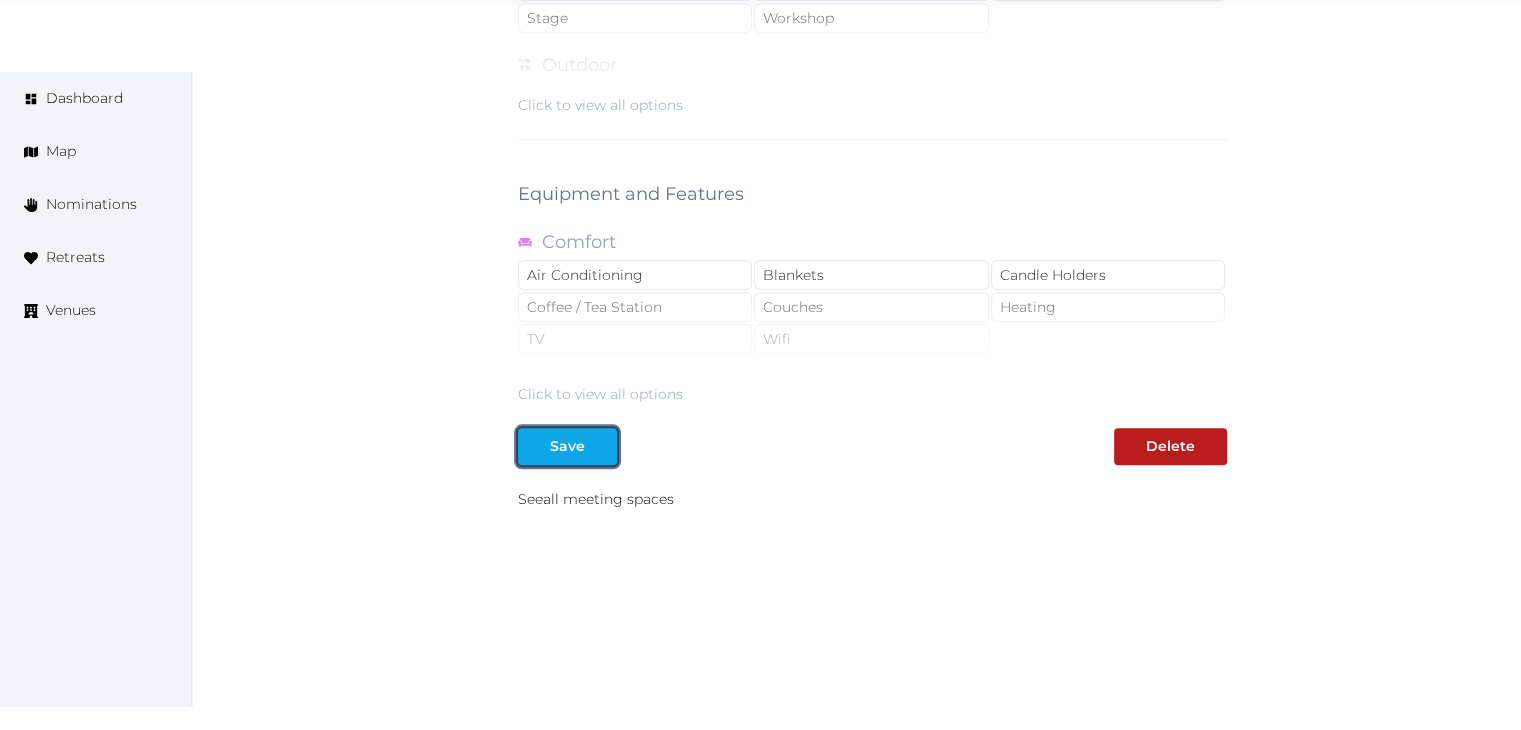 click on "Save" at bounding box center (567, 446) 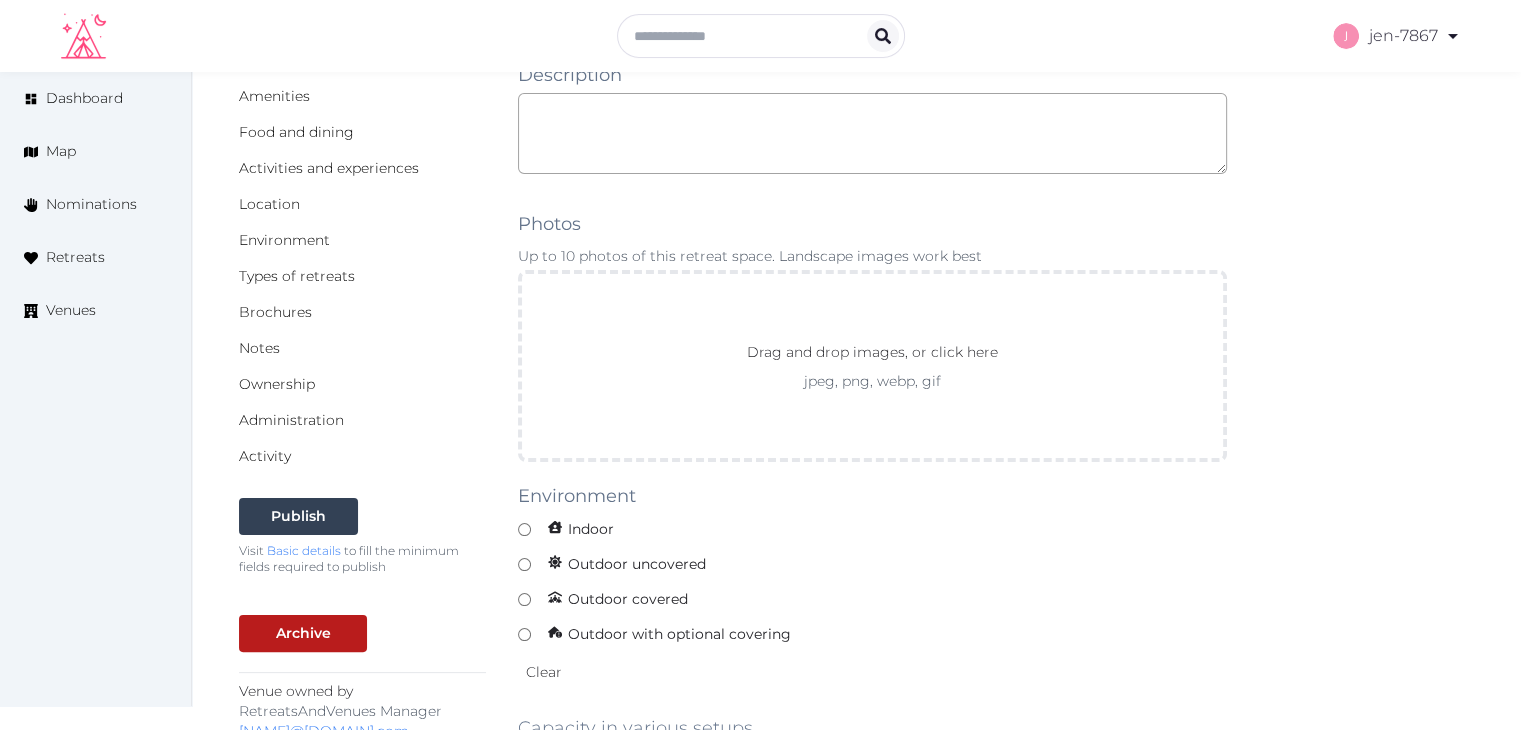 scroll, scrollTop: 0, scrollLeft: 0, axis: both 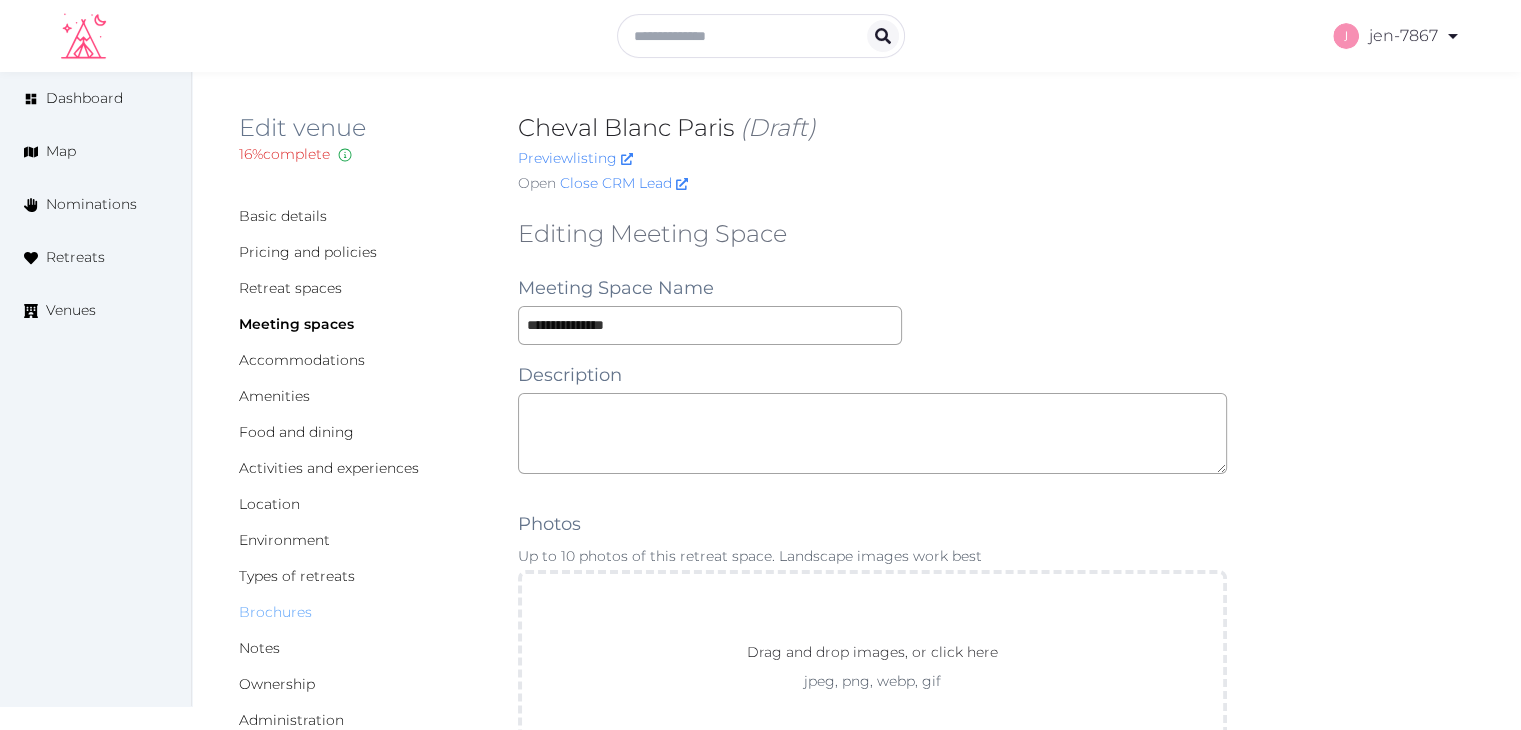 click on "Brochures" at bounding box center (275, 612) 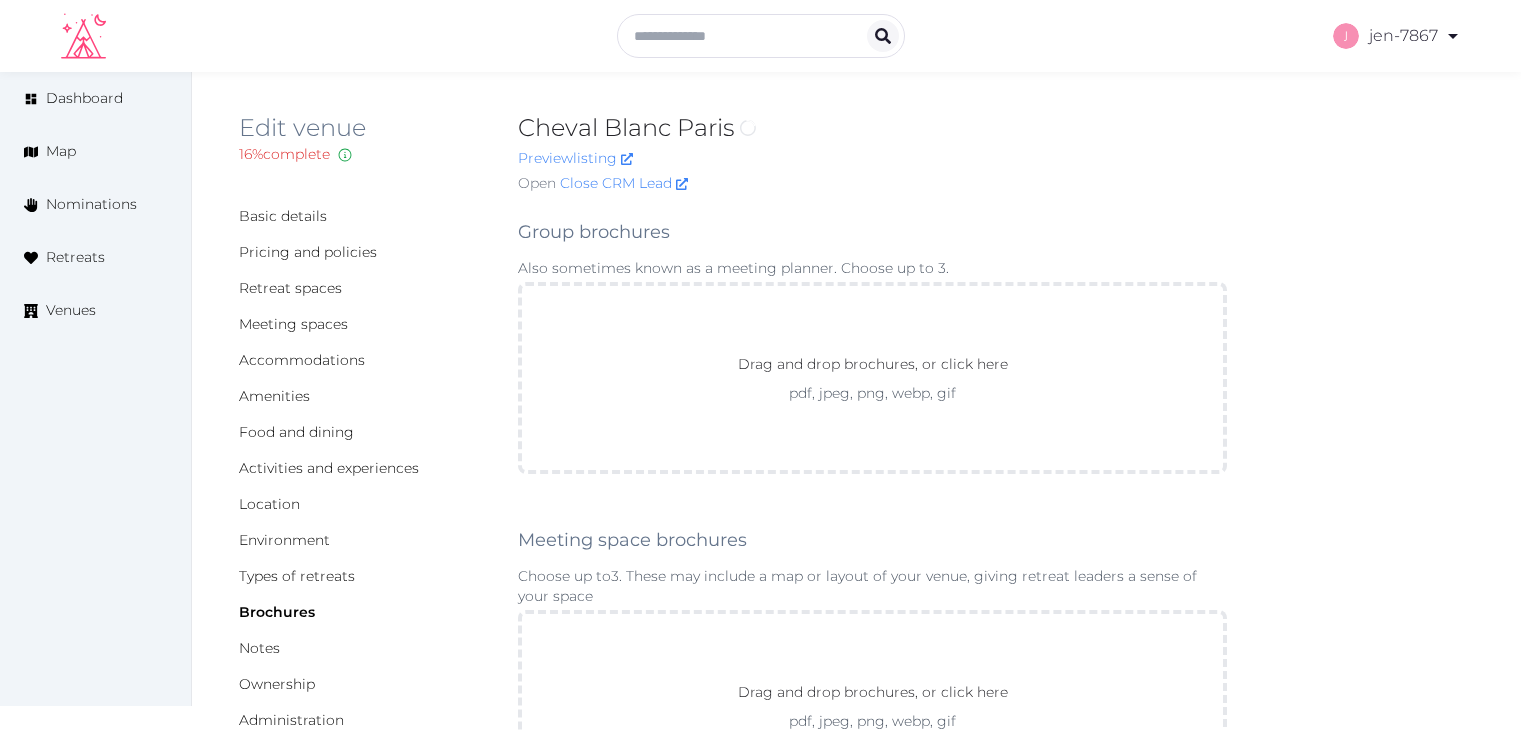 scroll, scrollTop: 0, scrollLeft: 0, axis: both 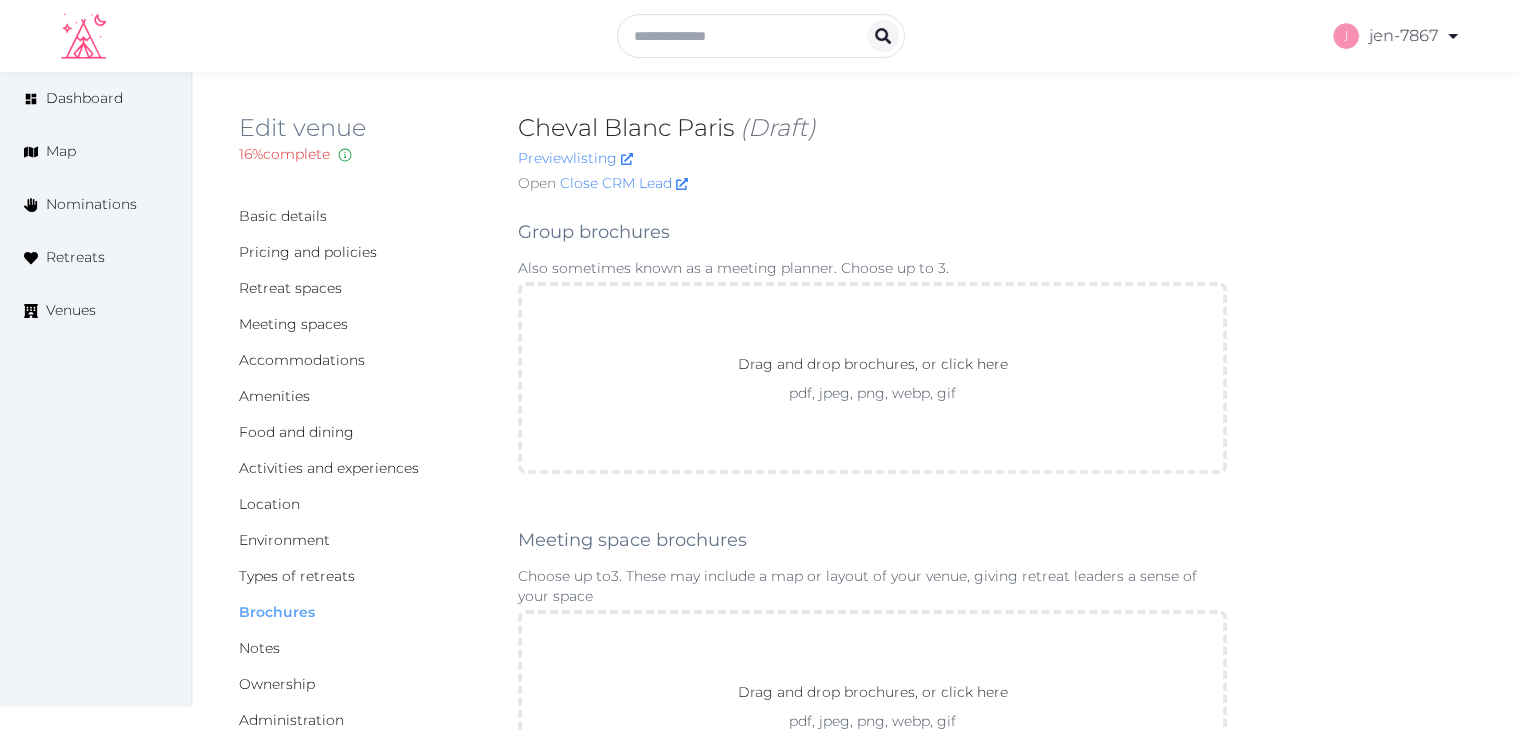 click on "Brochures" at bounding box center (277, 612) 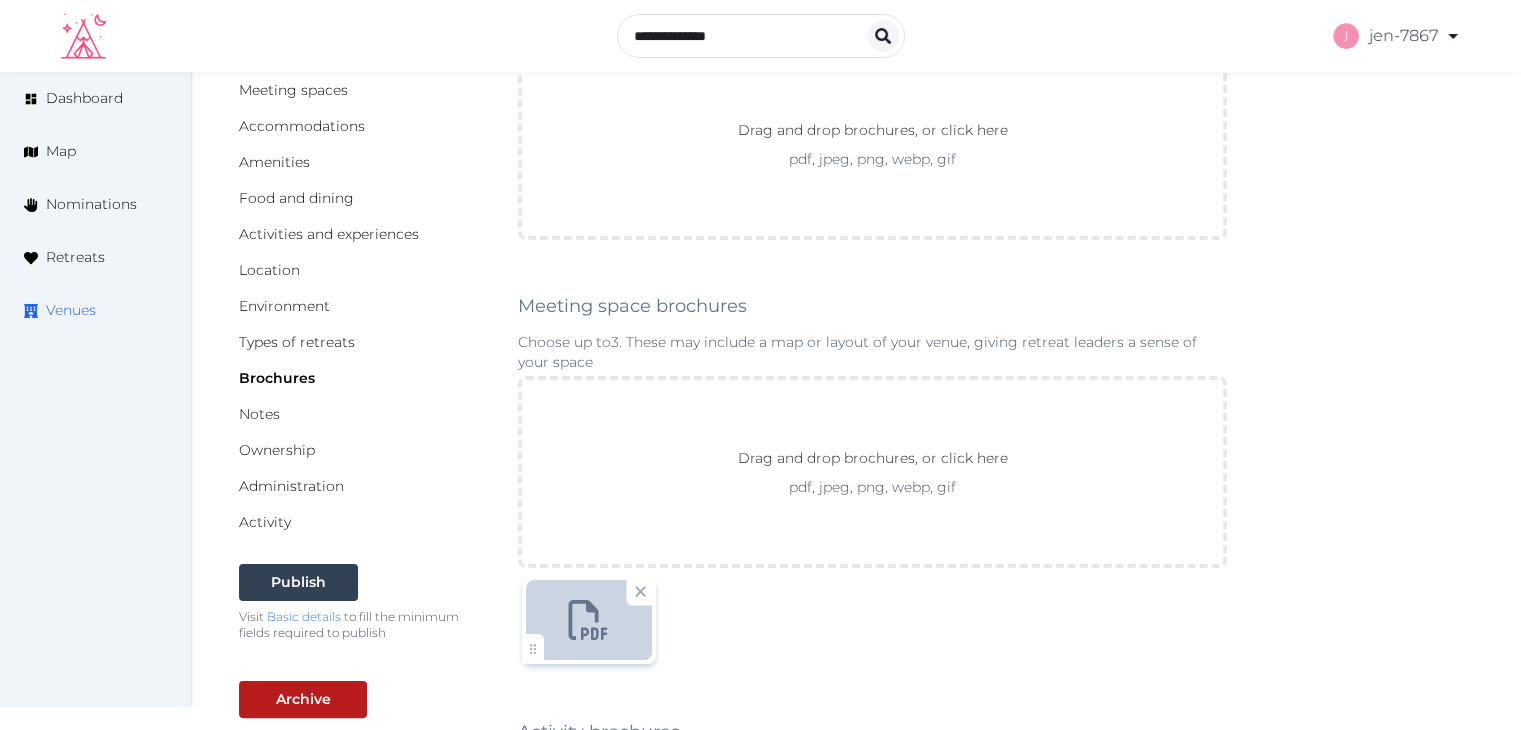 scroll, scrollTop: 200, scrollLeft: 0, axis: vertical 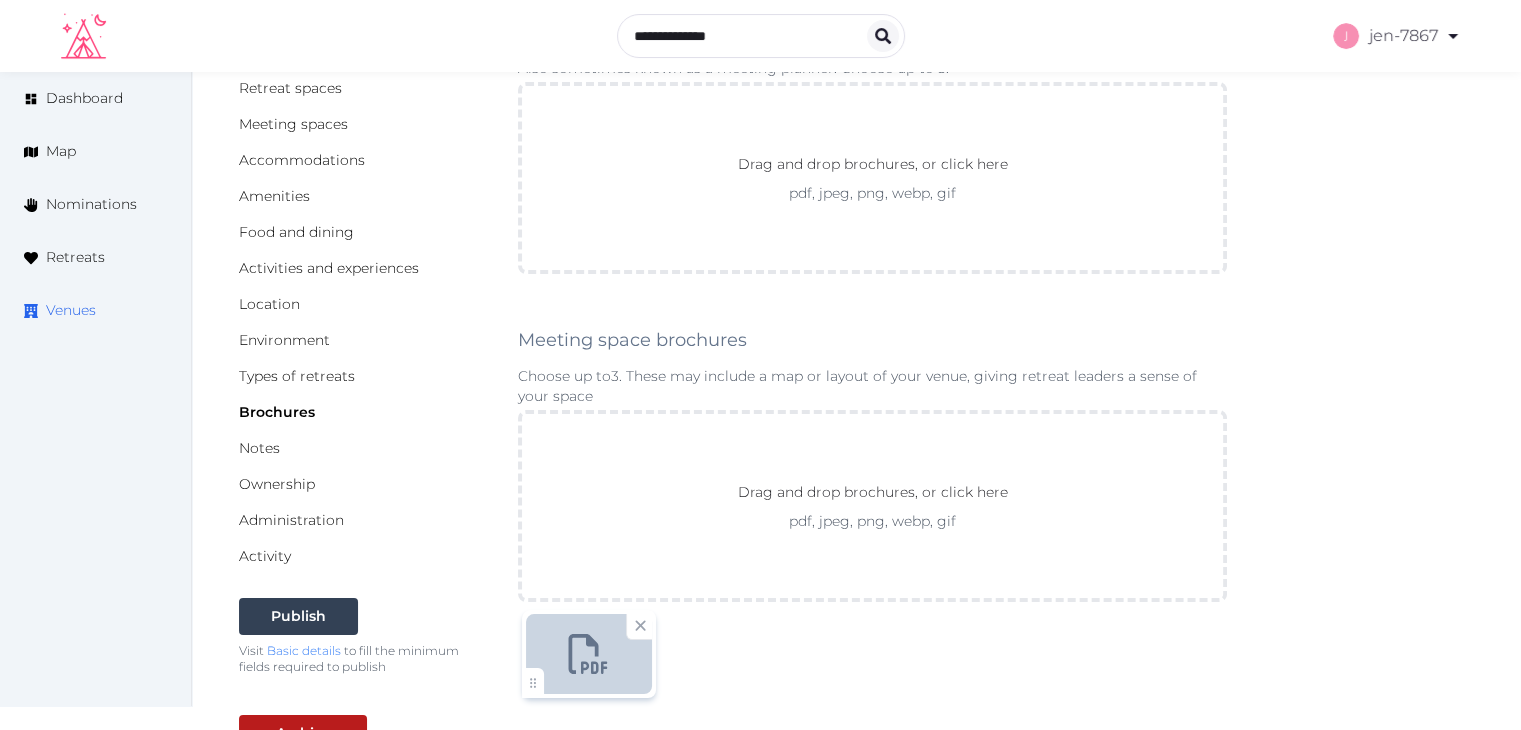 click on "Venues" at bounding box center [95, 310] 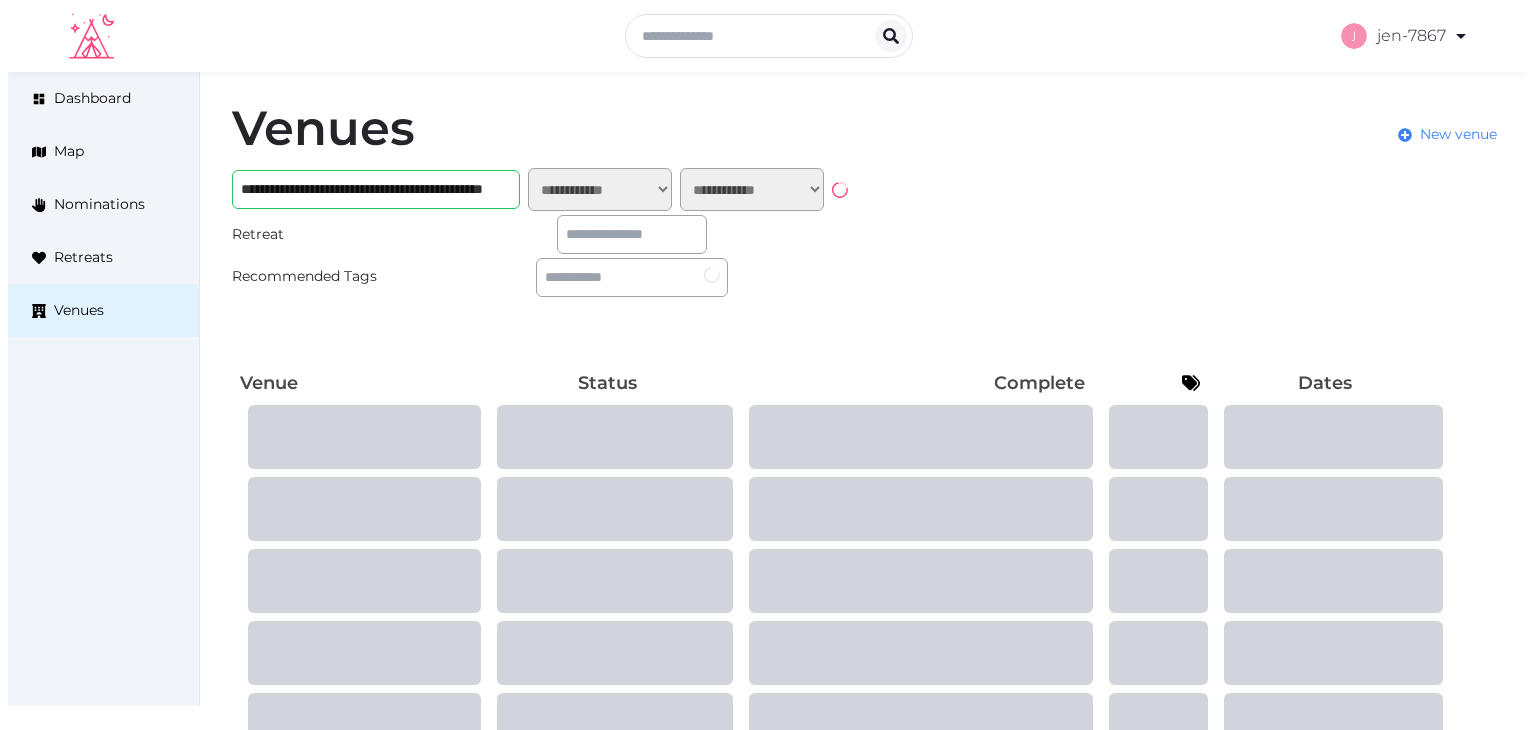 scroll, scrollTop: 0, scrollLeft: 0, axis: both 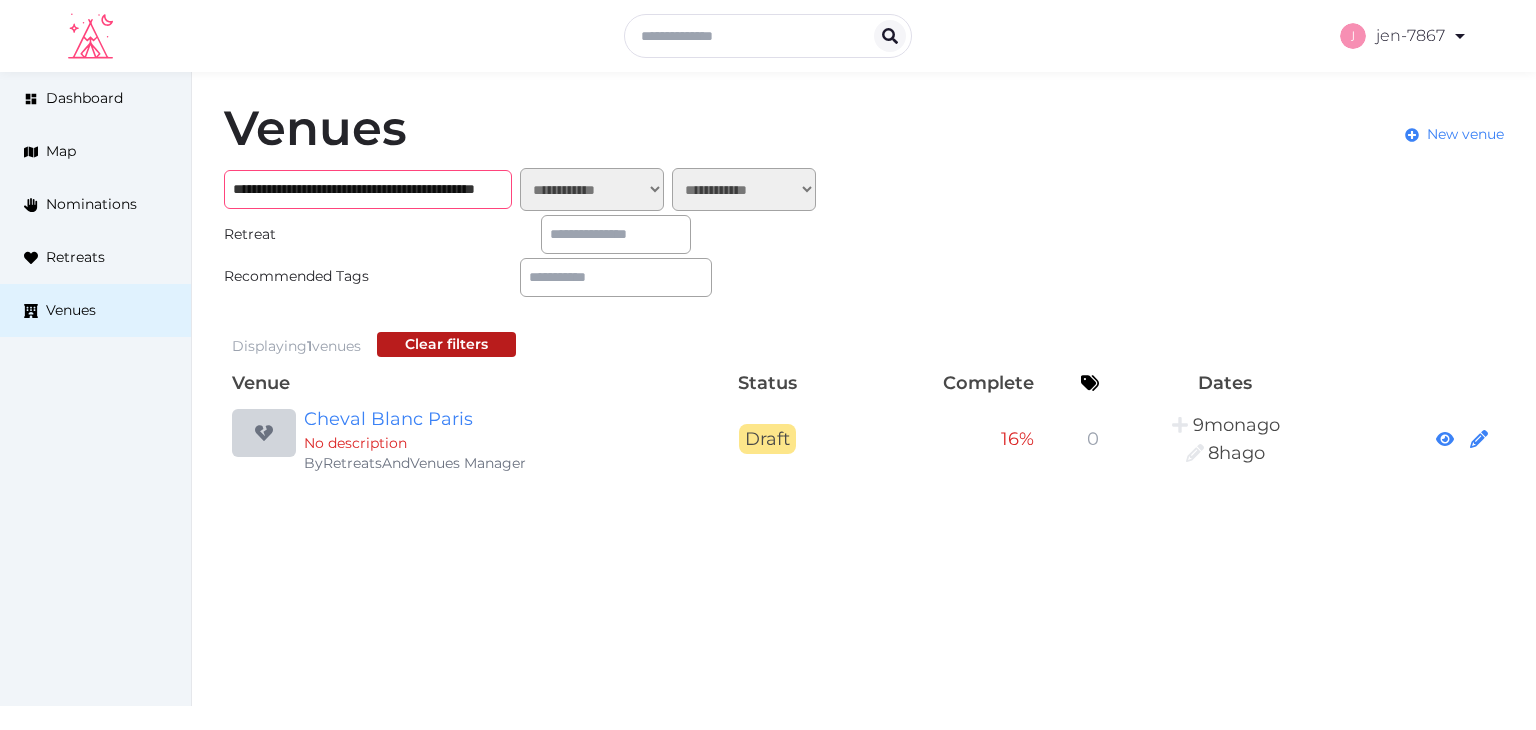 click on "**********" at bounding box center [368, 189] 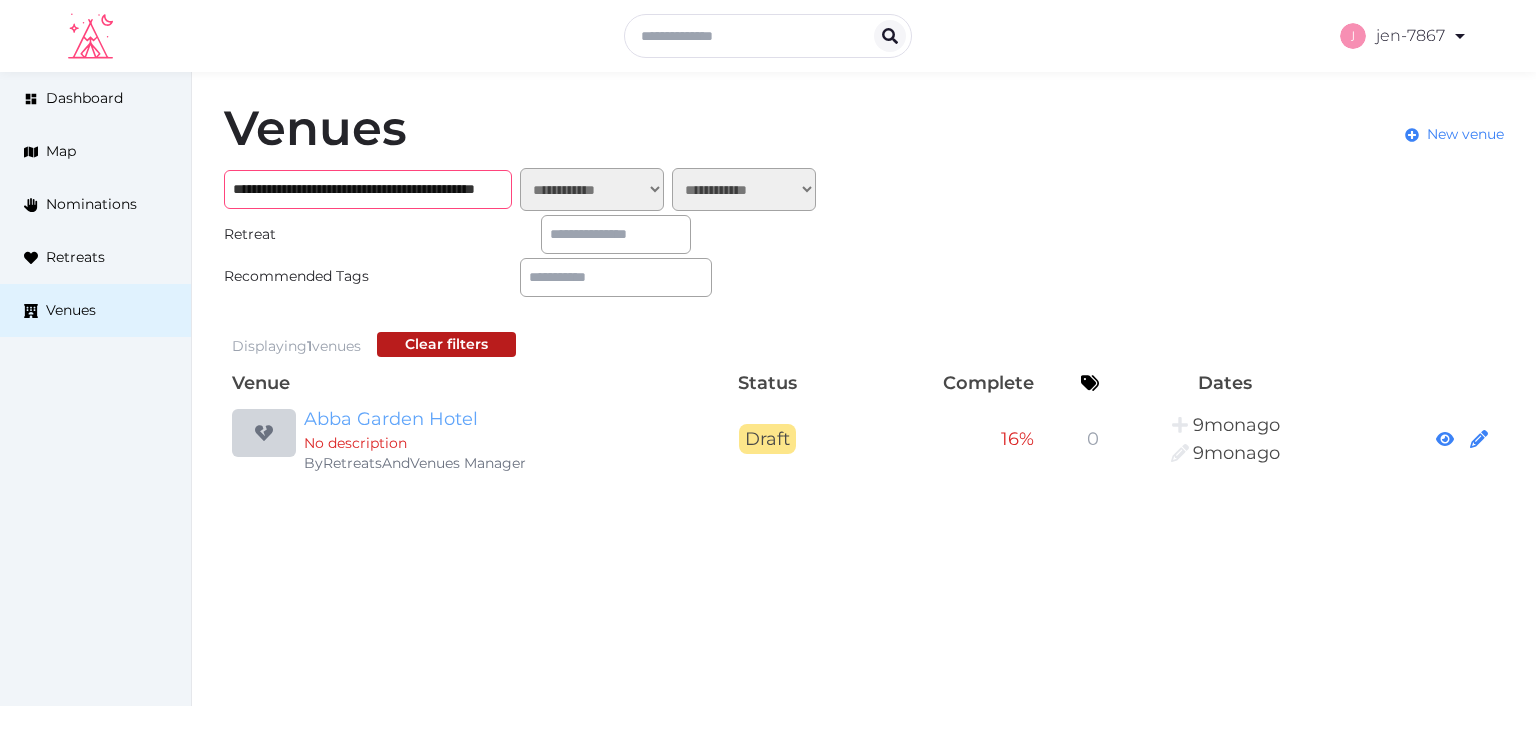 type on "**********" 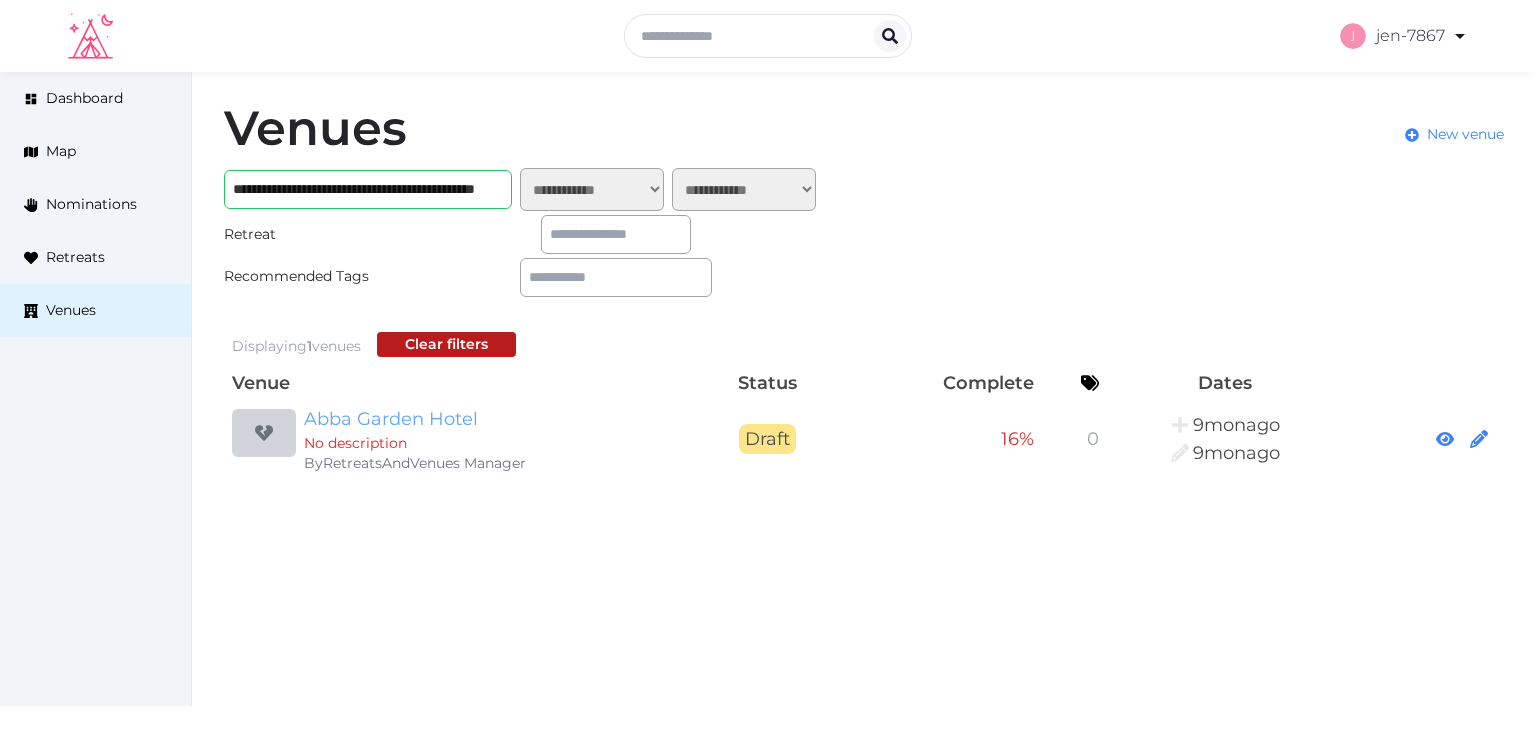 scroll, scrollTop: 0, scrollLeft: 0, axis: both 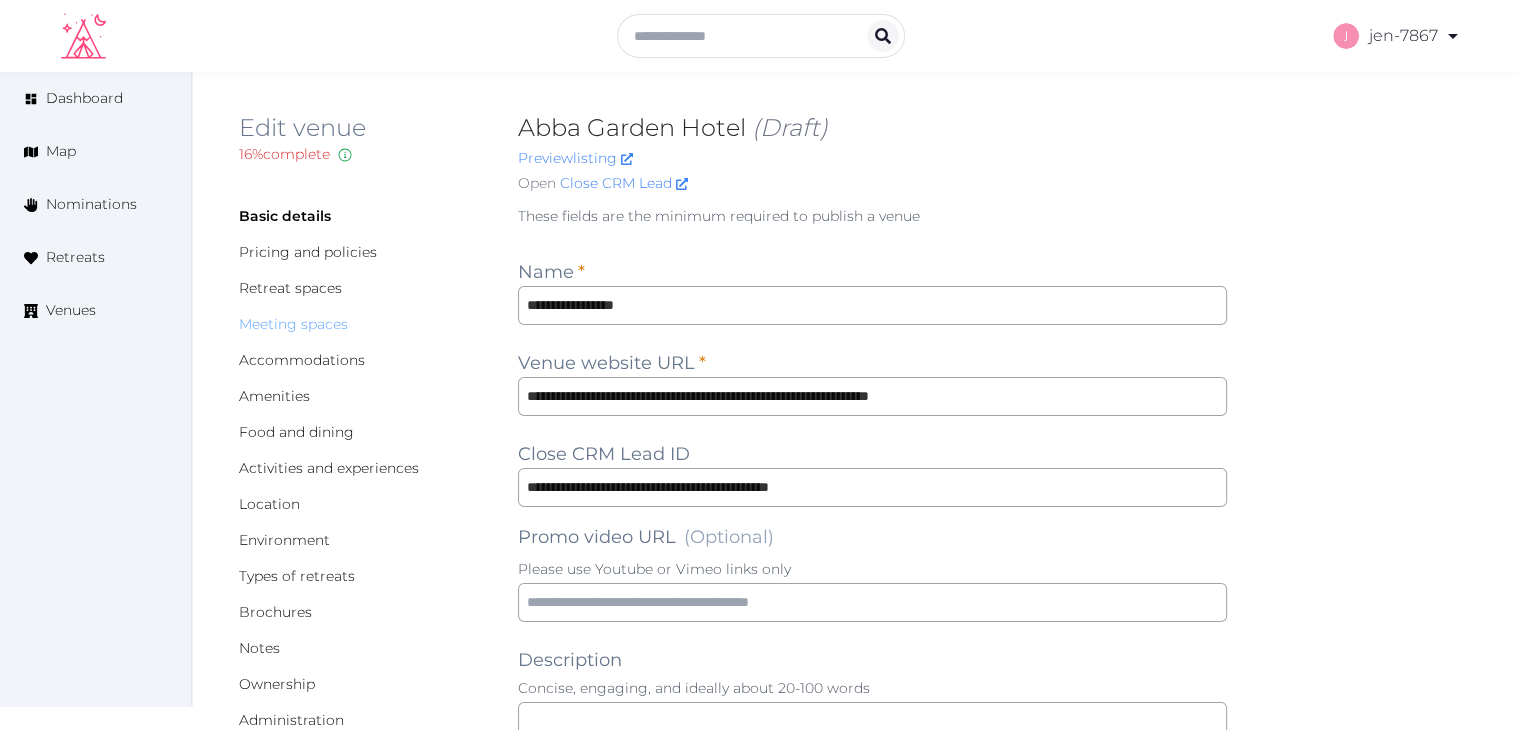 click on "Meeting spaces" at bounding box center (293, 324) 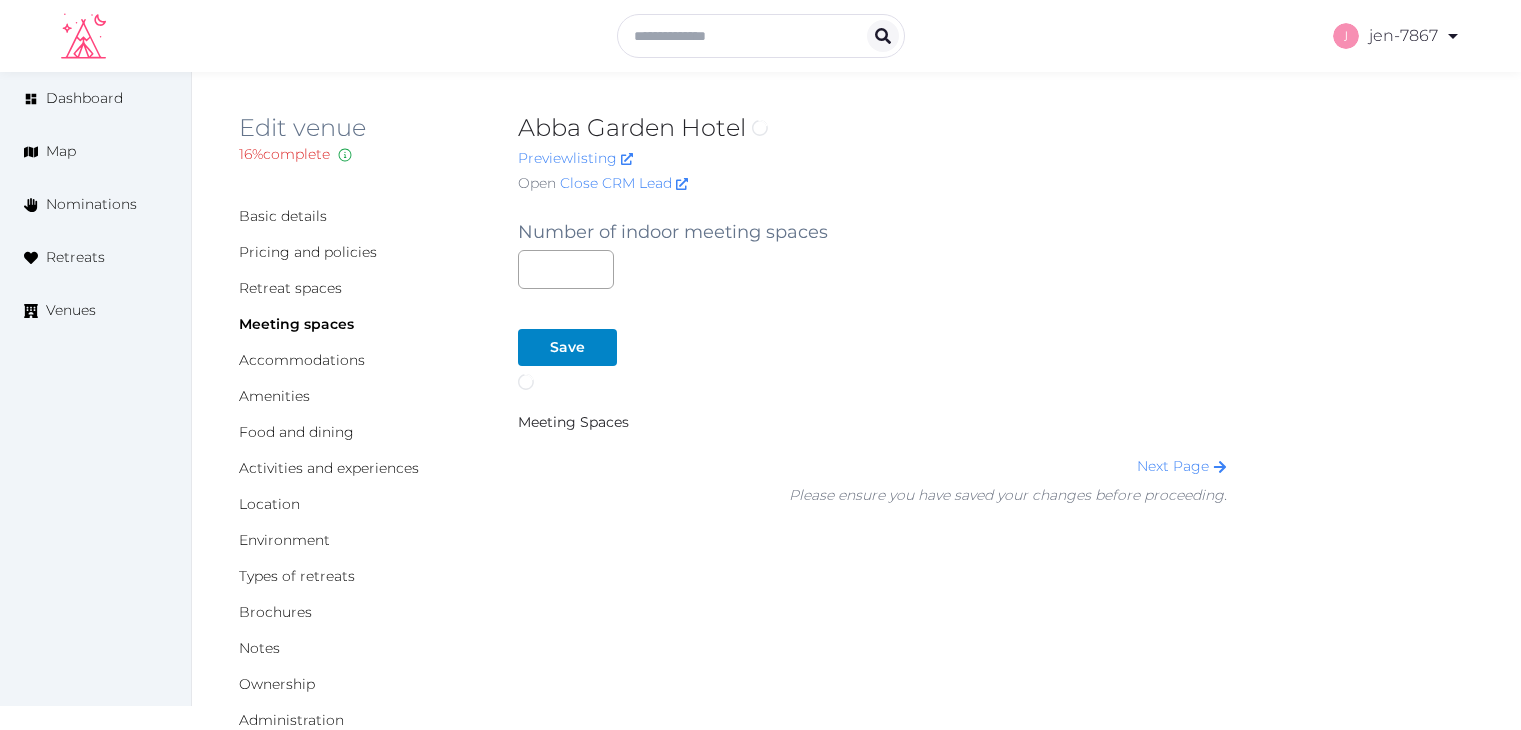 scroll, scrollTop: 0, scrollLeft: 0, axis: both 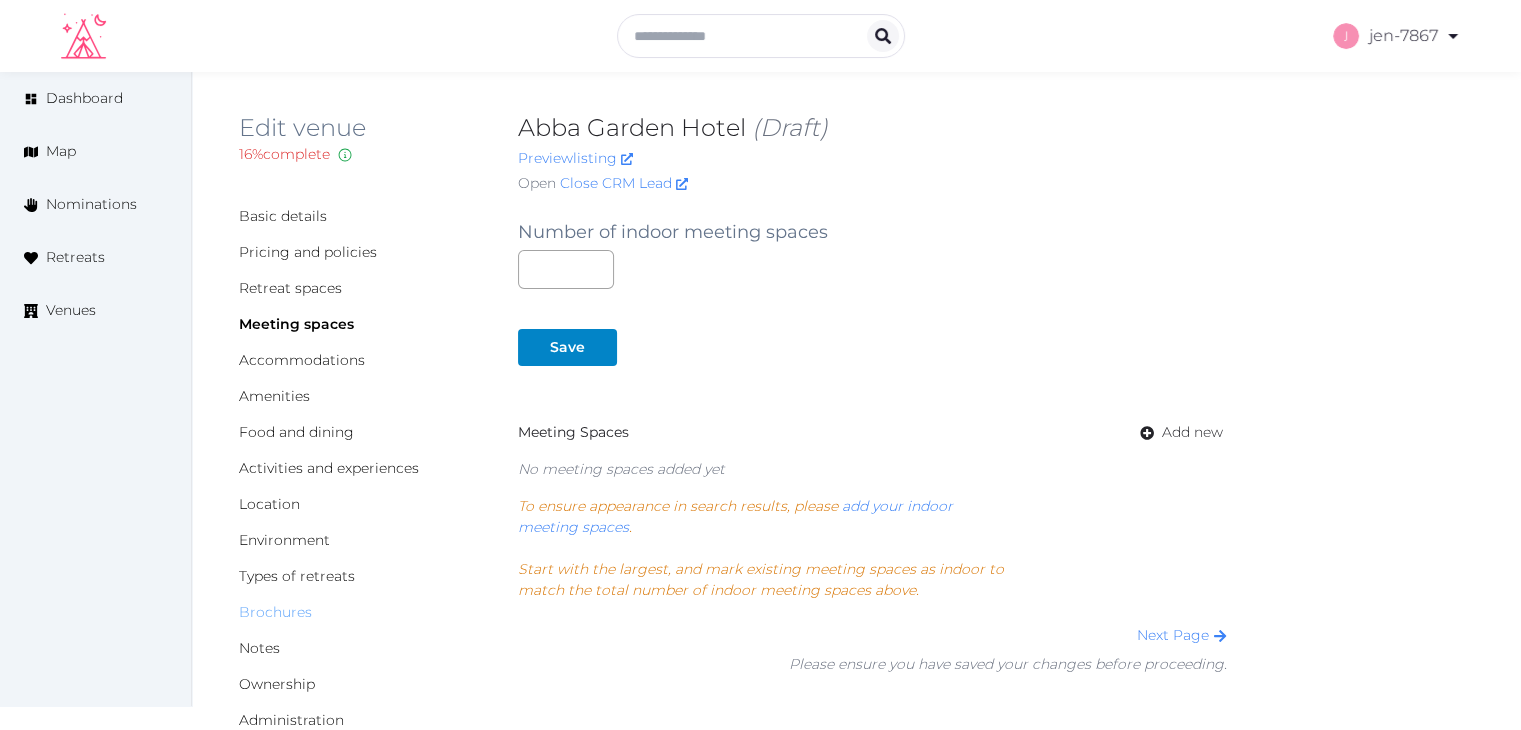 click on "Brochures" at bounding box center [275, 612] 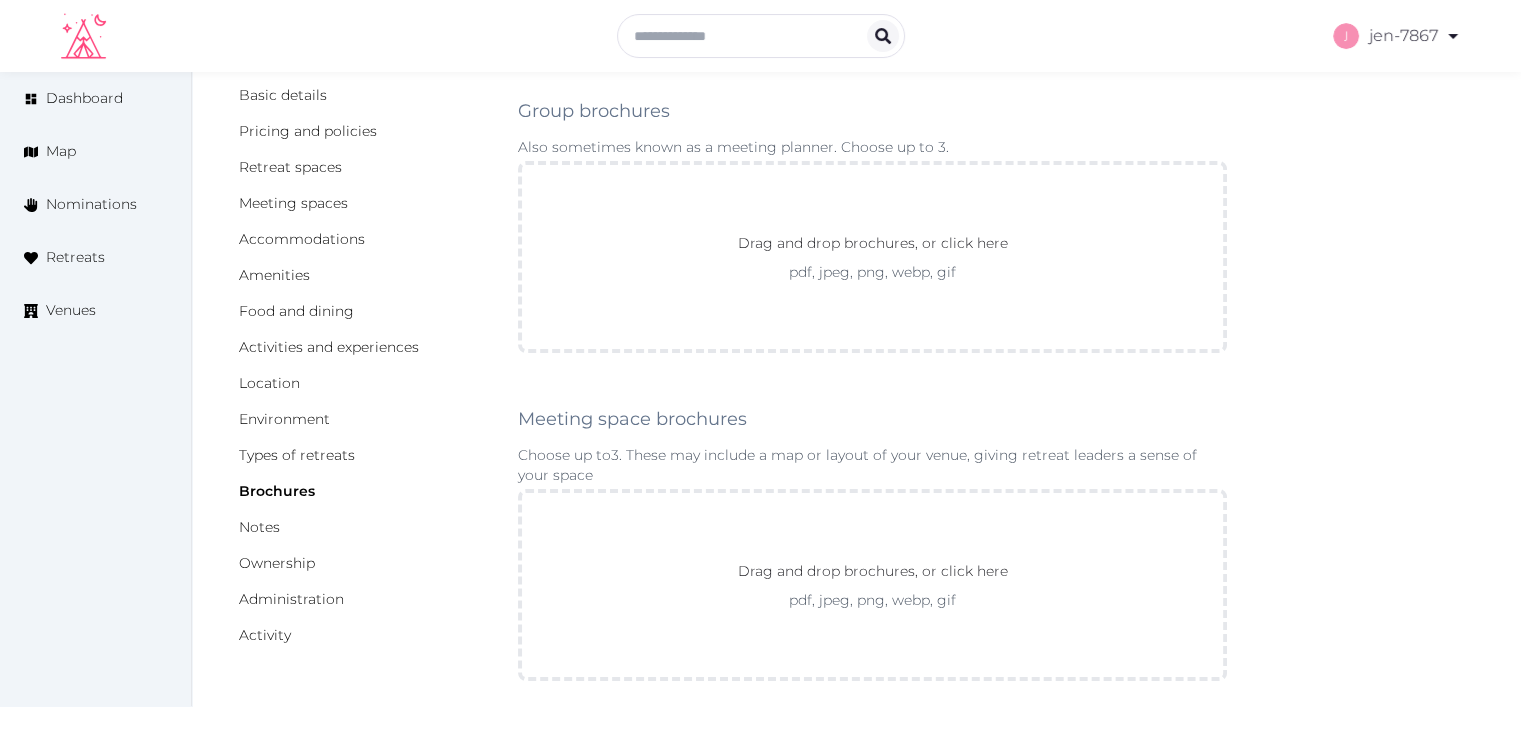 scroll, scrollTop: 300, scrollLeft: 0, axis: vertical 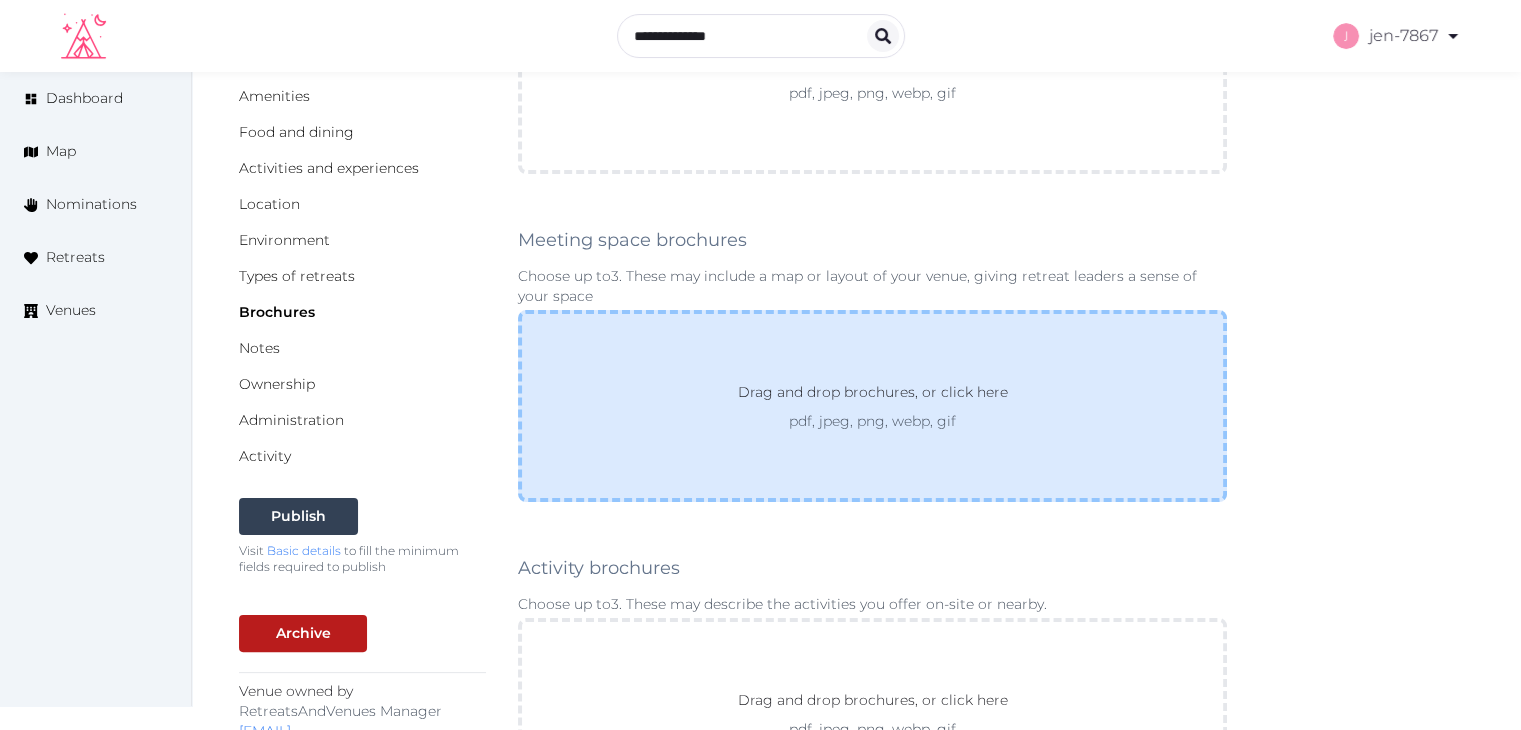click on "Drag and drop brochures, or click here" at bounding box center (873, 396) 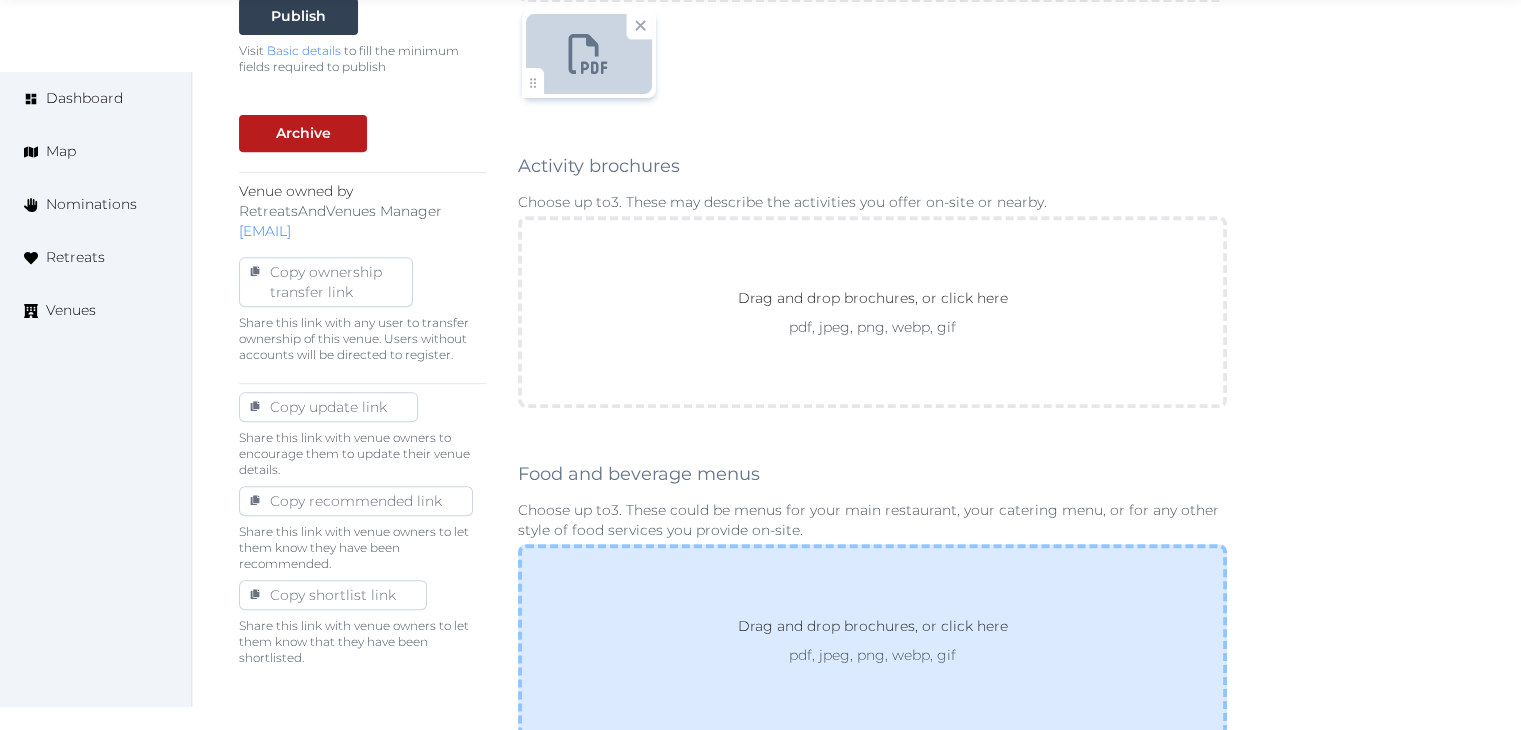 scroll, scrollTop: 1111, scrollLeft: 0, axis: vertical 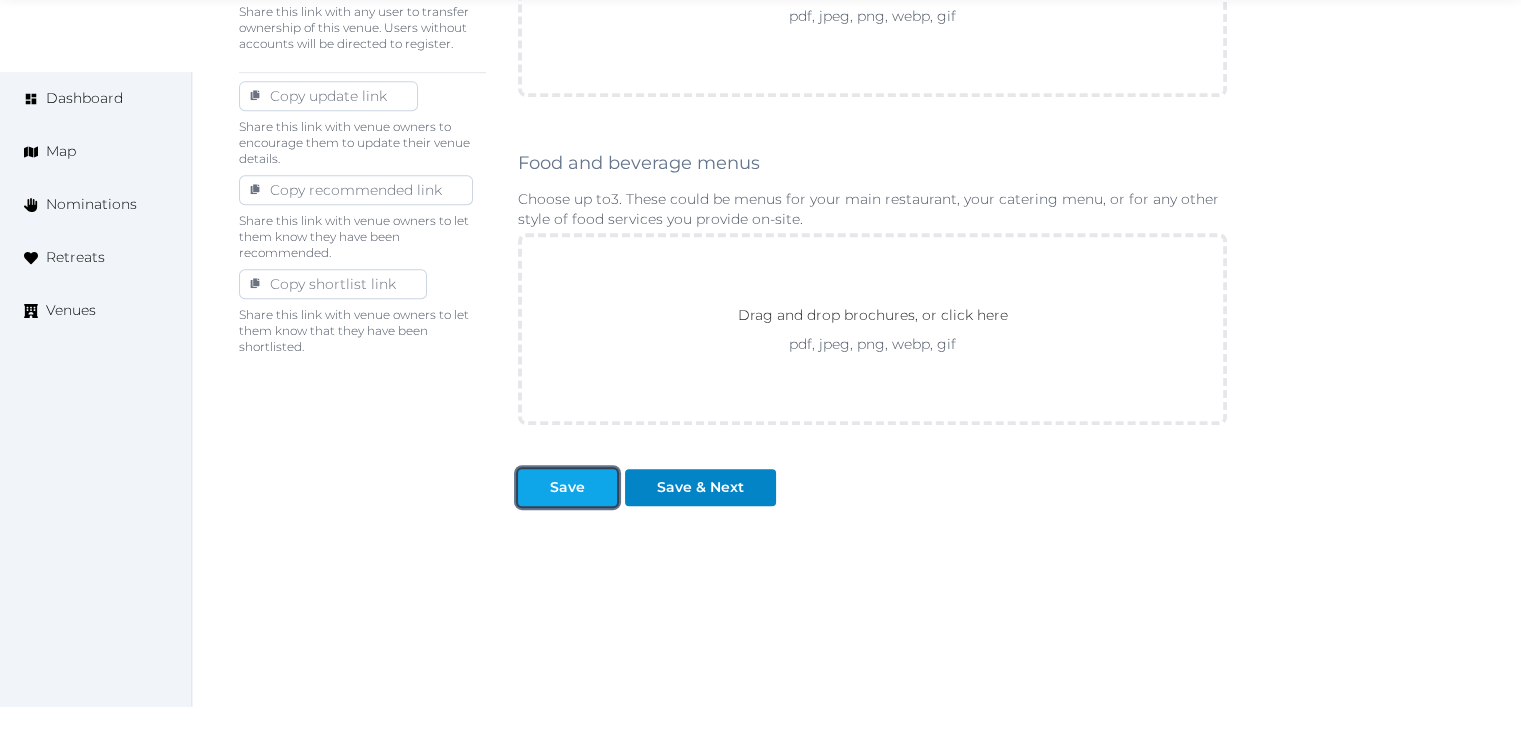 click on "Save" at bounding box center [567, 487] 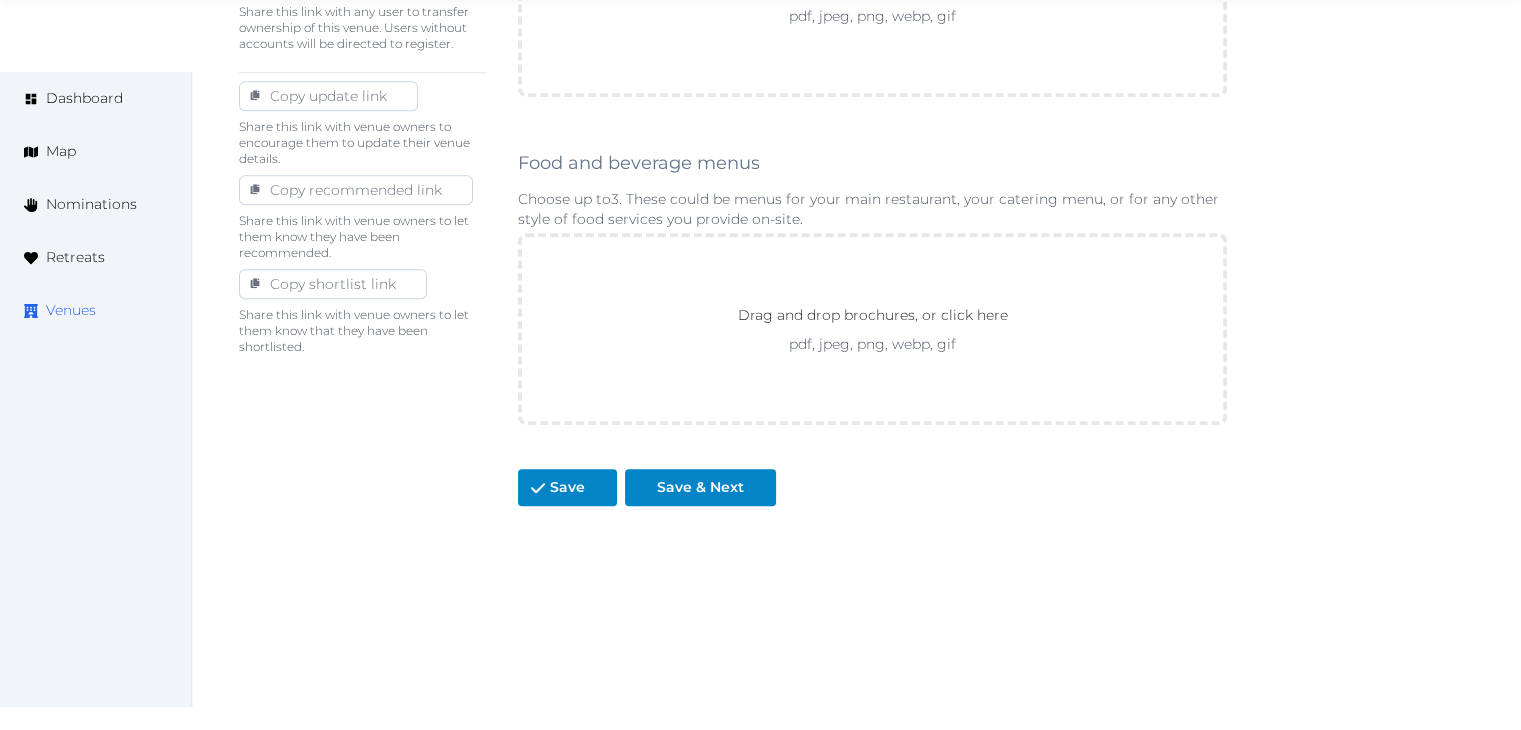 click on "Venues" at bounding box center [71, 310] 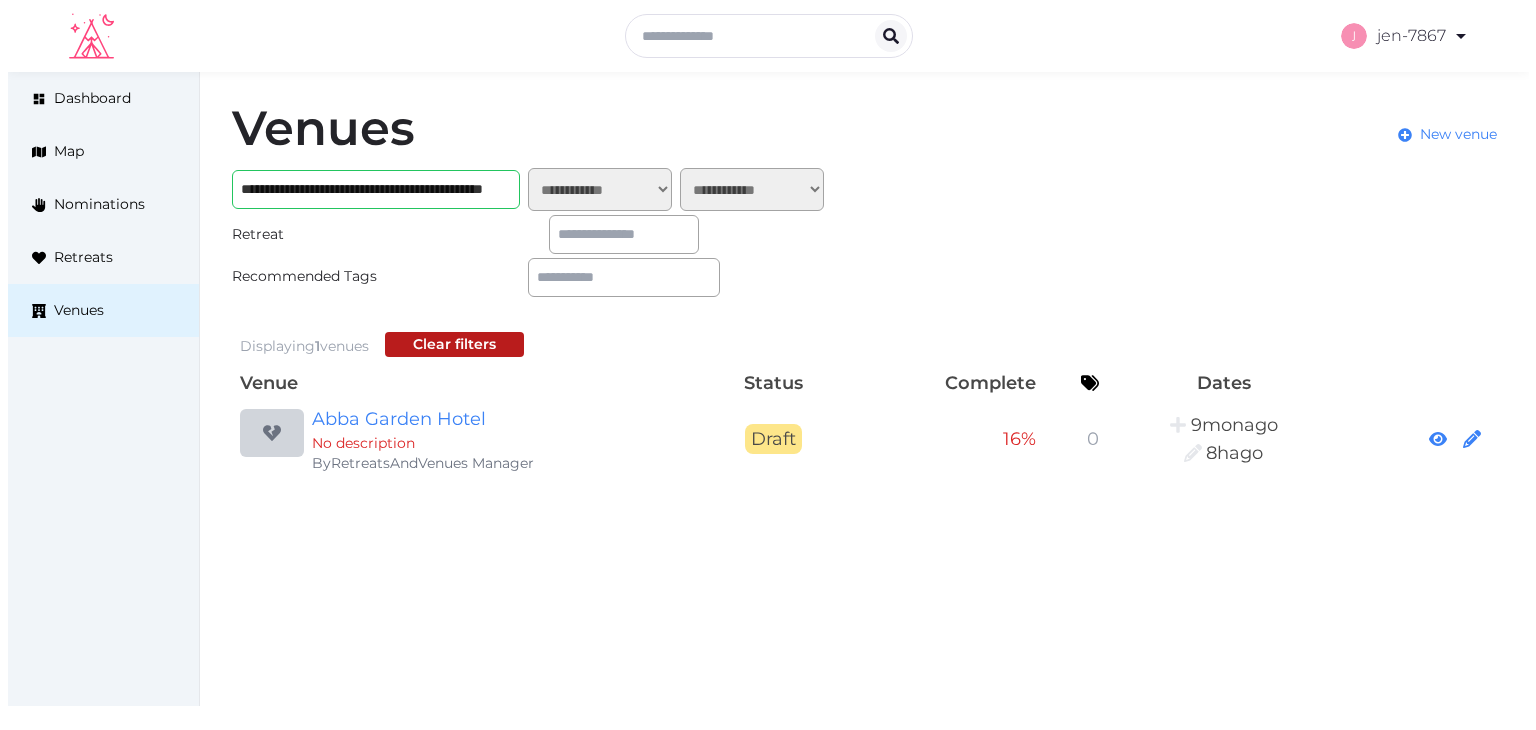 scroll, scrollTop: 0, scrollLeft: 0, axis: both 